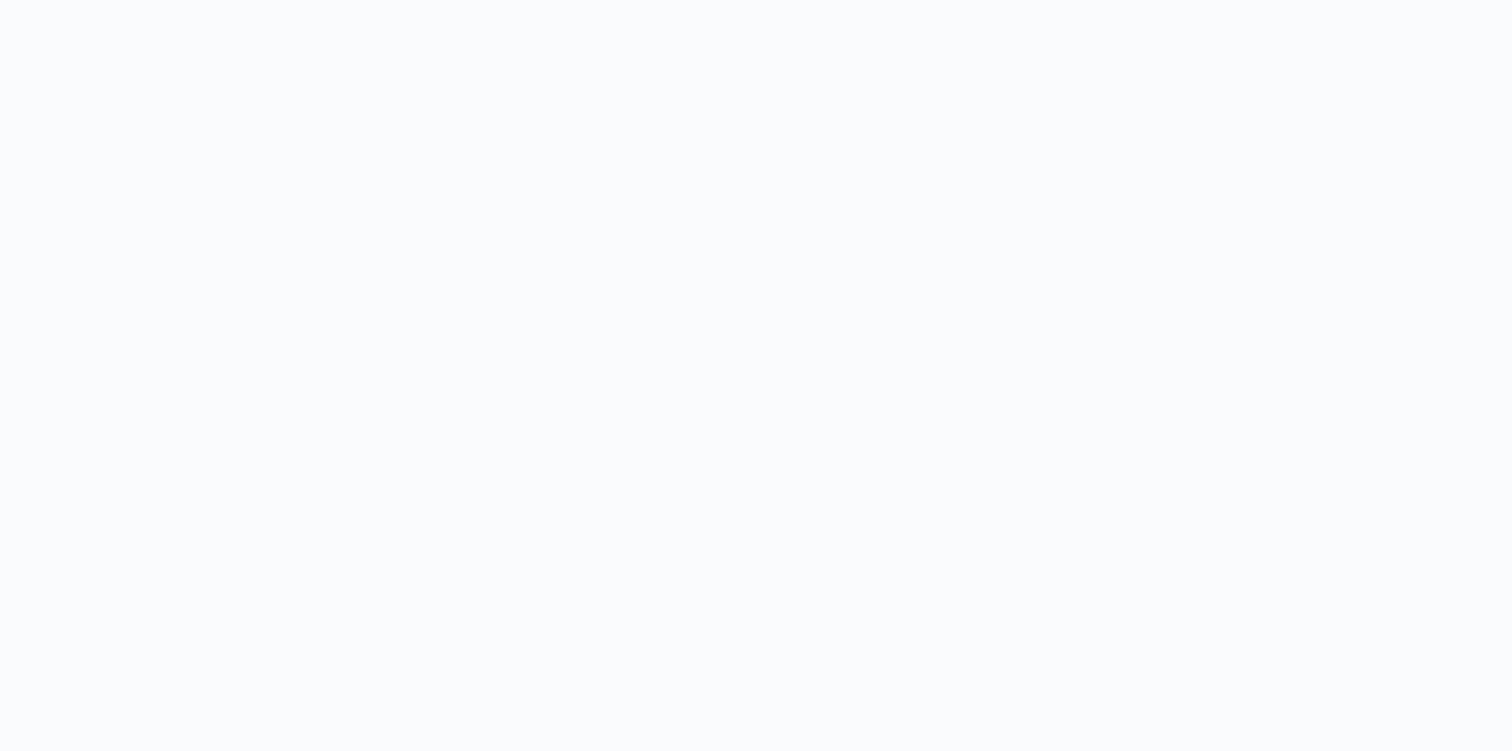 scroll, scrollTop: 0, scrollLeft: 0, axis: both 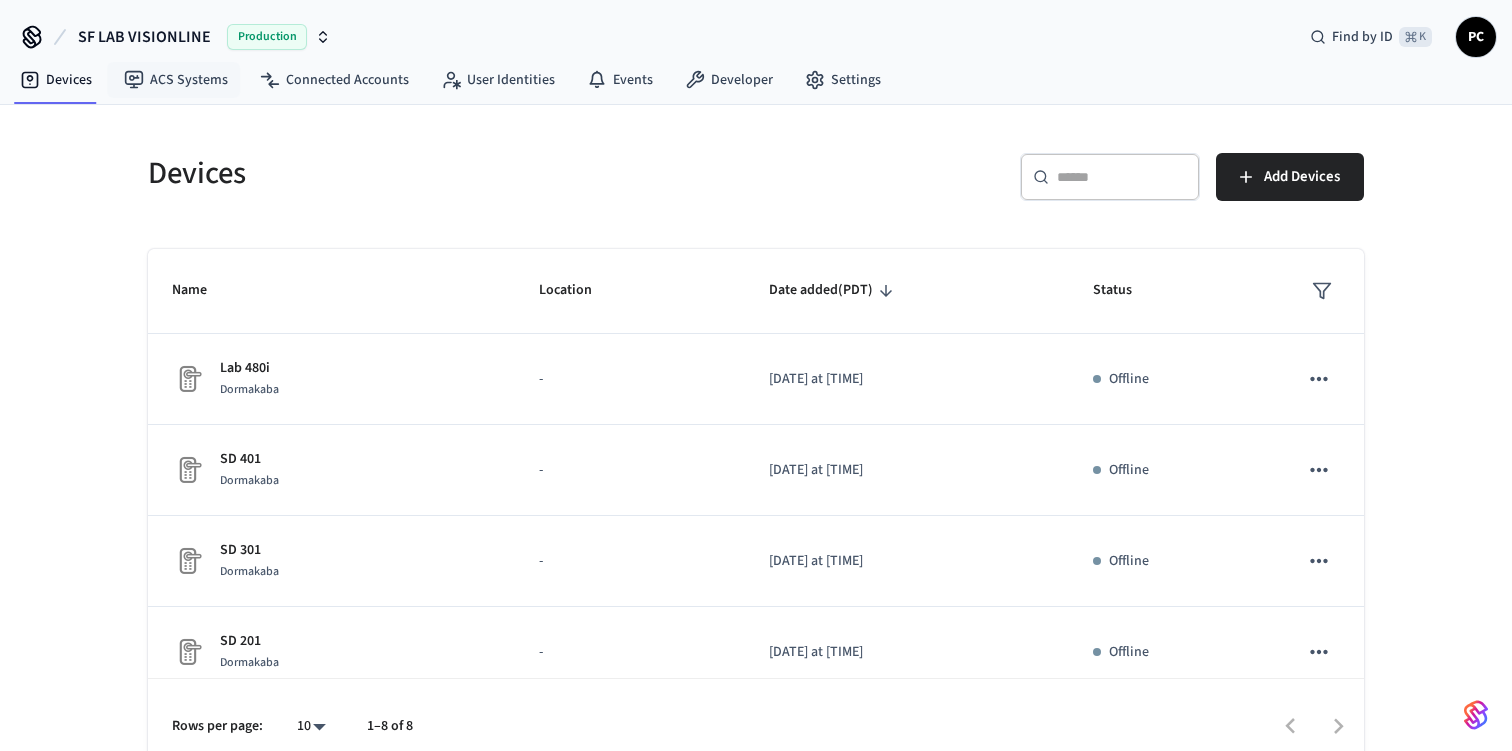 click on "SF LAB VISIONLINE" at bounding box center [144, 37] 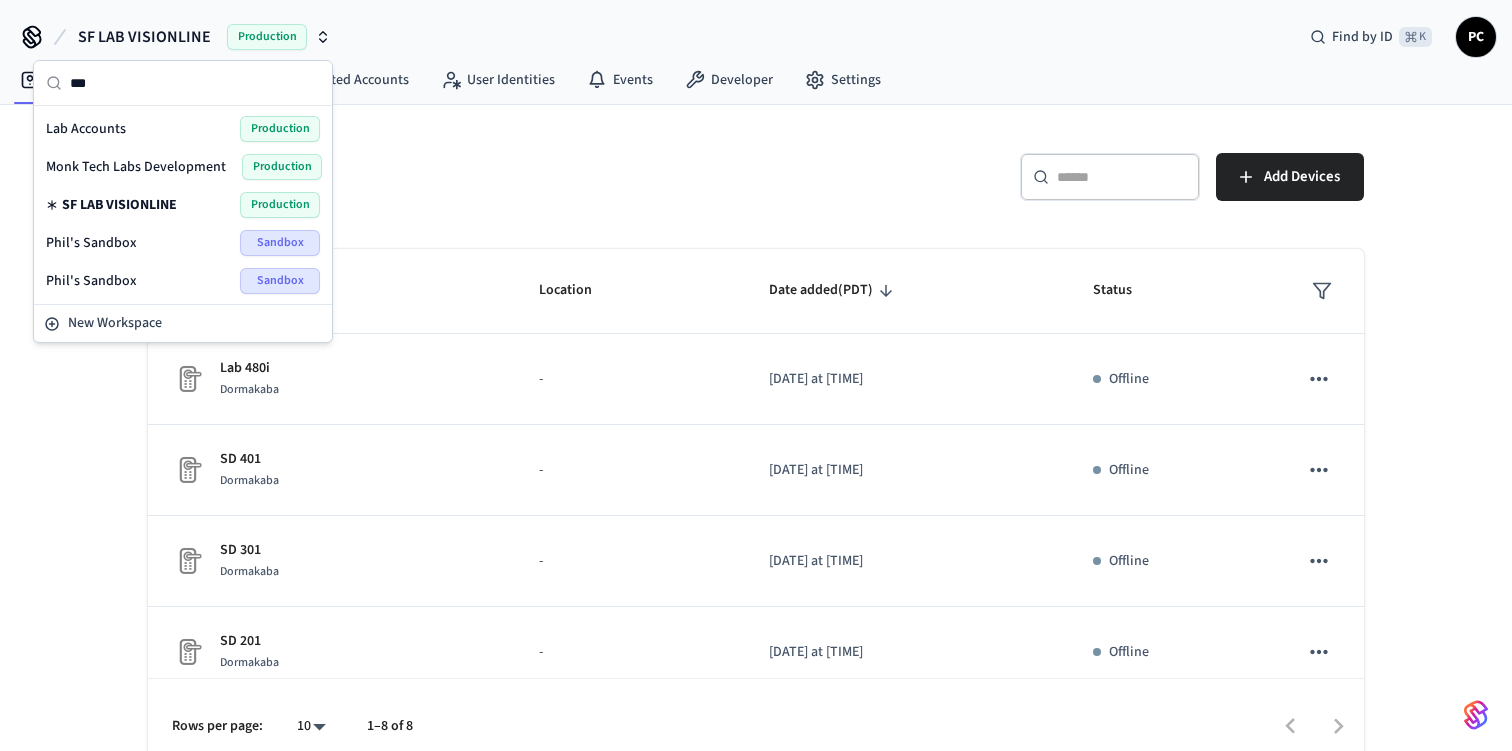 type on "***" 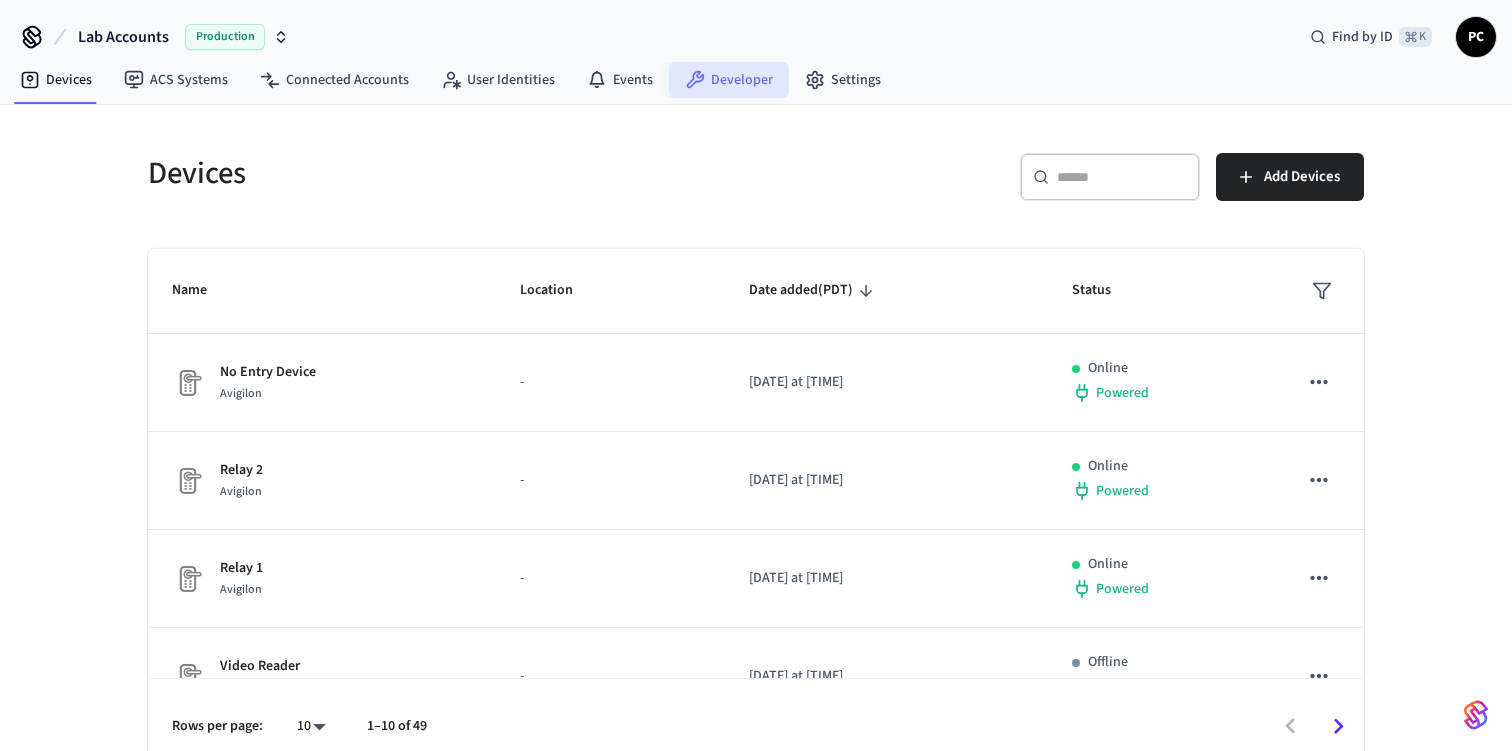 click on "Developer" at bounding box center [729, 80] 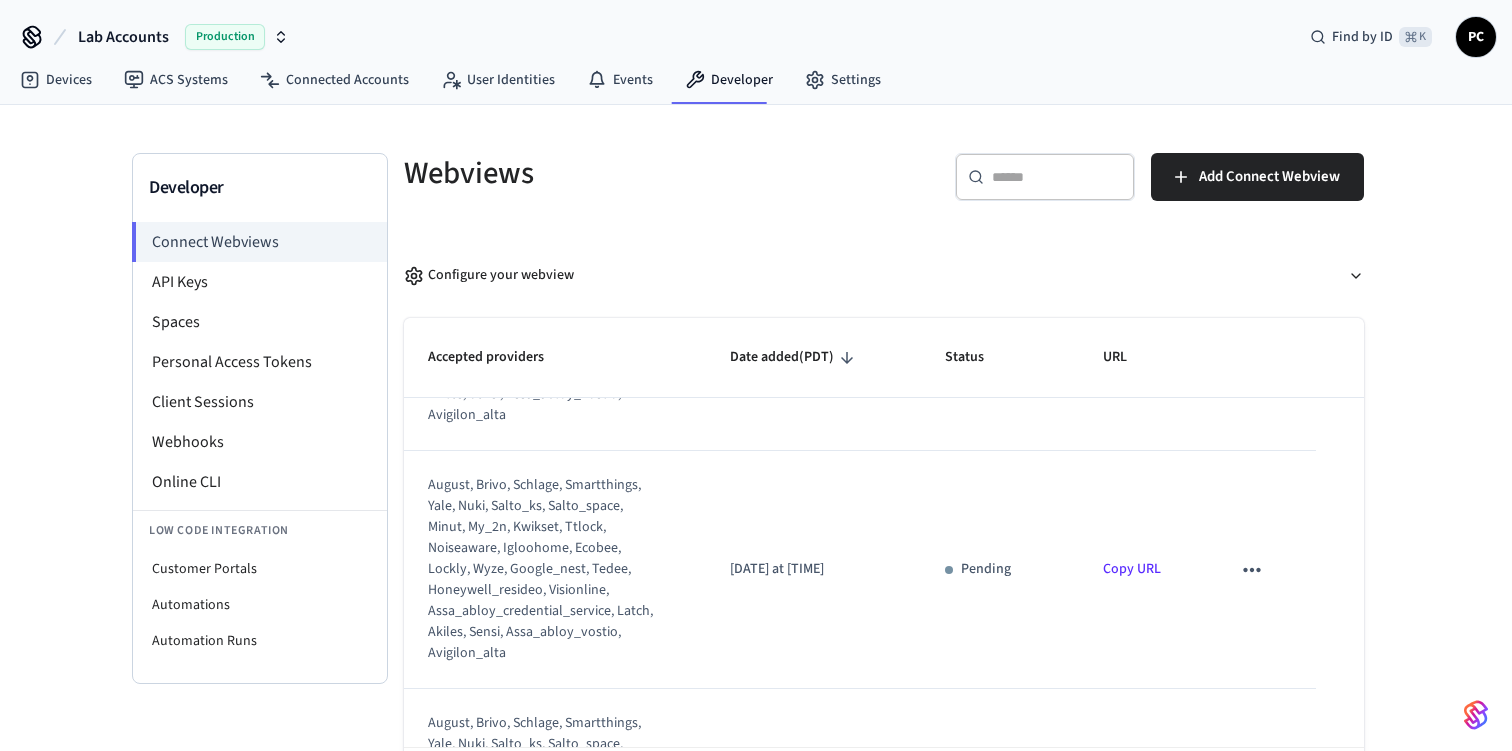 scroll, scrollTop: 206, scrollLeft: 0, axis: vertical 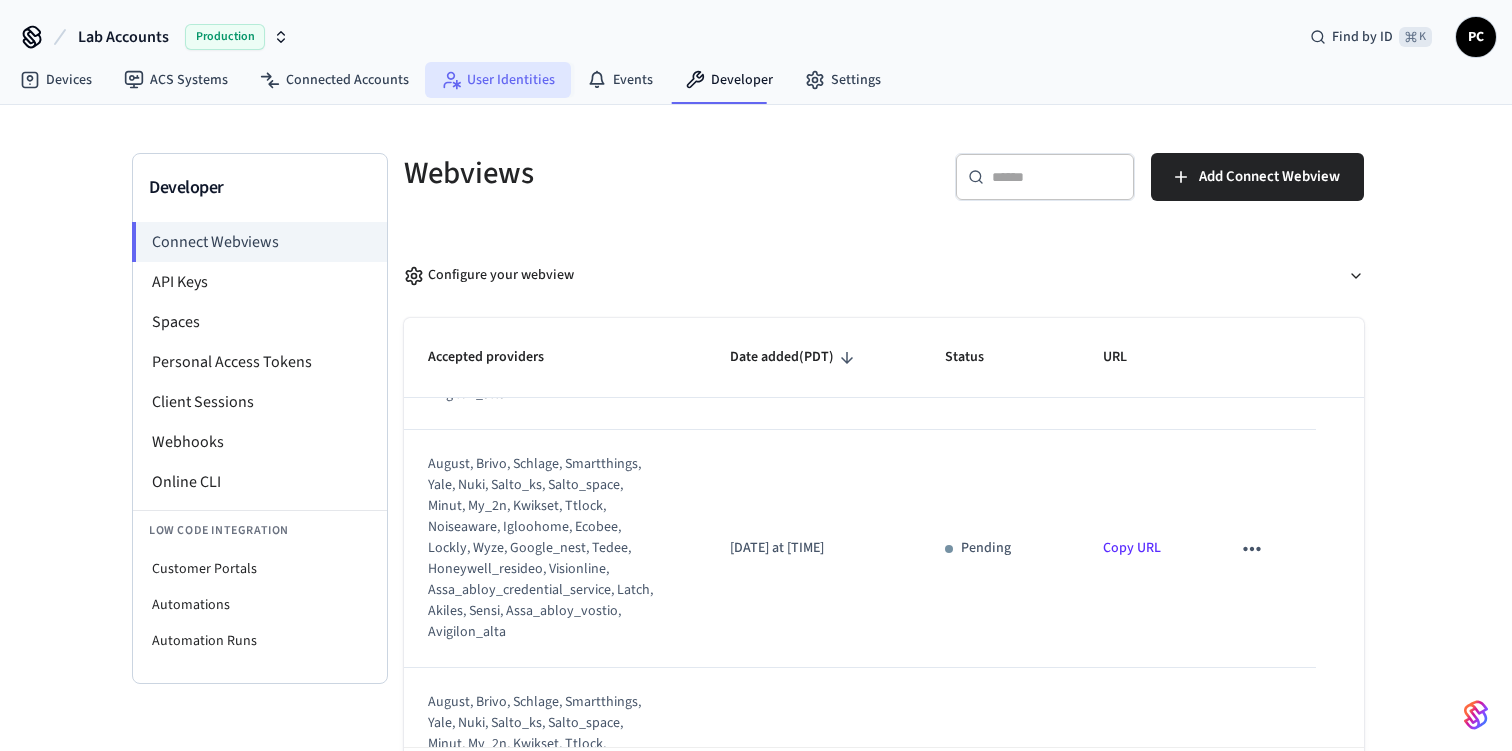 click on "User Identities" at bounding box center [498, 80] 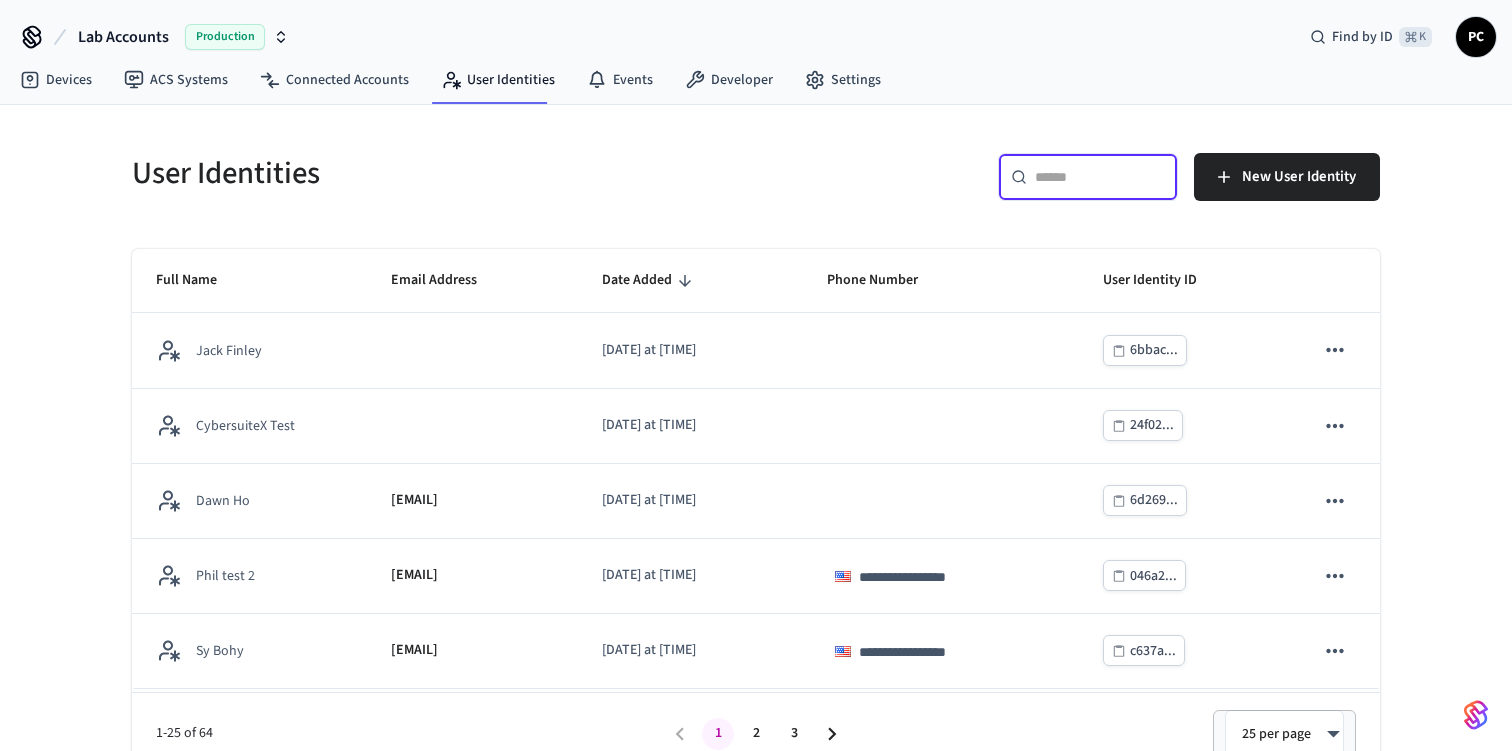 click at bounding box center [1100, 177] 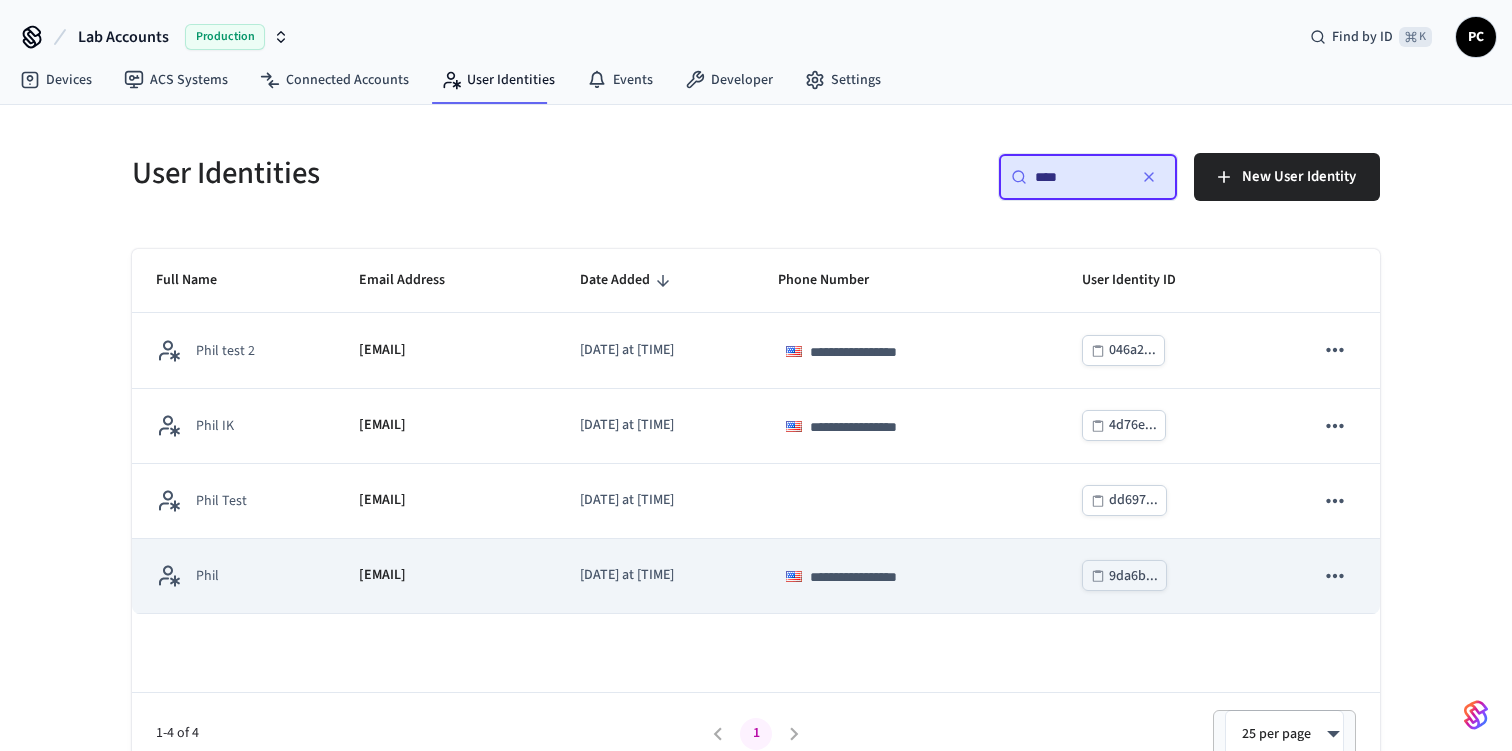 type on "****" 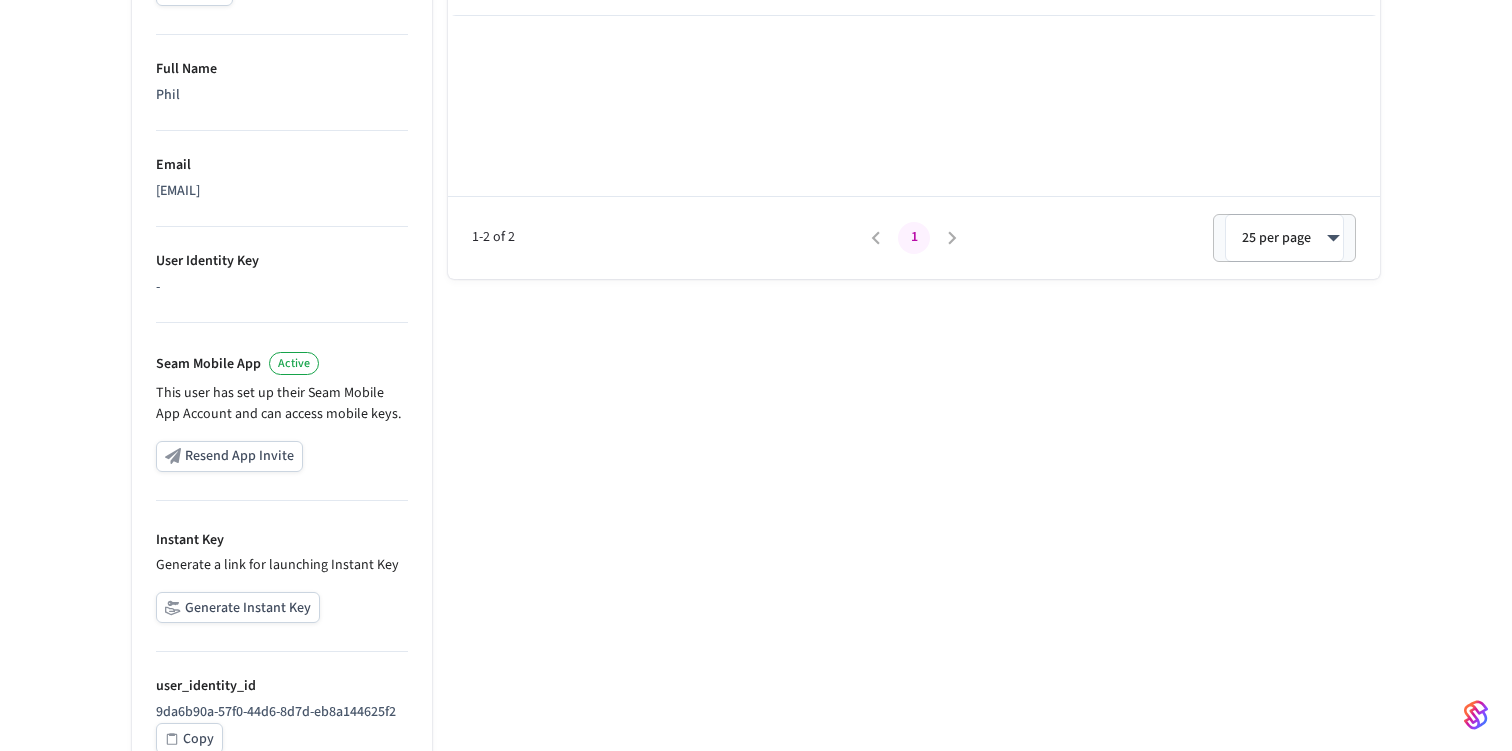 scroll, scrollTop: 661, scrollLeft: 0, axis: vertical 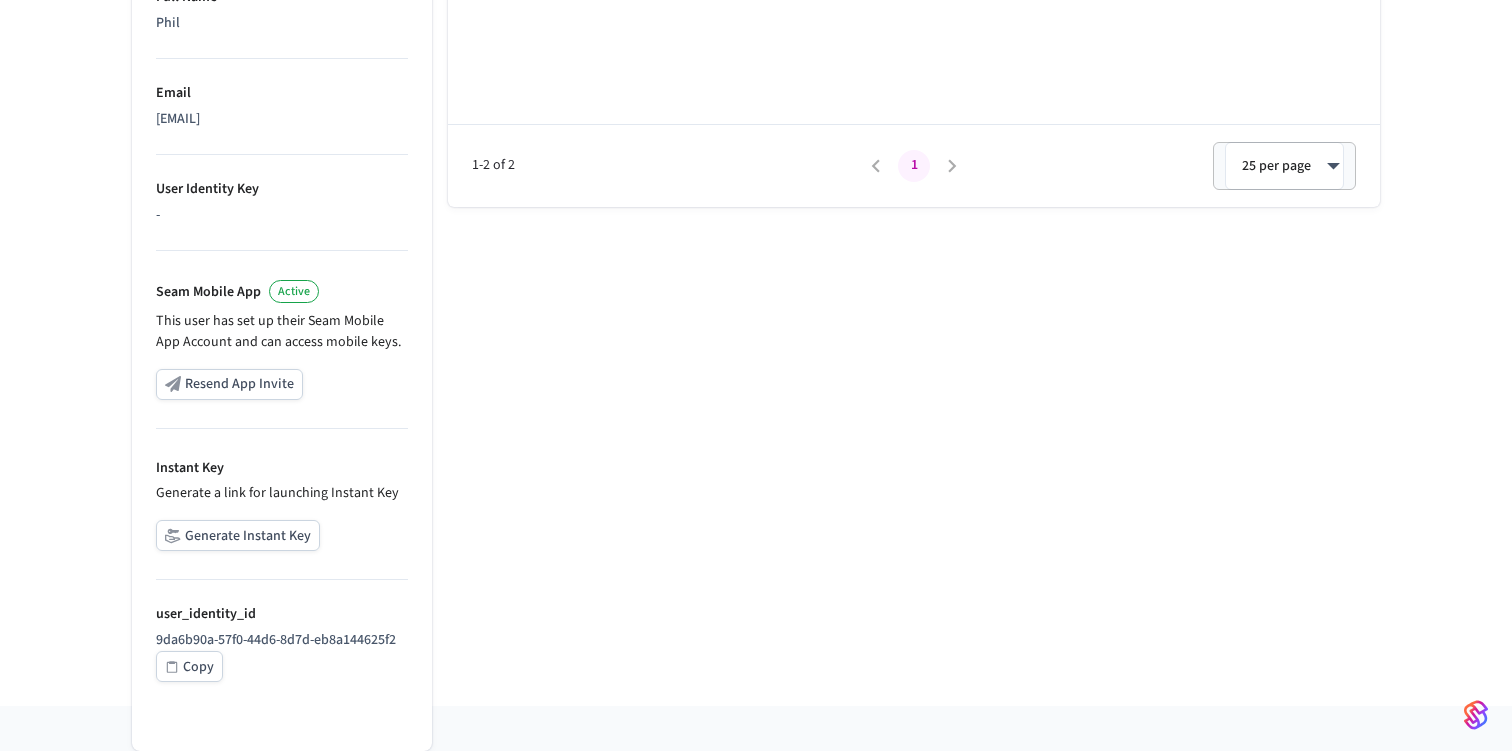 click on "Instant Key Generate a link for launching Instant Key Generate Instant Key" at bounding box center [282, 507] 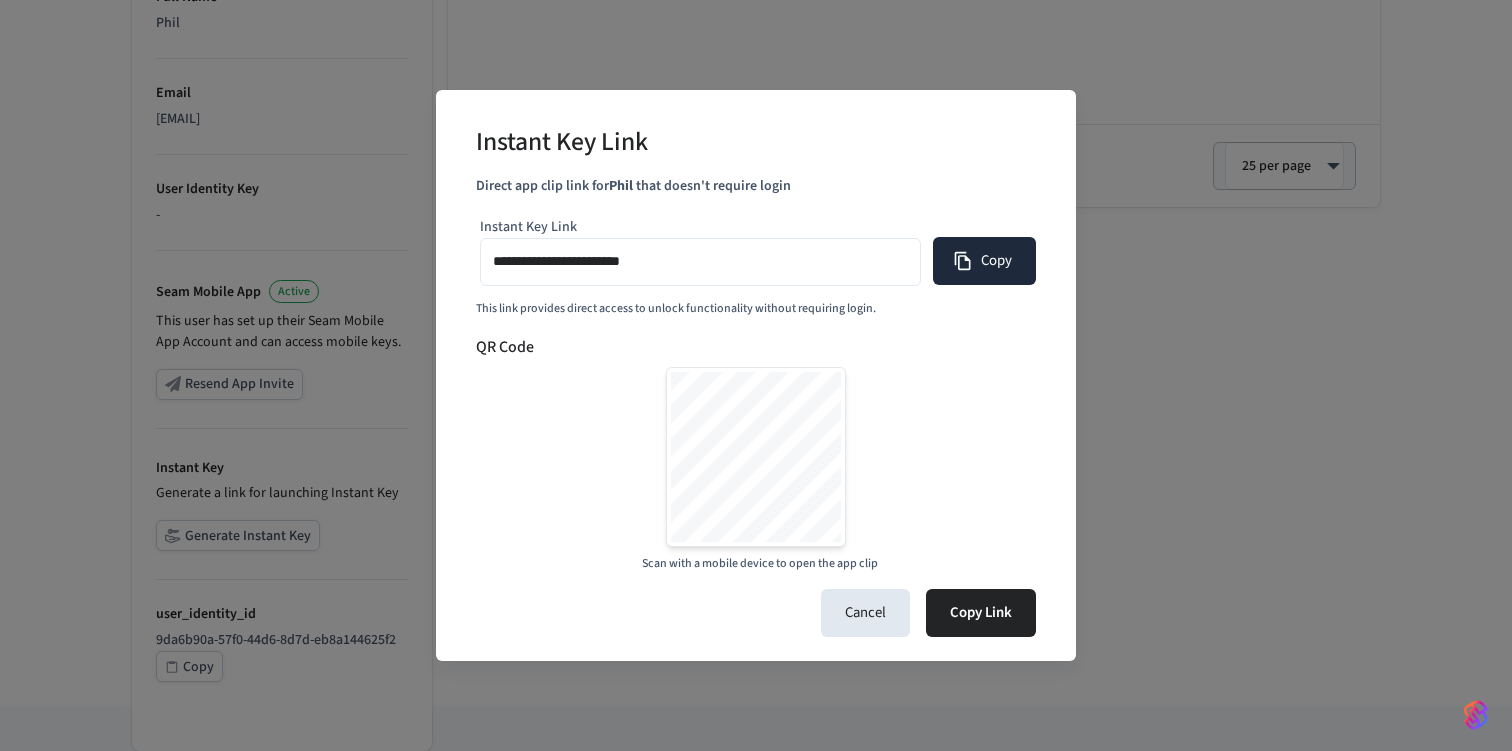 click 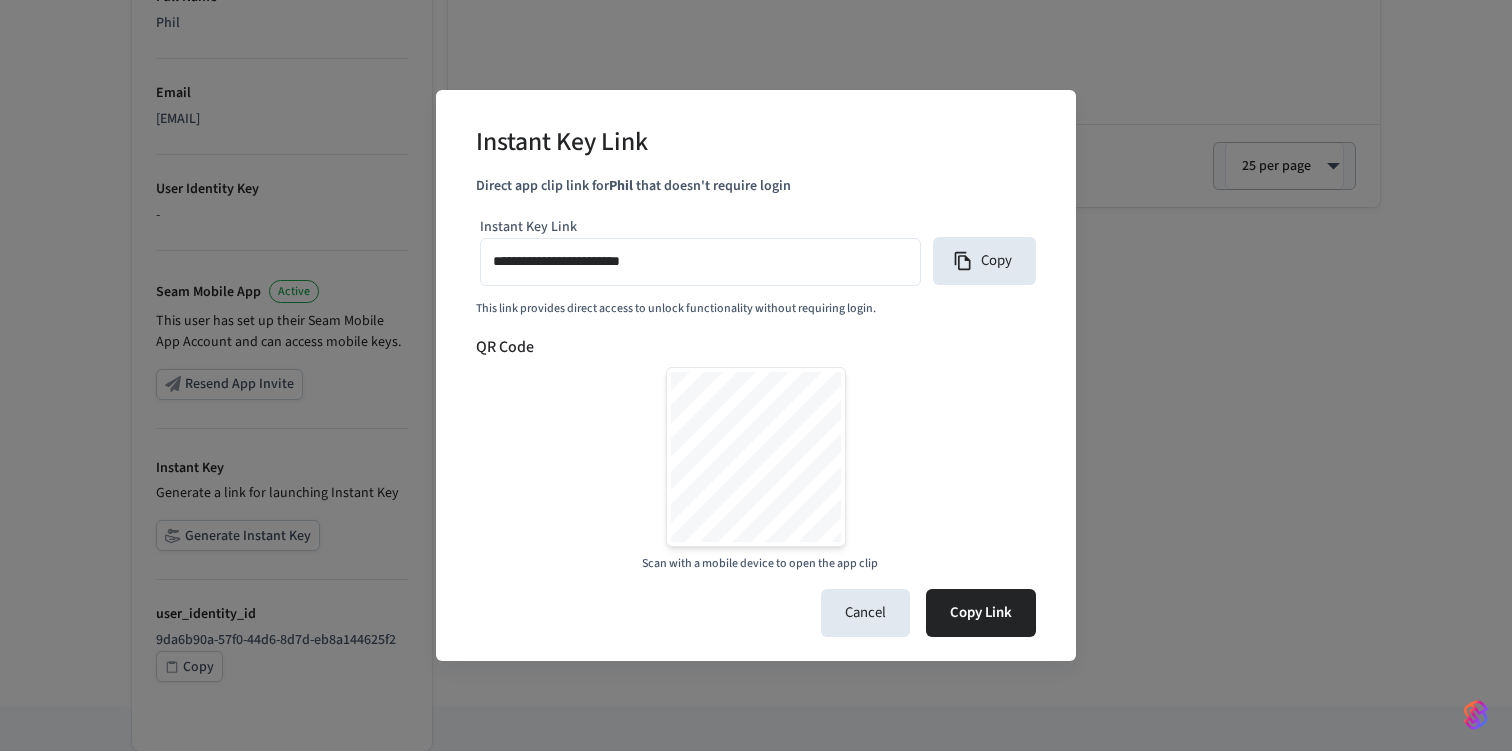 click on "**********" at bounding box center [700, 261] 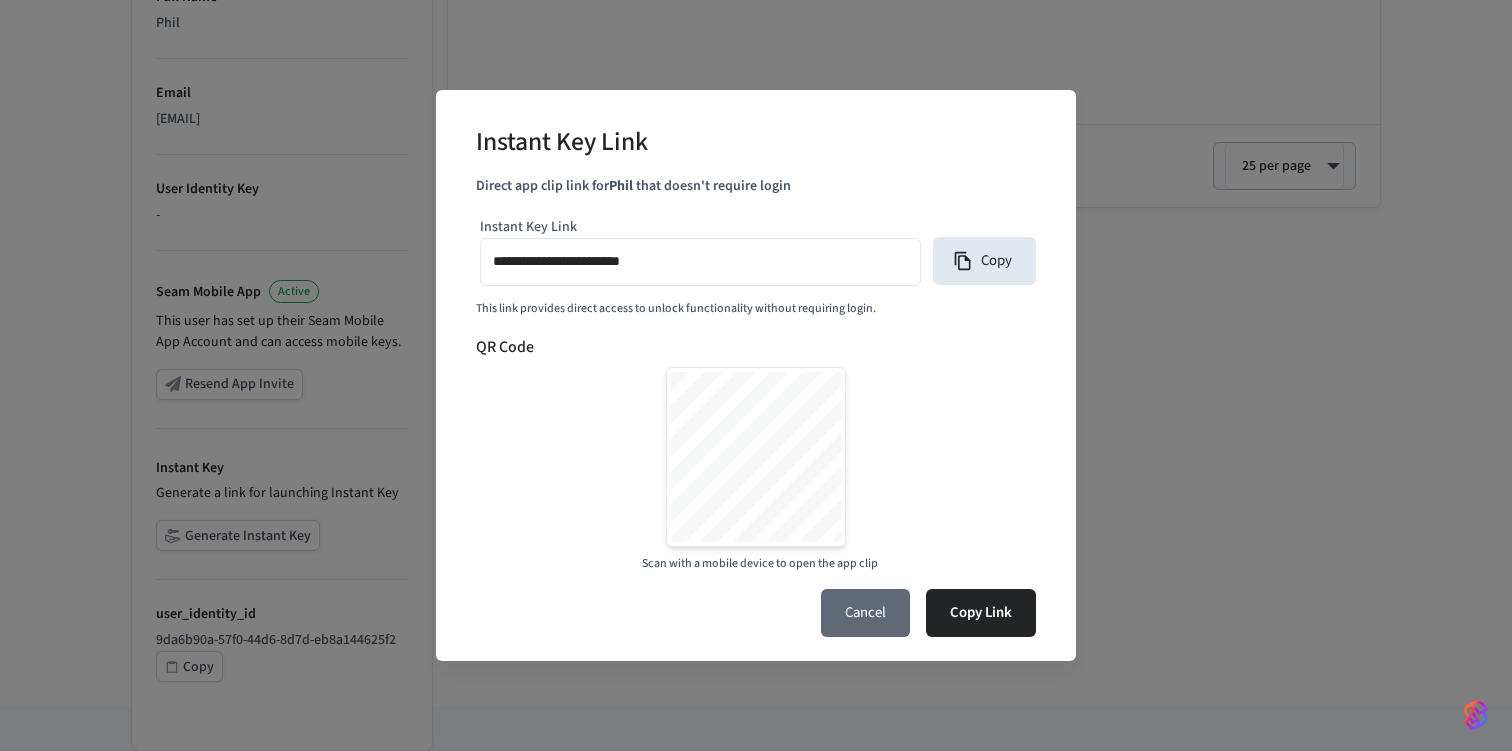 click on "Cancel" at bounding box center [865, 613] 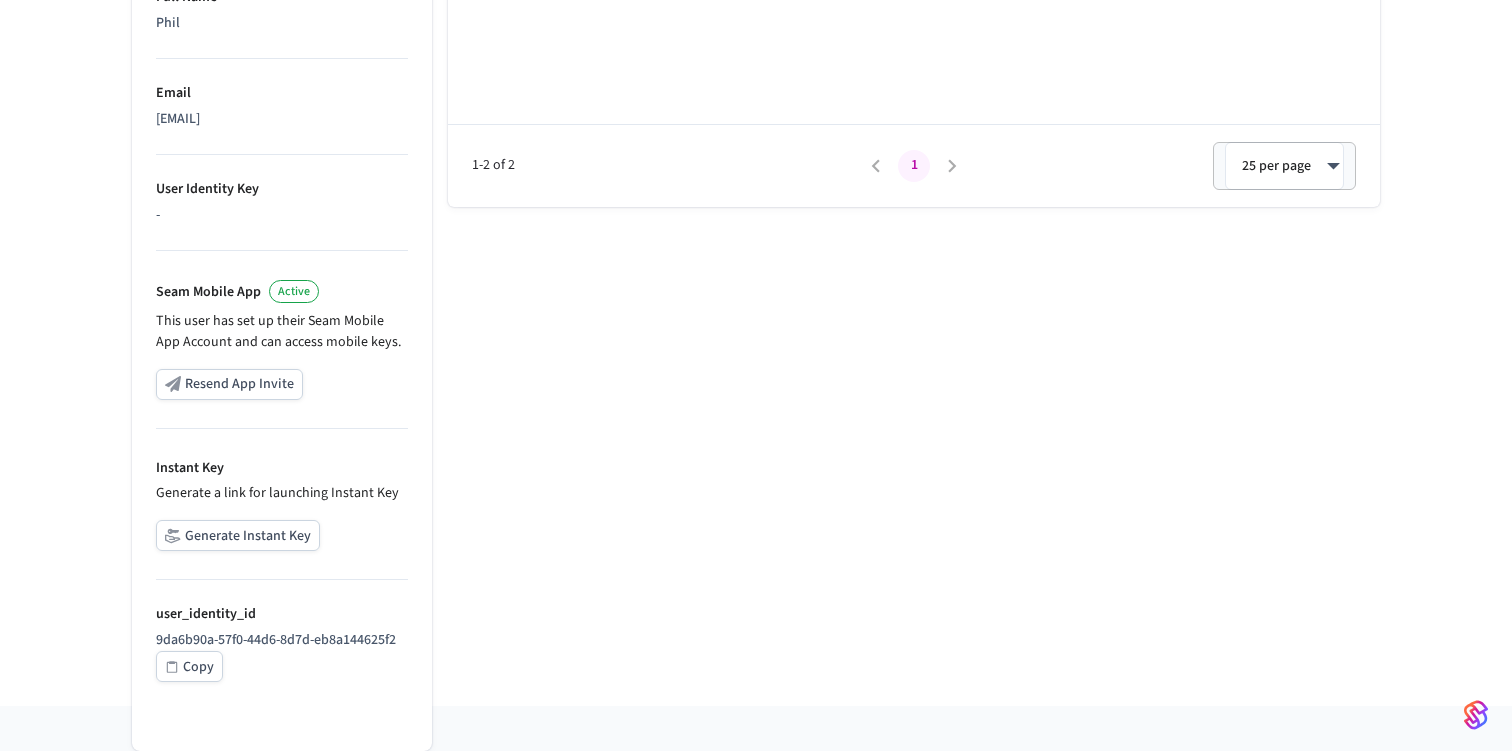 click on "Phones Mobile Credentials Client Sessions Name OS ID Date Added iOS 248e7... 2025/08/04 at 4:05 pm Android 9fd38... 2025/08/04 at 4:09 pm 1-2 of 2 1 25 per page ** ​" at bounding box center [906, 161] 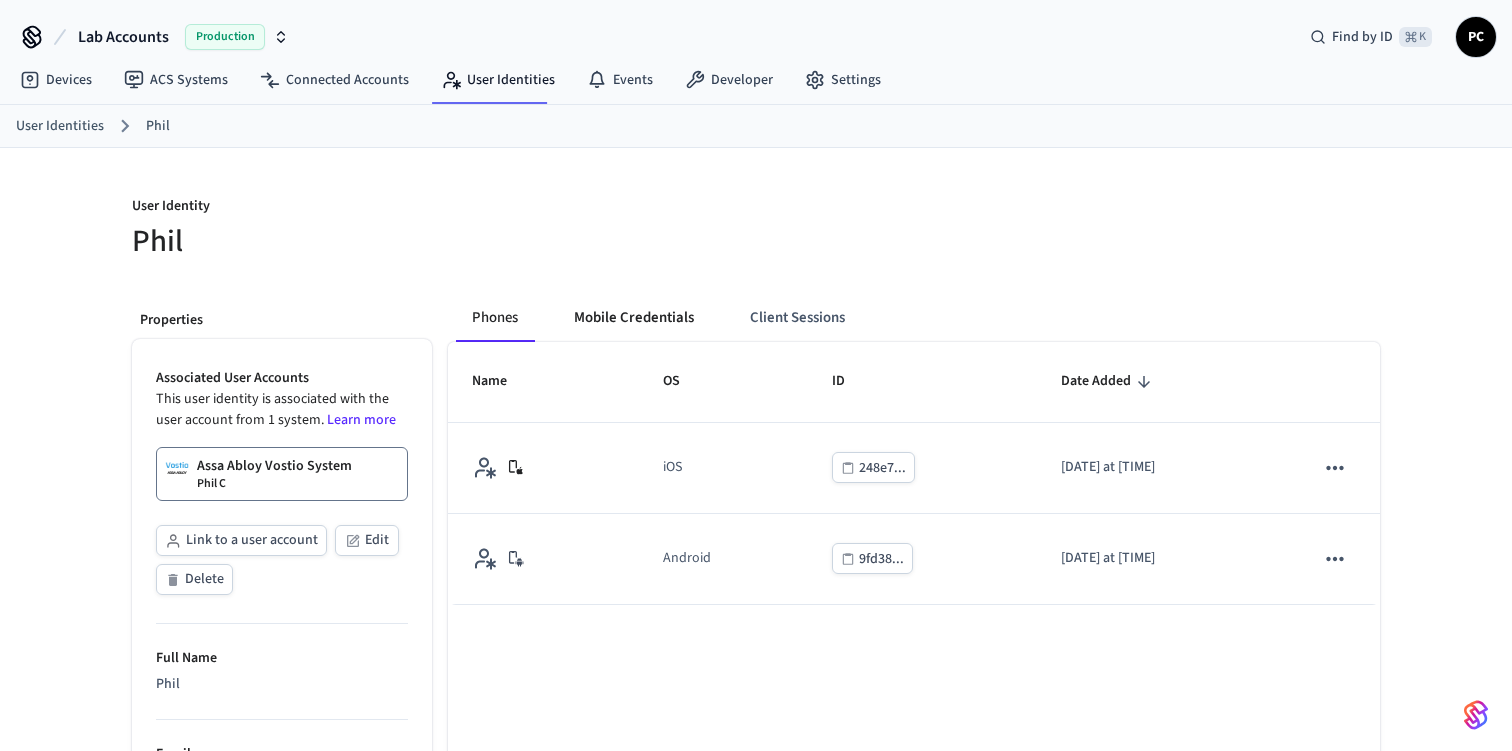 click on "Mobile Credentials" at bounding box center (634, 318) 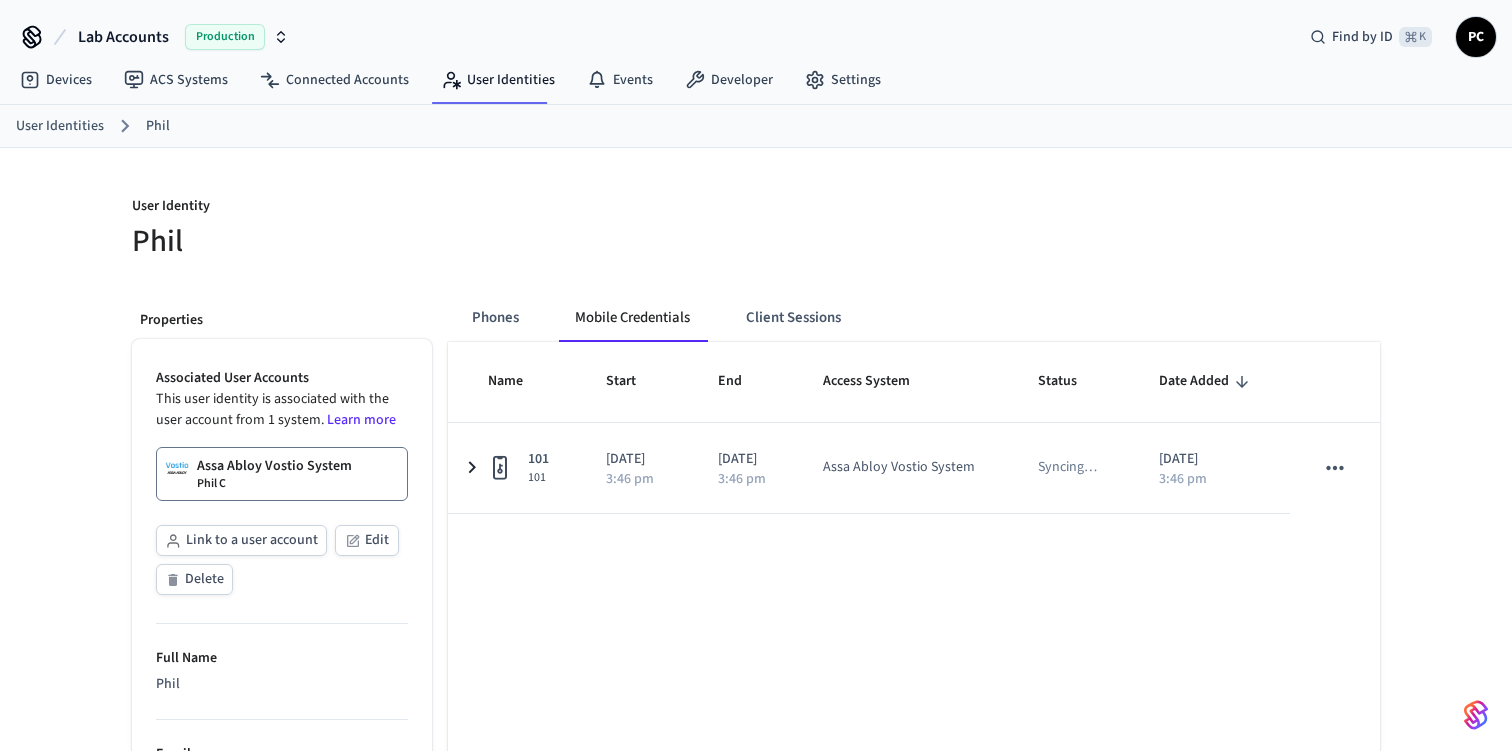 click at bounding box center [1074, 228] 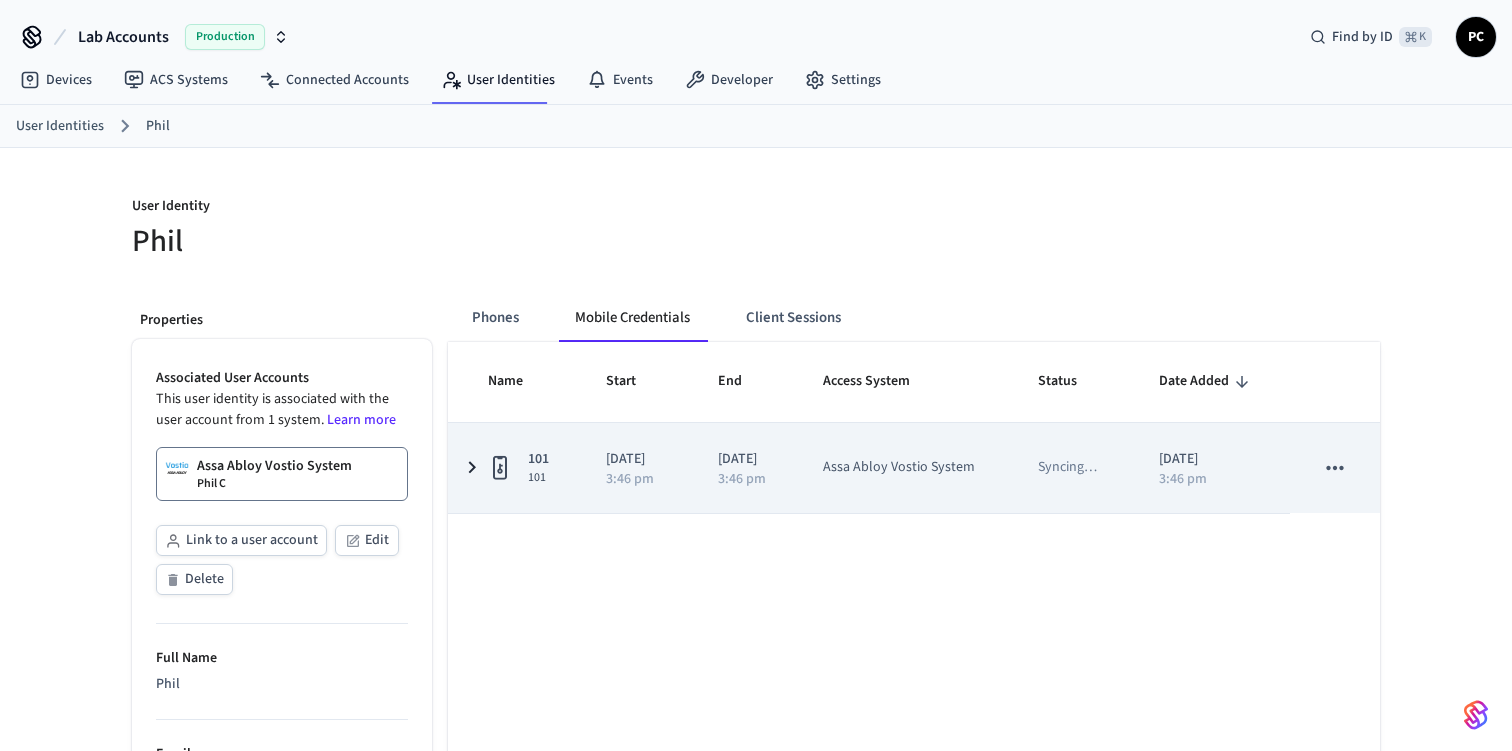 click 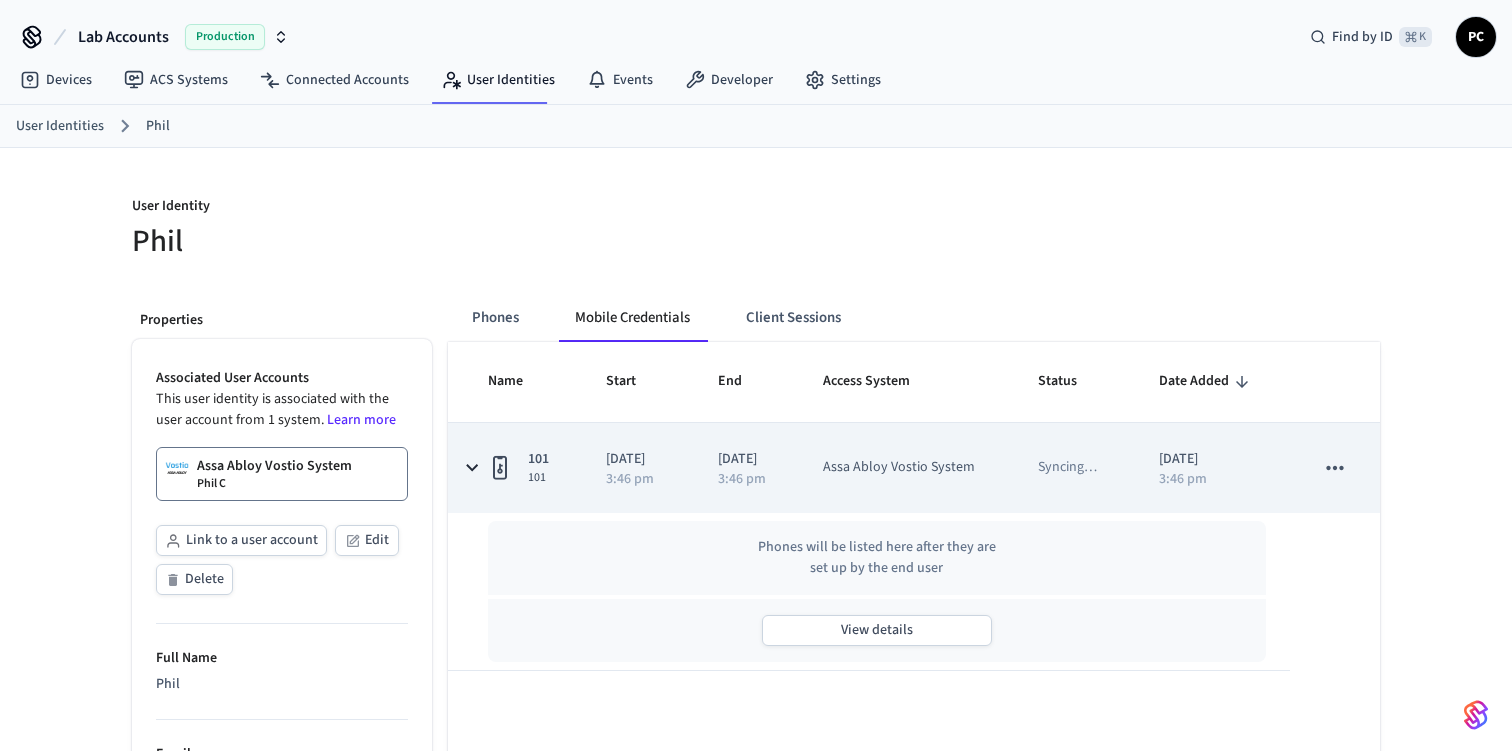 click 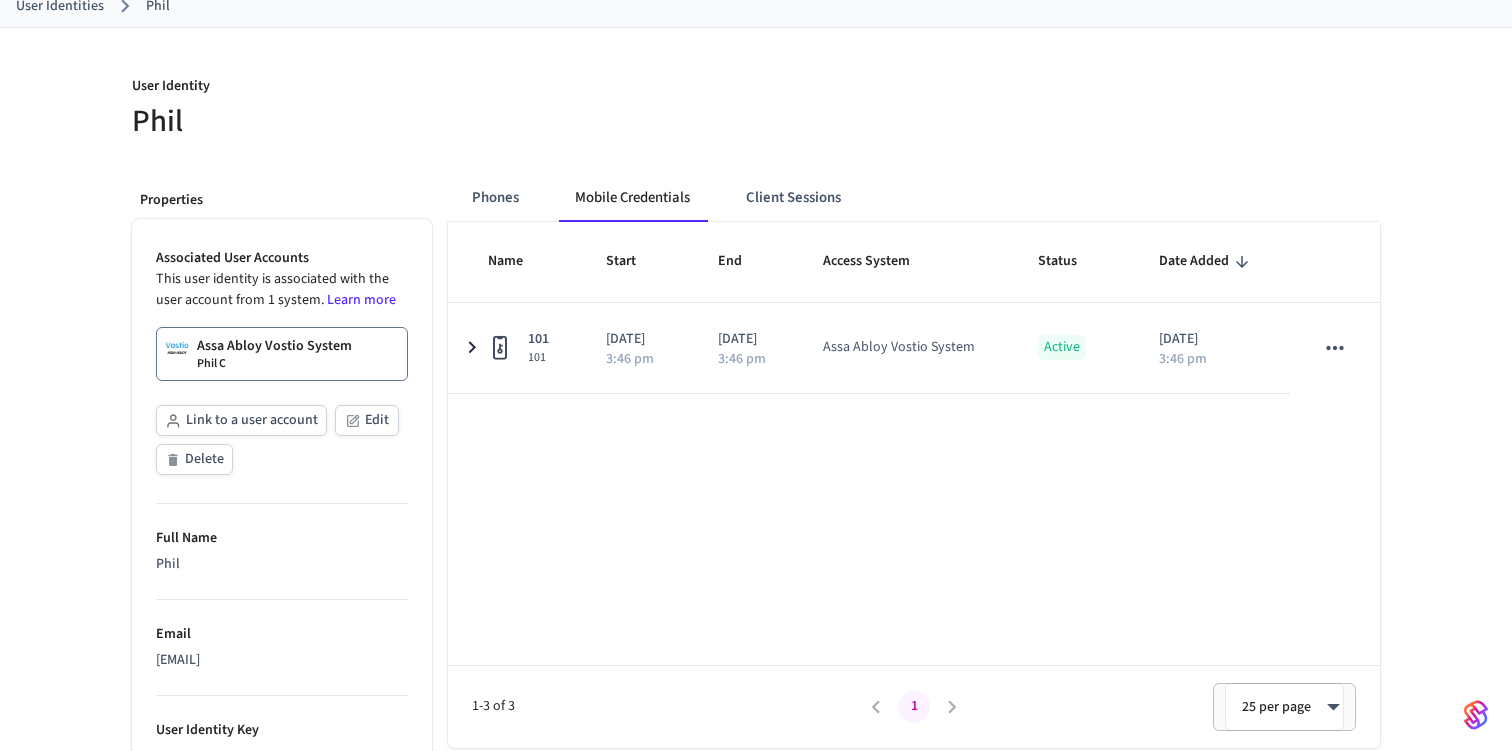 scroll, scrollTop: 116, scrollLeft: 0, axis: vertical 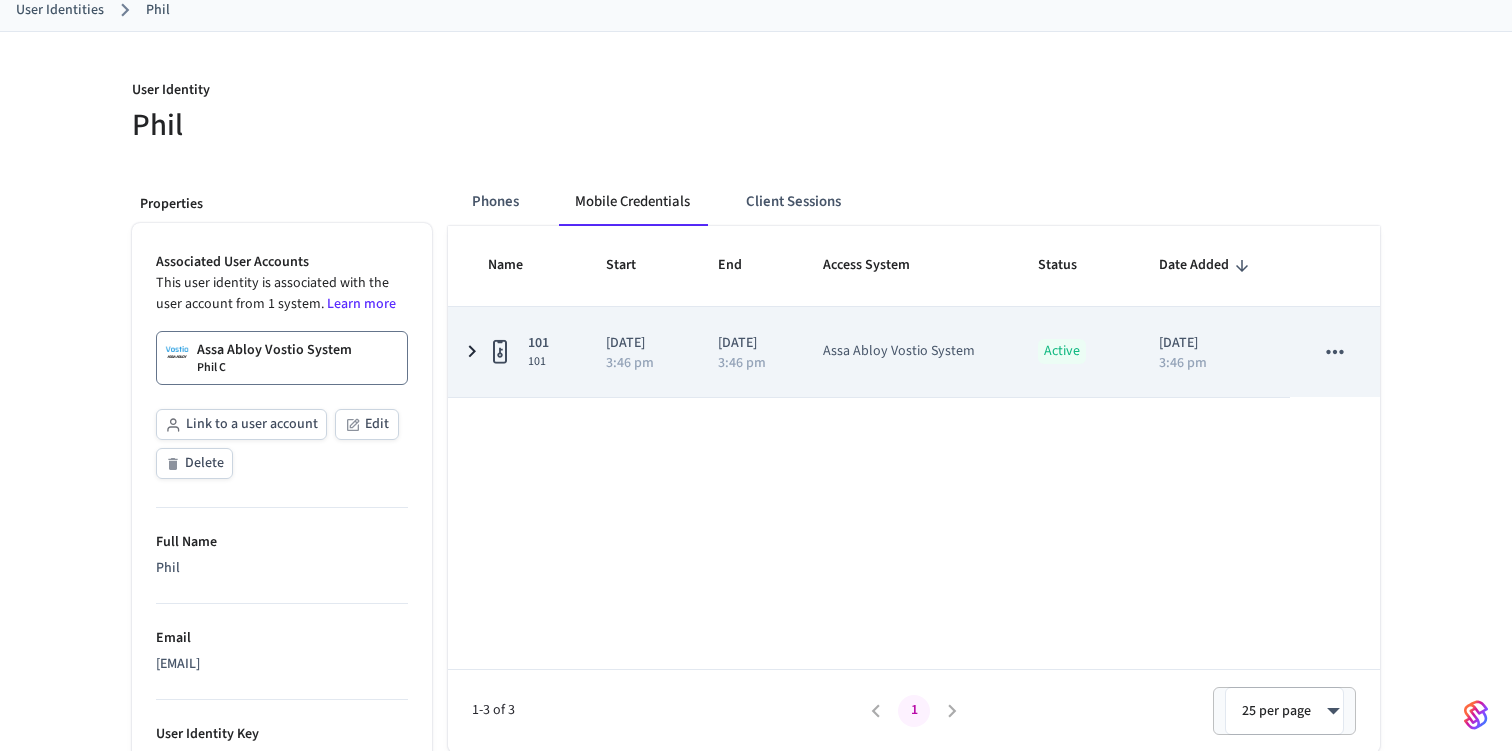 click on "101 101" at bounding box center [515, 352] 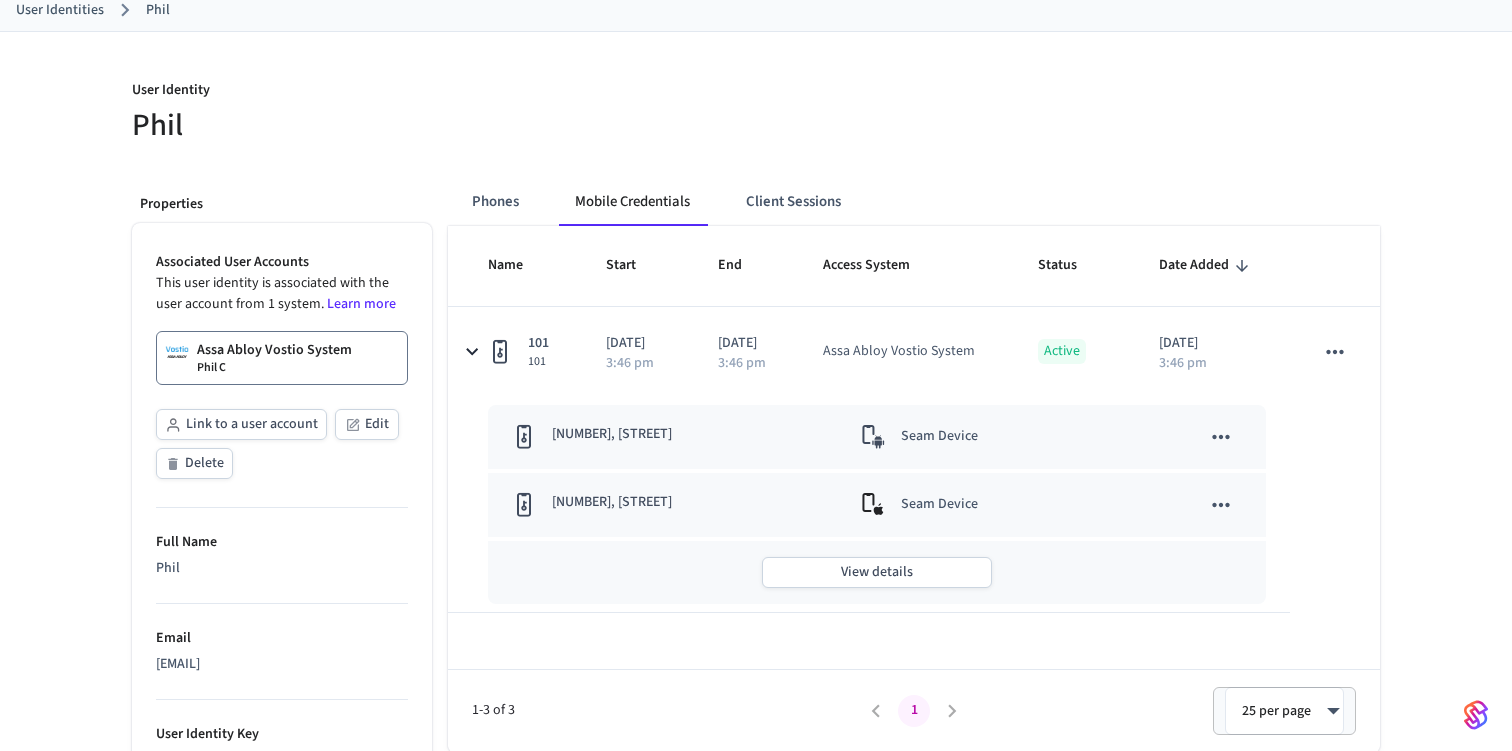 click on "Seam Device" at bounding box center (939, 437) 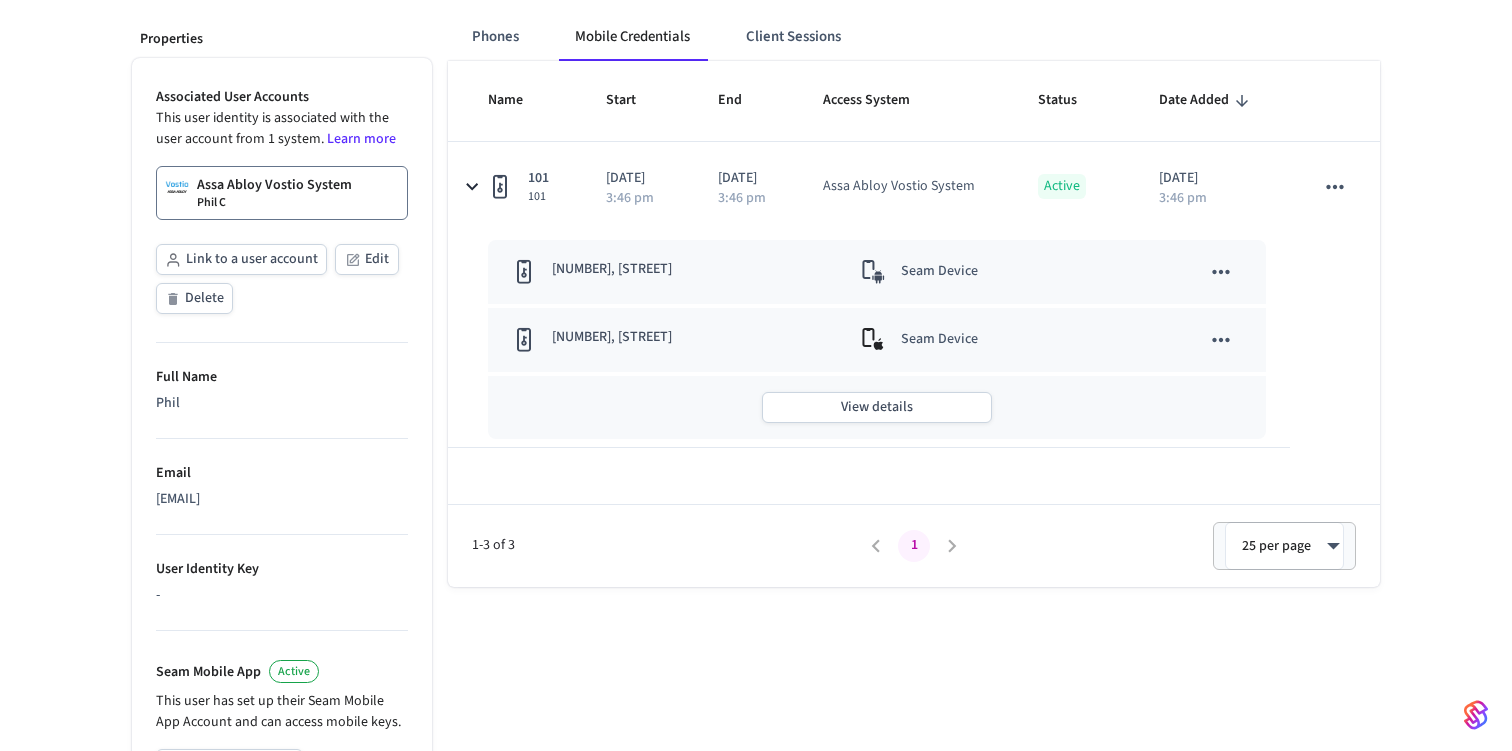 scroll, scrollTop: 285, scrollLeft: 0, axis: vertical 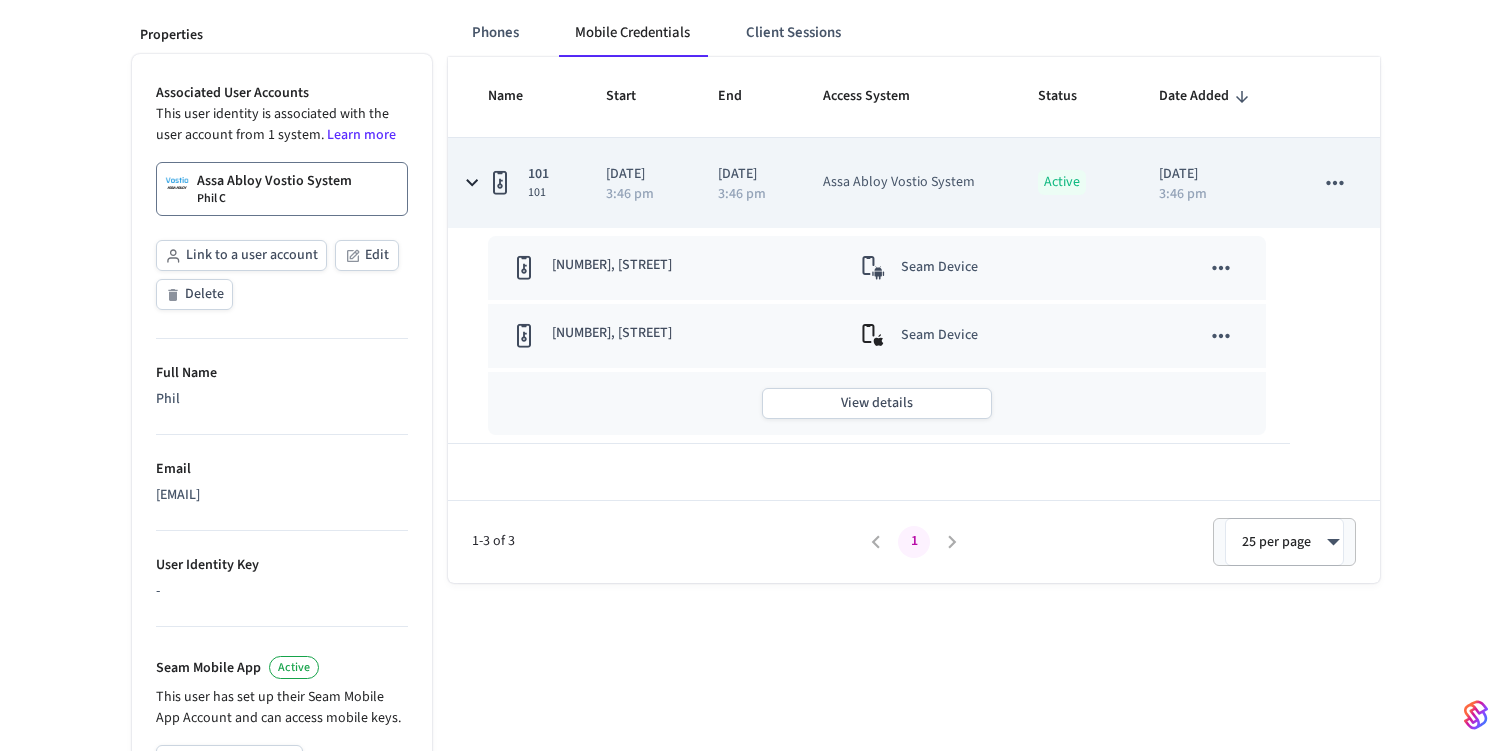 click on "[DATE]" at bounding box center (746, 174) 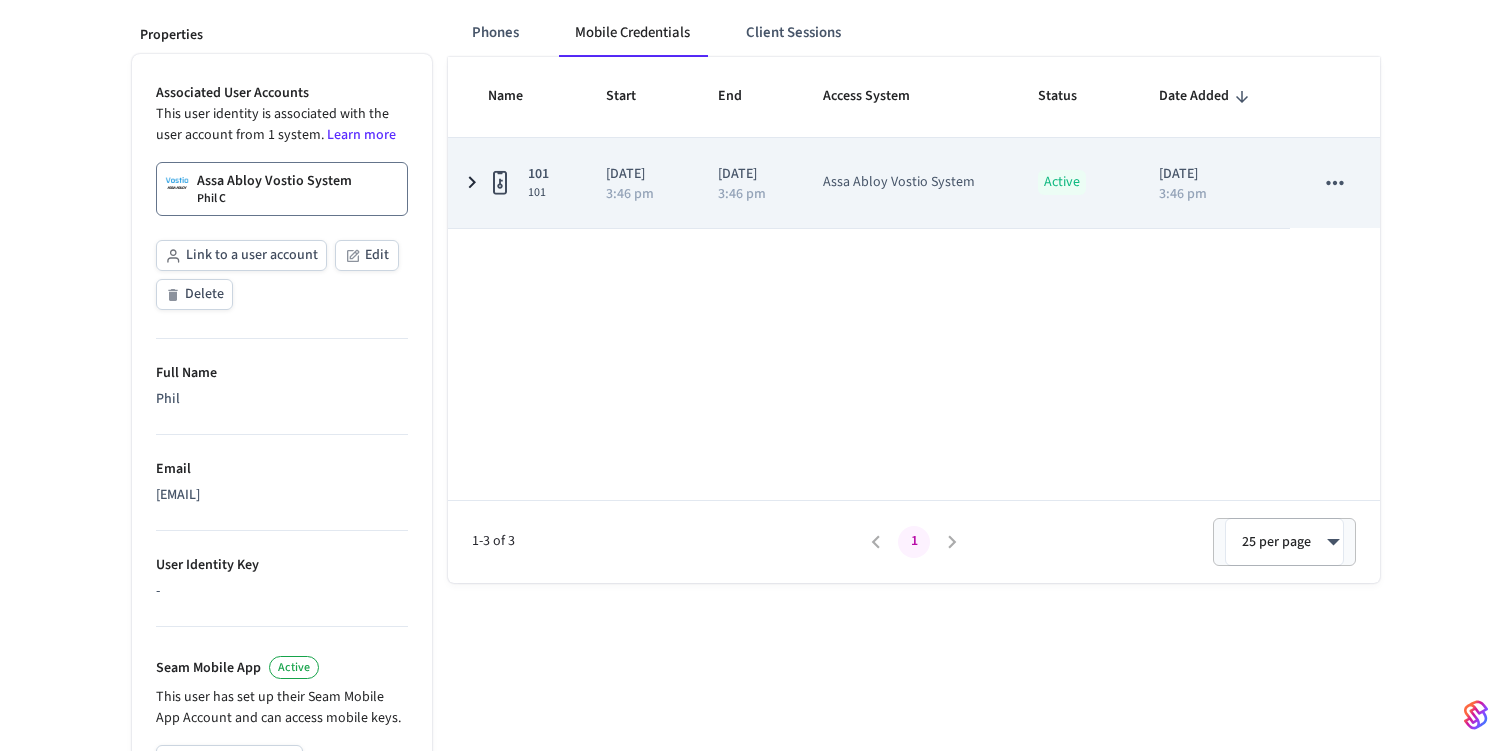 click on "[DATE]" at bounding box center (746, 174) 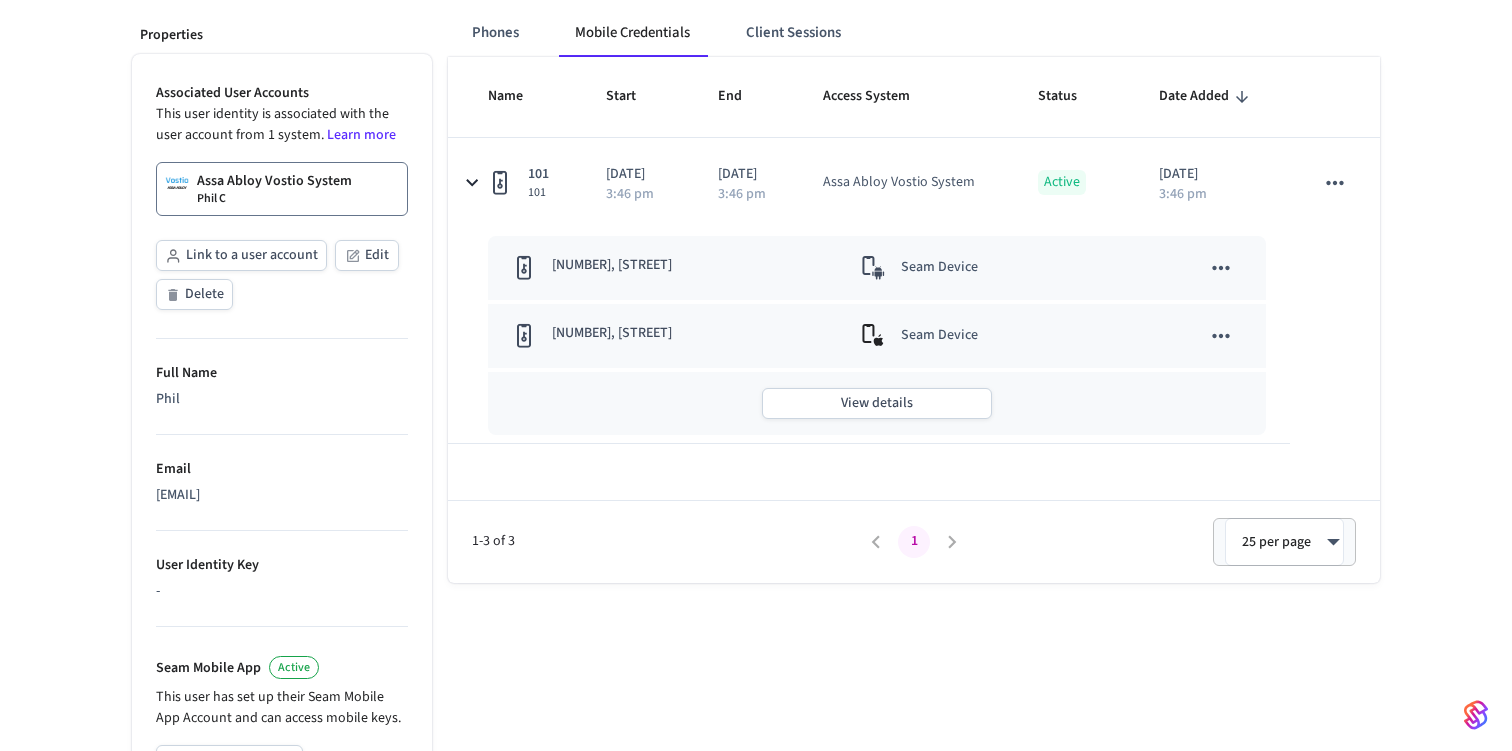 click at bounding box center (1221, 336) 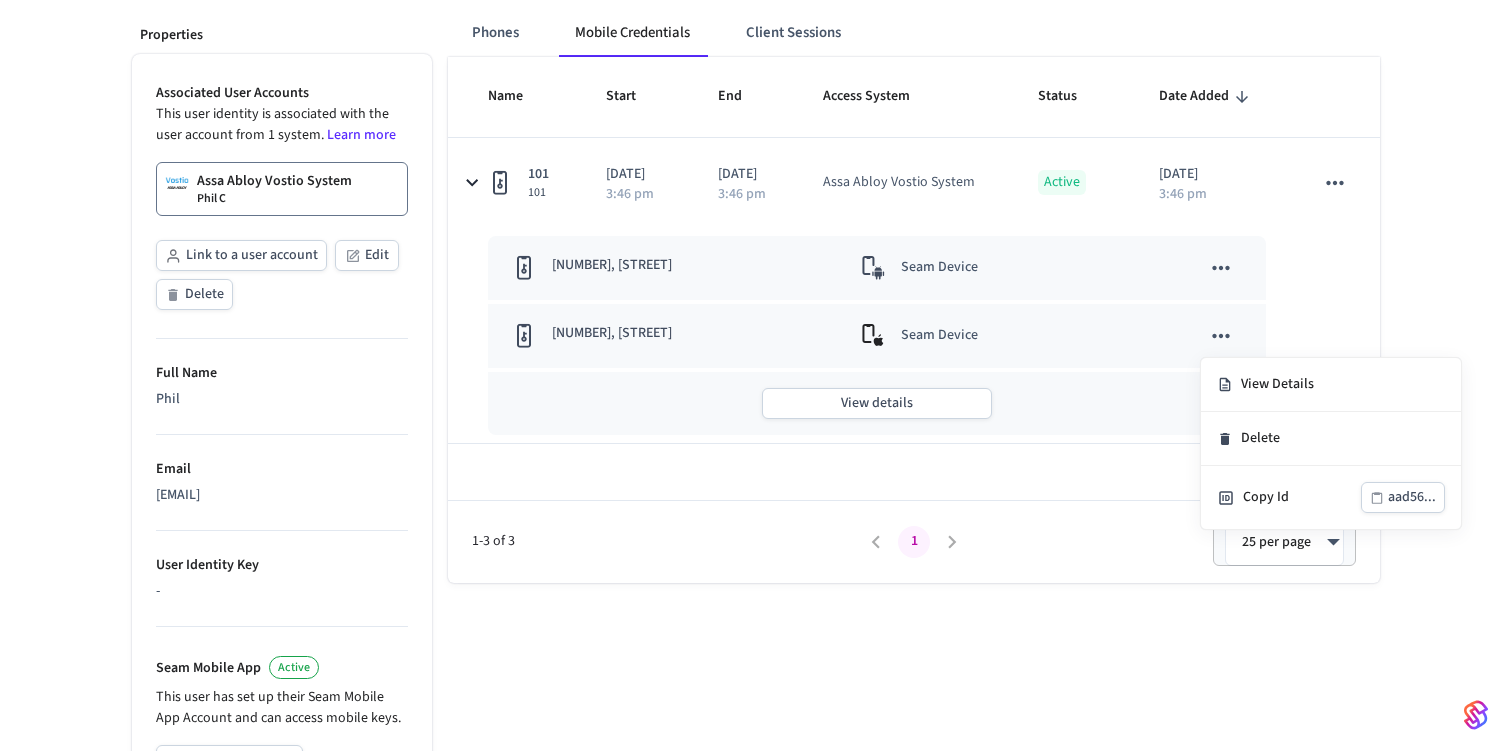 click at bounding box center (756, 375) 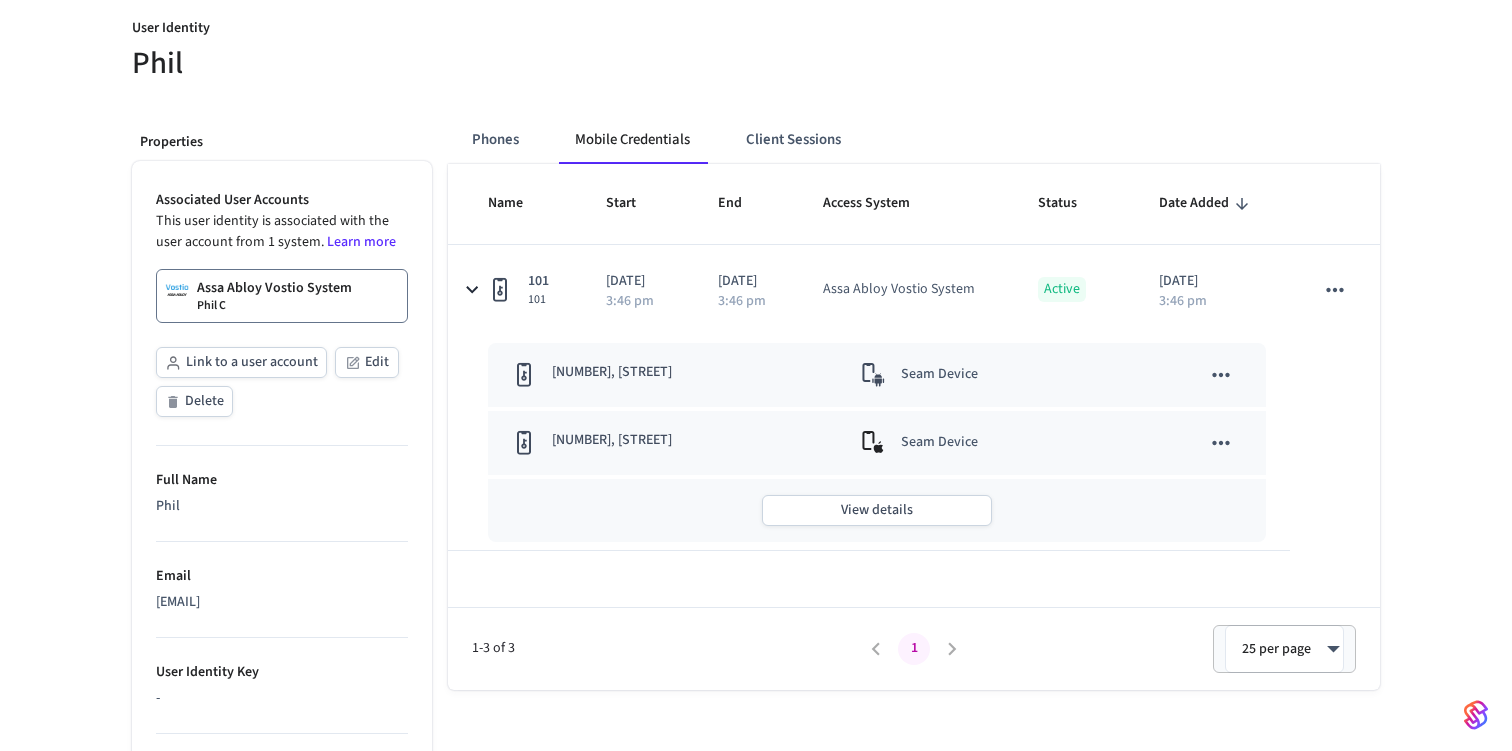scroll, scrollTop: 152, scrollLeft: 0, axis: vertical 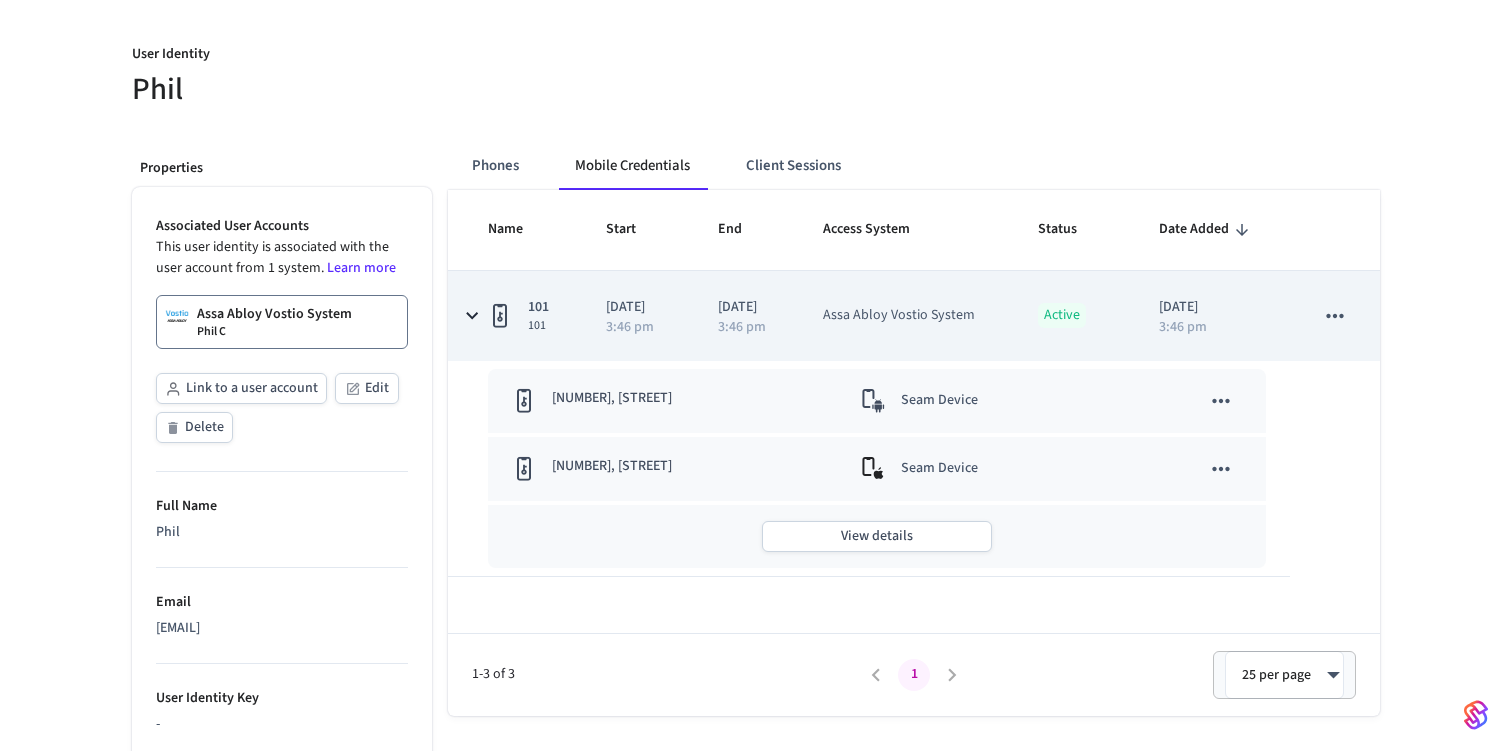 click 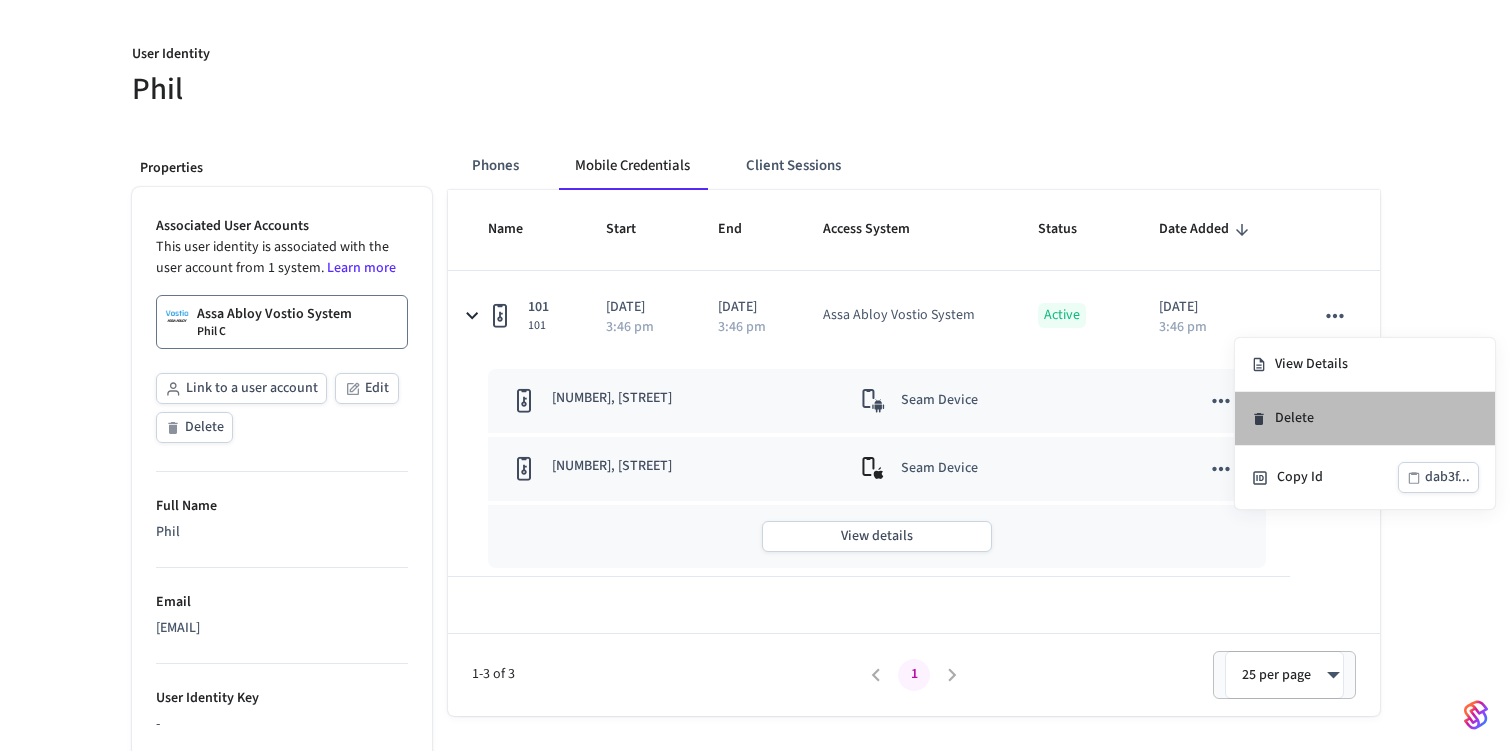 click on "Delete" at bounding box center (1365, 419) 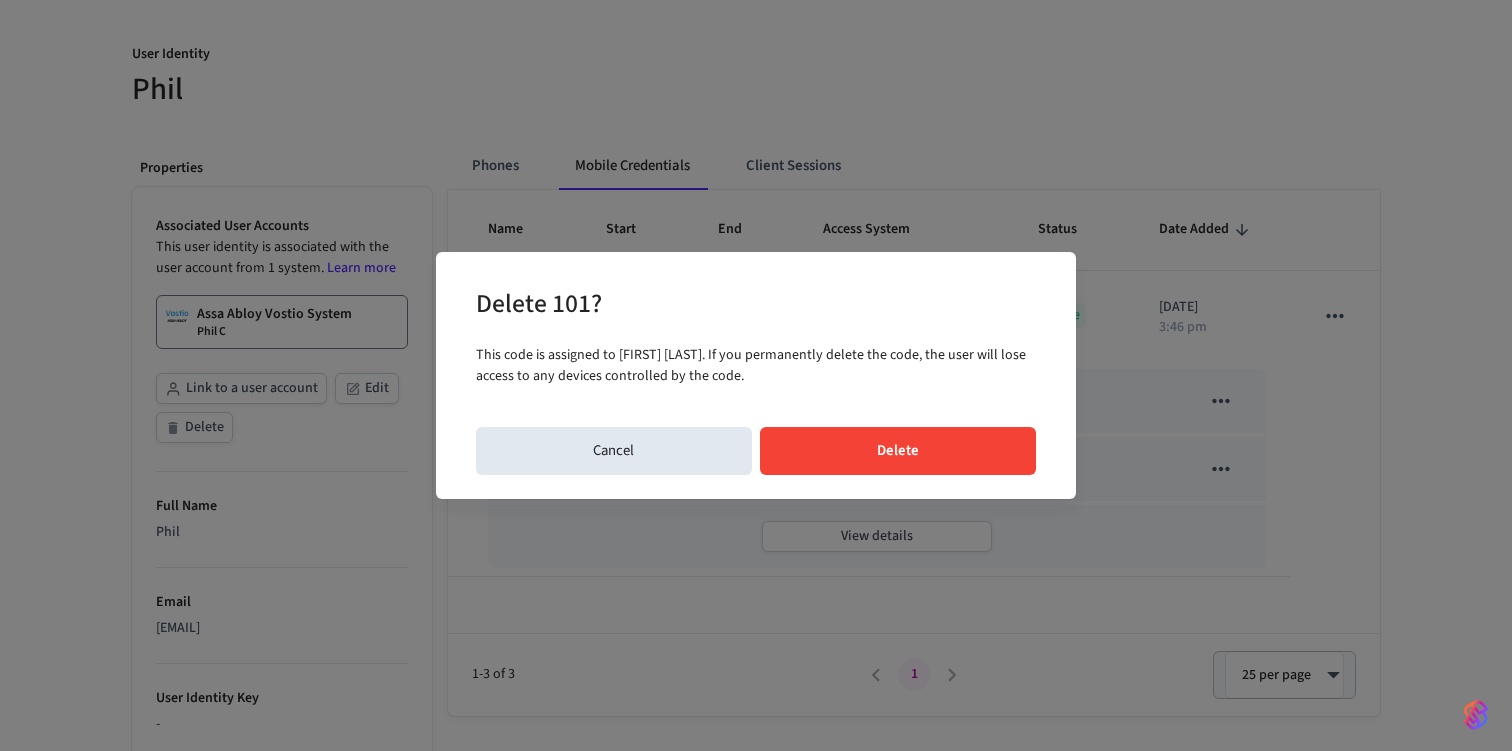 click on "Delete" at bounding box center [898, 451] 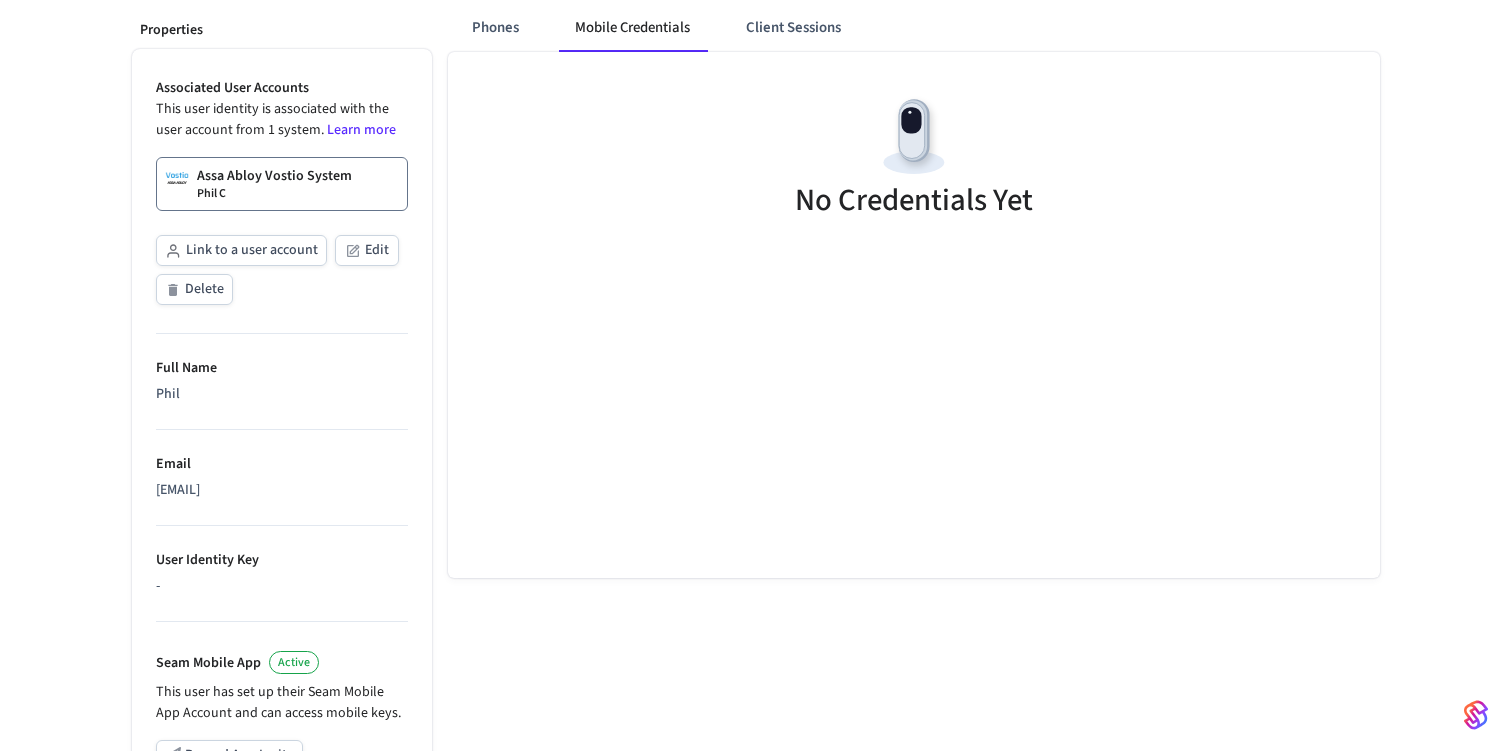scroll, scrollTop: 306, scrollLeft: 0, axis: vertical 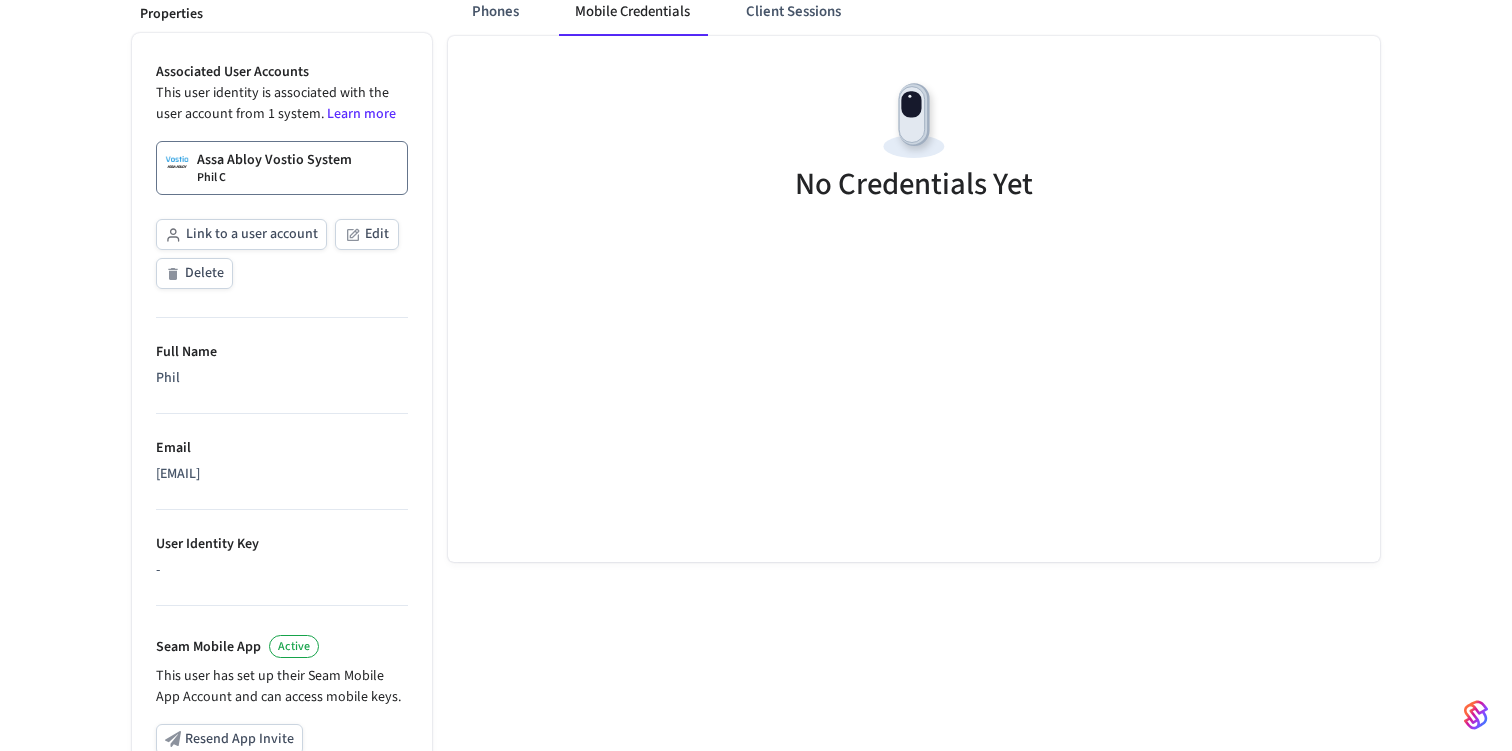 click on "Assa Abloy Vostio System [FIRST] [LAST]" at bounding box center (274, 168) 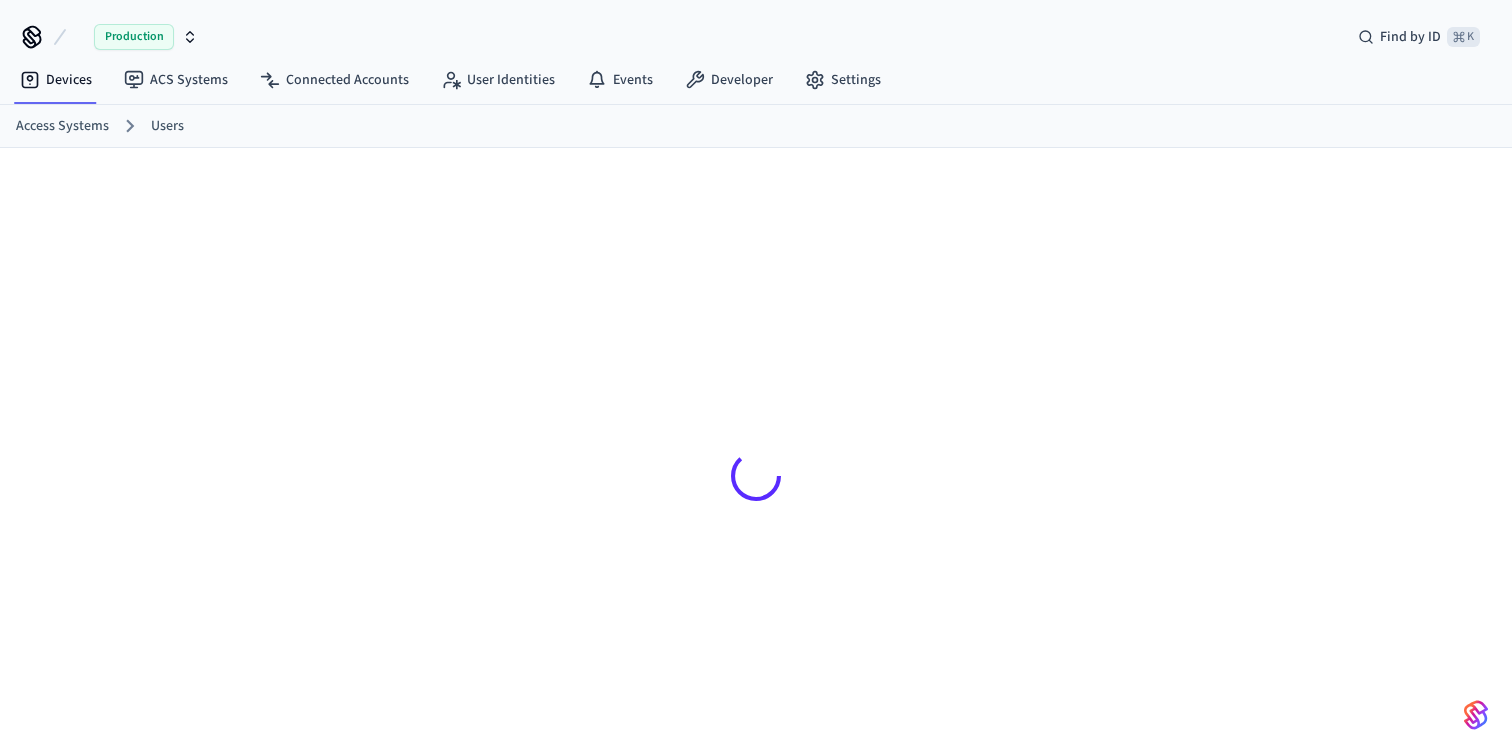 scroll, scrollTop: 0, scrollLeft: 0, axis: both 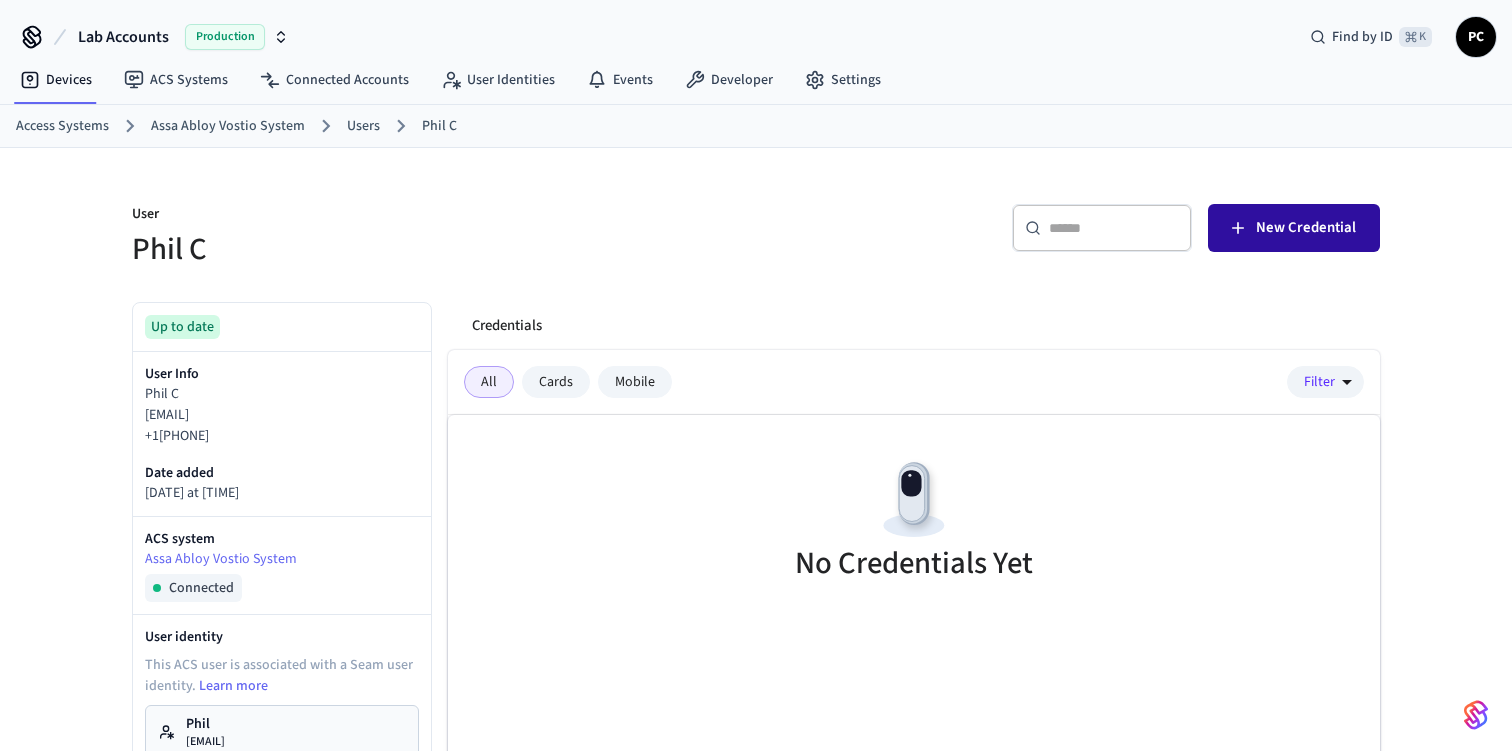 click on "New Credential" at bounding box center [1306, 228] 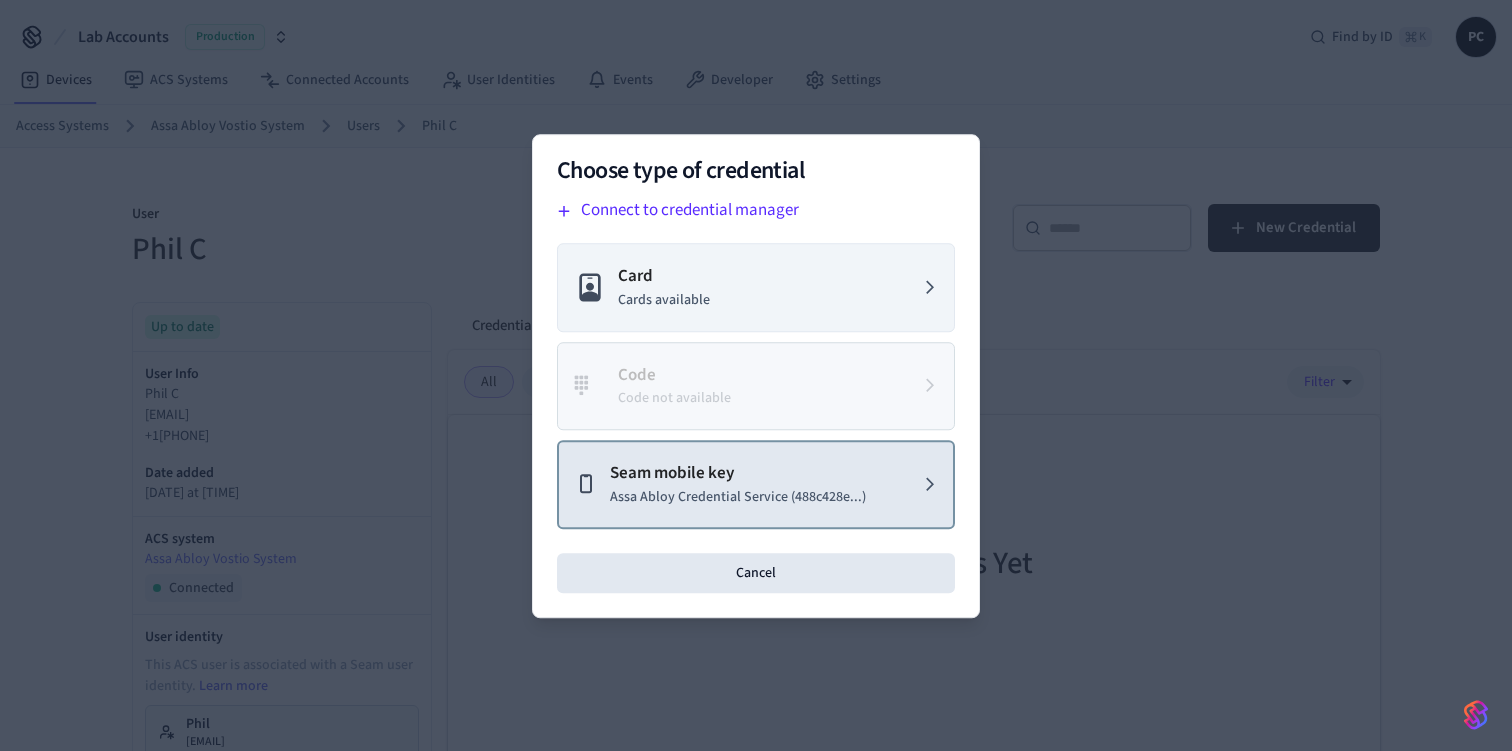 click on "Assa Abloy Credential Service (488c428e...)" at bounding box center [738, 496] 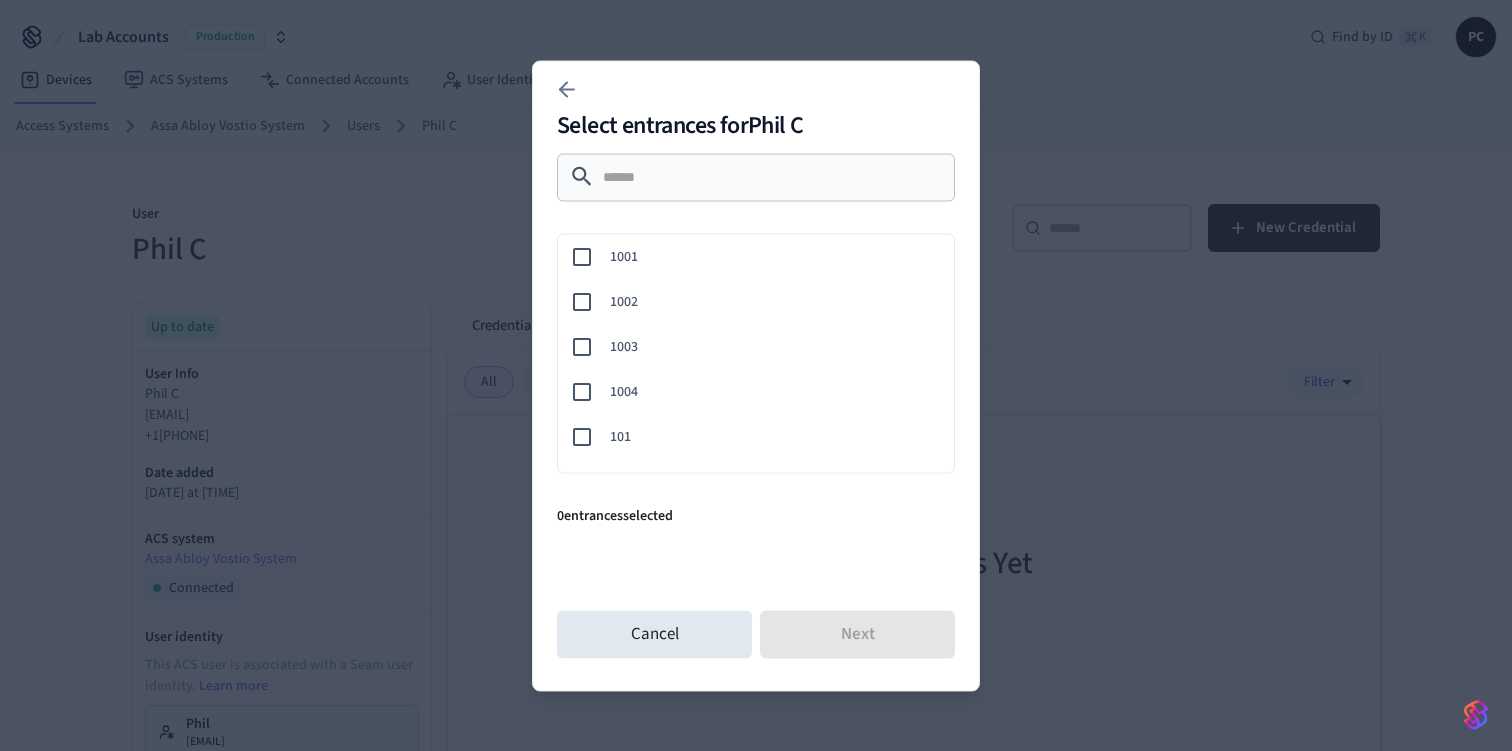 click on "101" at bounding box center [752, 436] 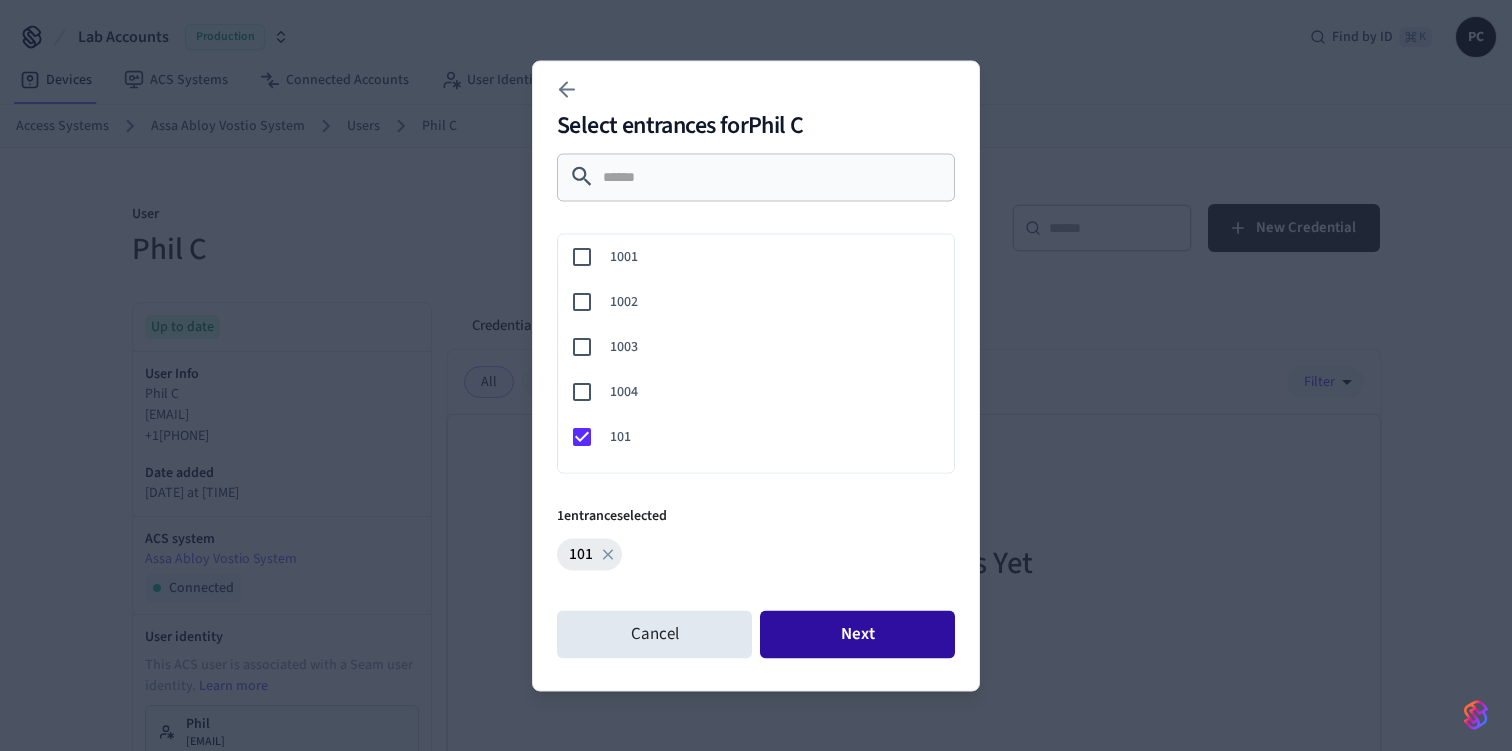 click on "Next" at bounding box center (857, 634) 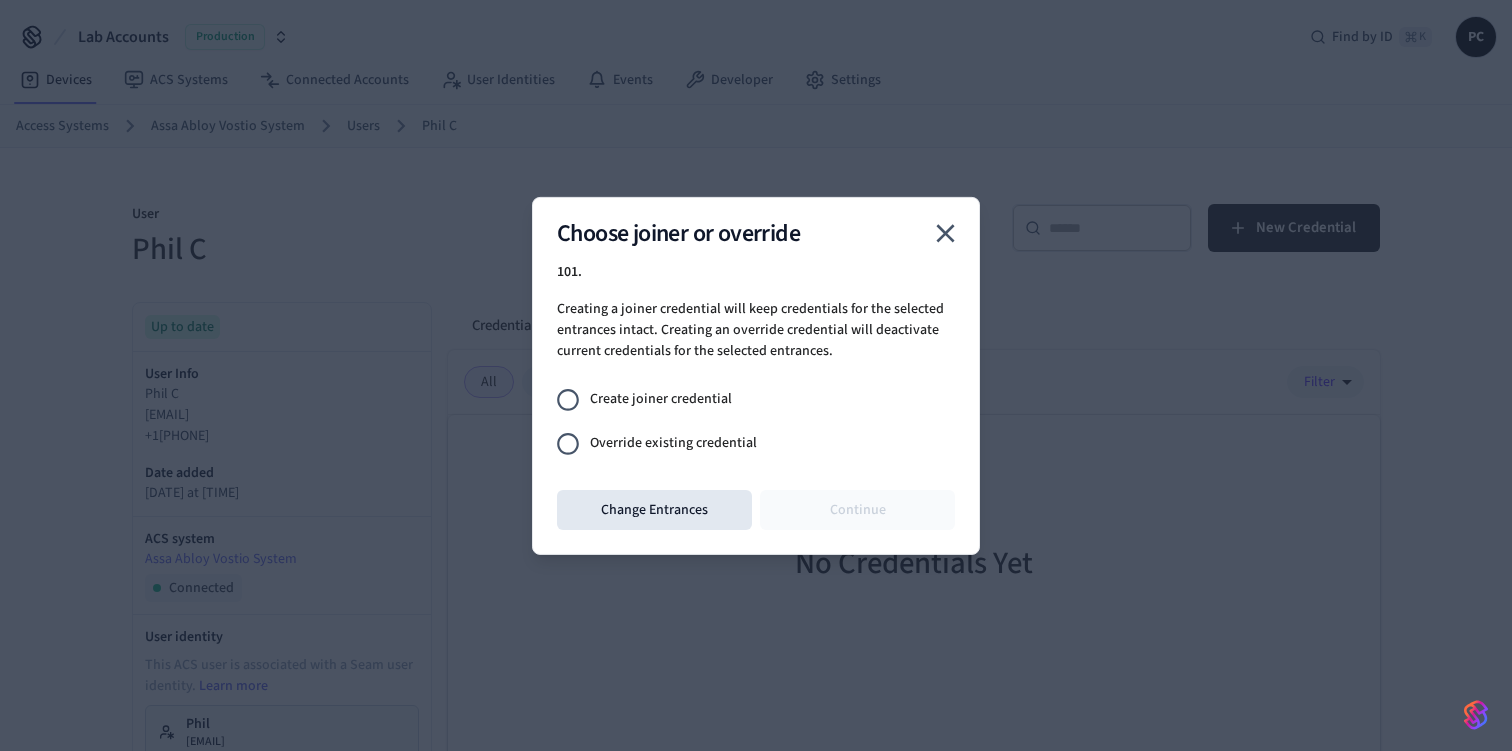 click on "Override existing credential" at bounding box center [673, 443] 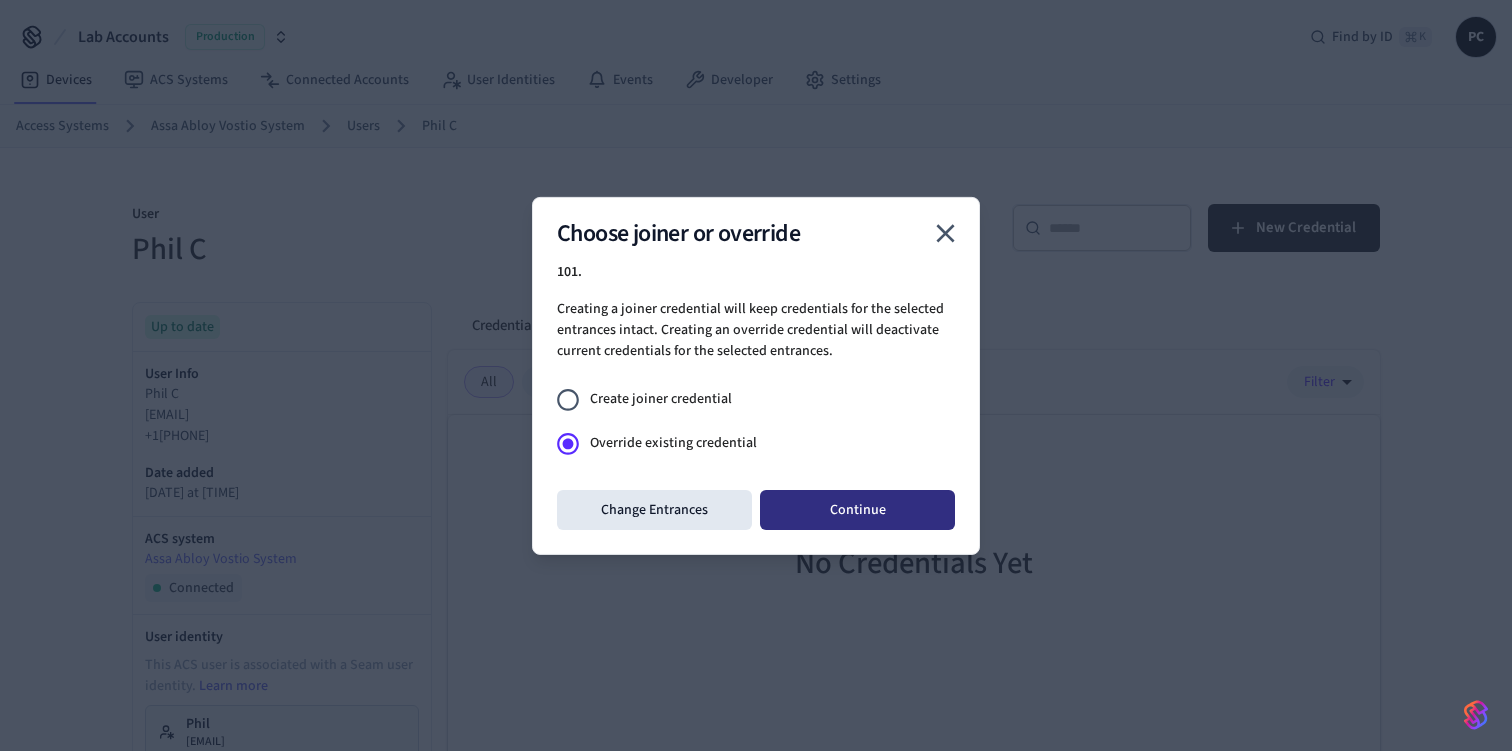 click on "Continue" at bounding box center (857, 510) 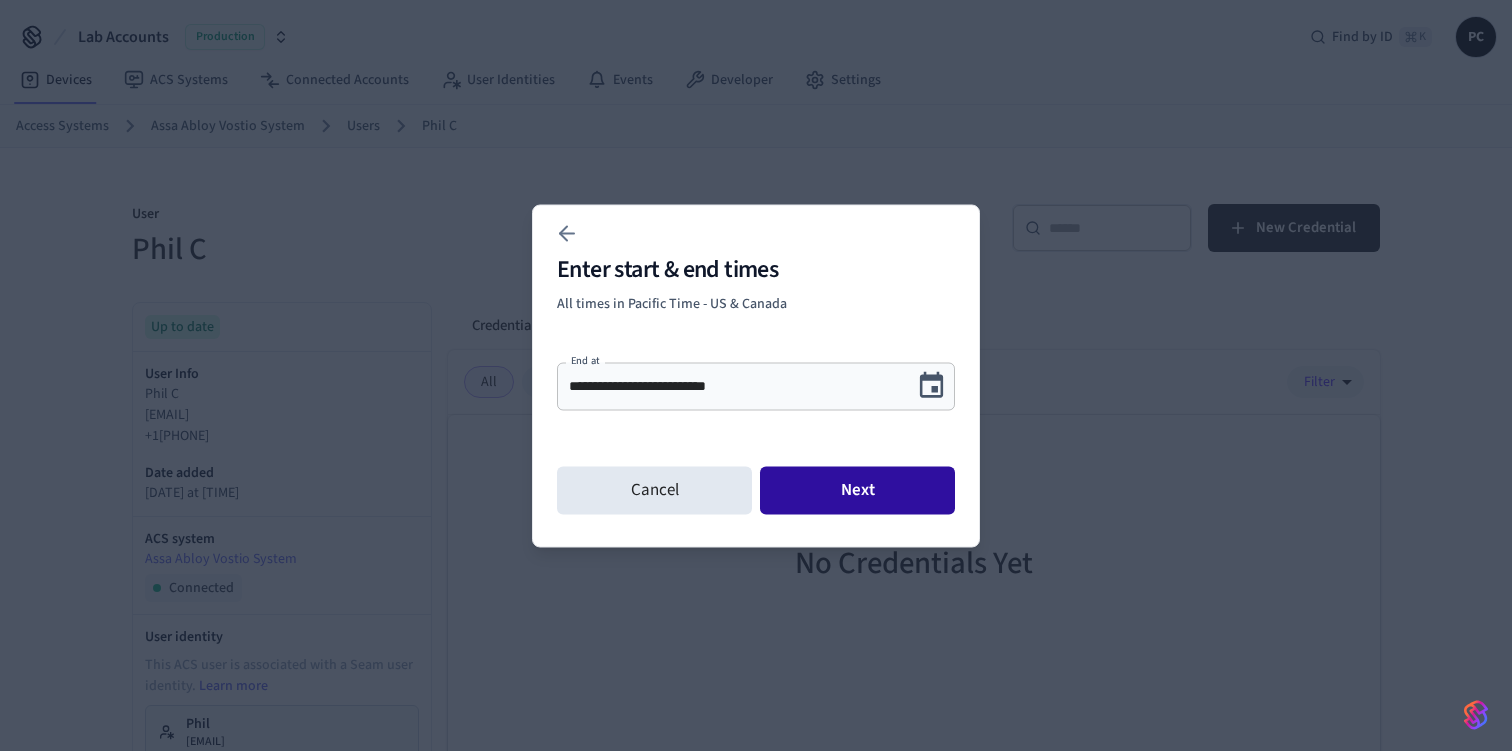 click on "Next" at bounding box center [857, 490] 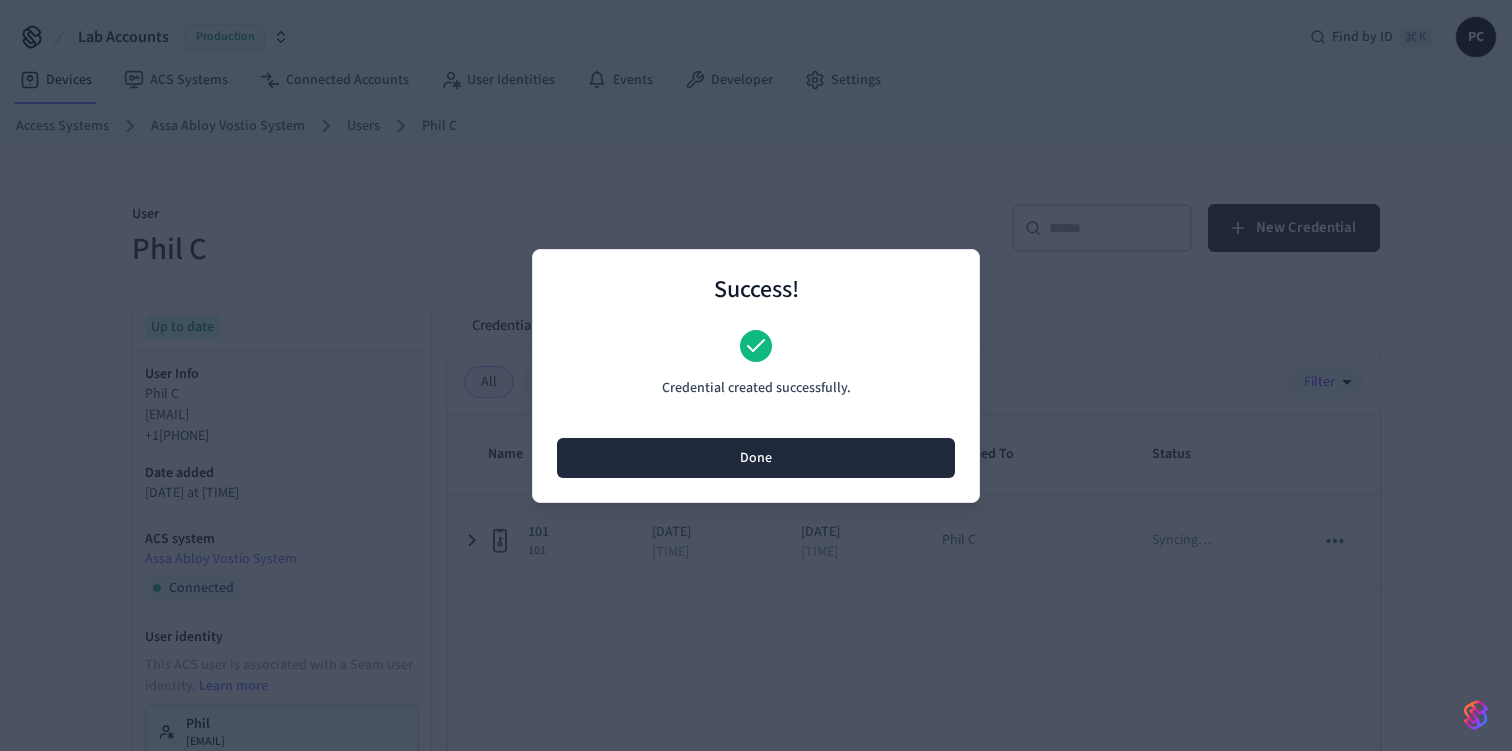 click on "Done" at bounding box center (756, 458) 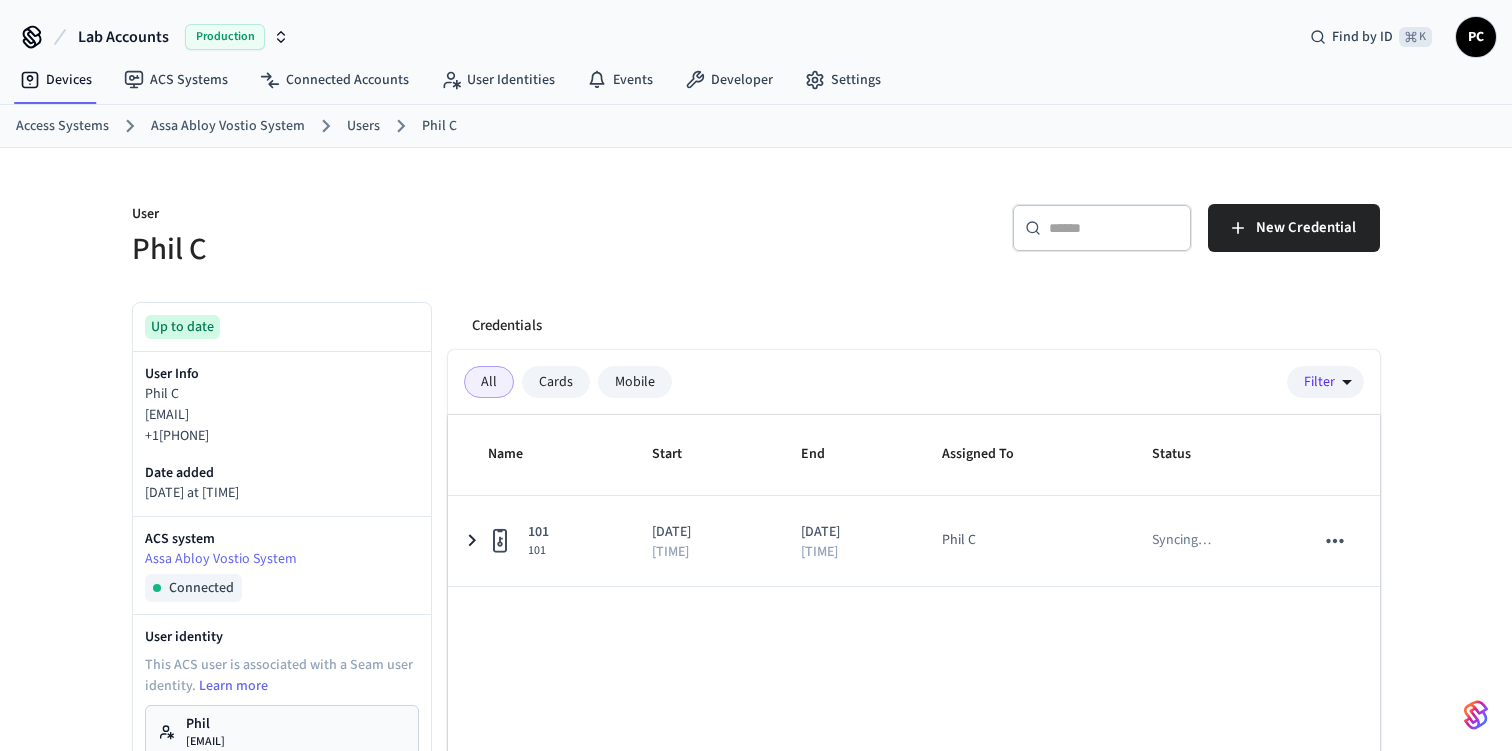 click on "Credentials" at bounding box center (918, 326) 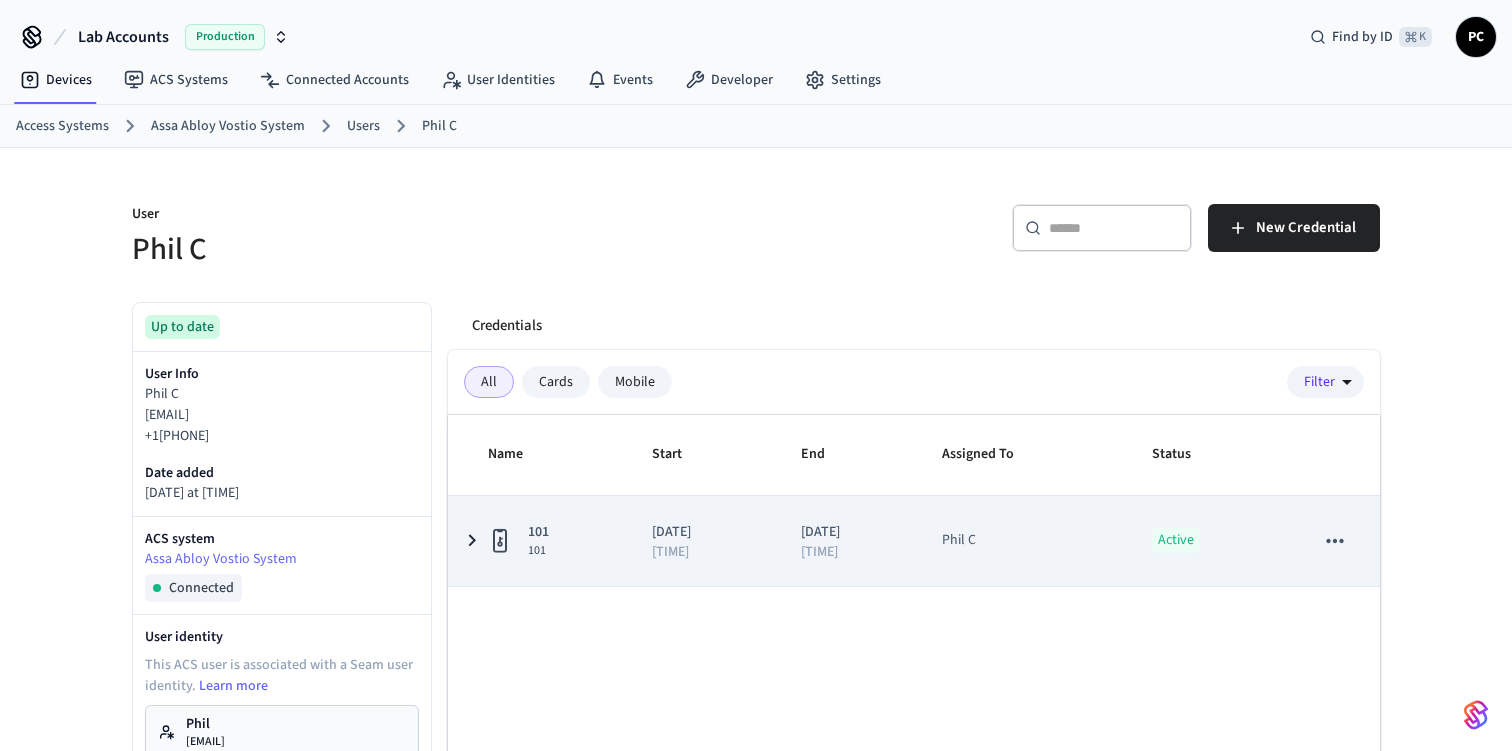 click on "101 101" at bounding box center (538, 541) 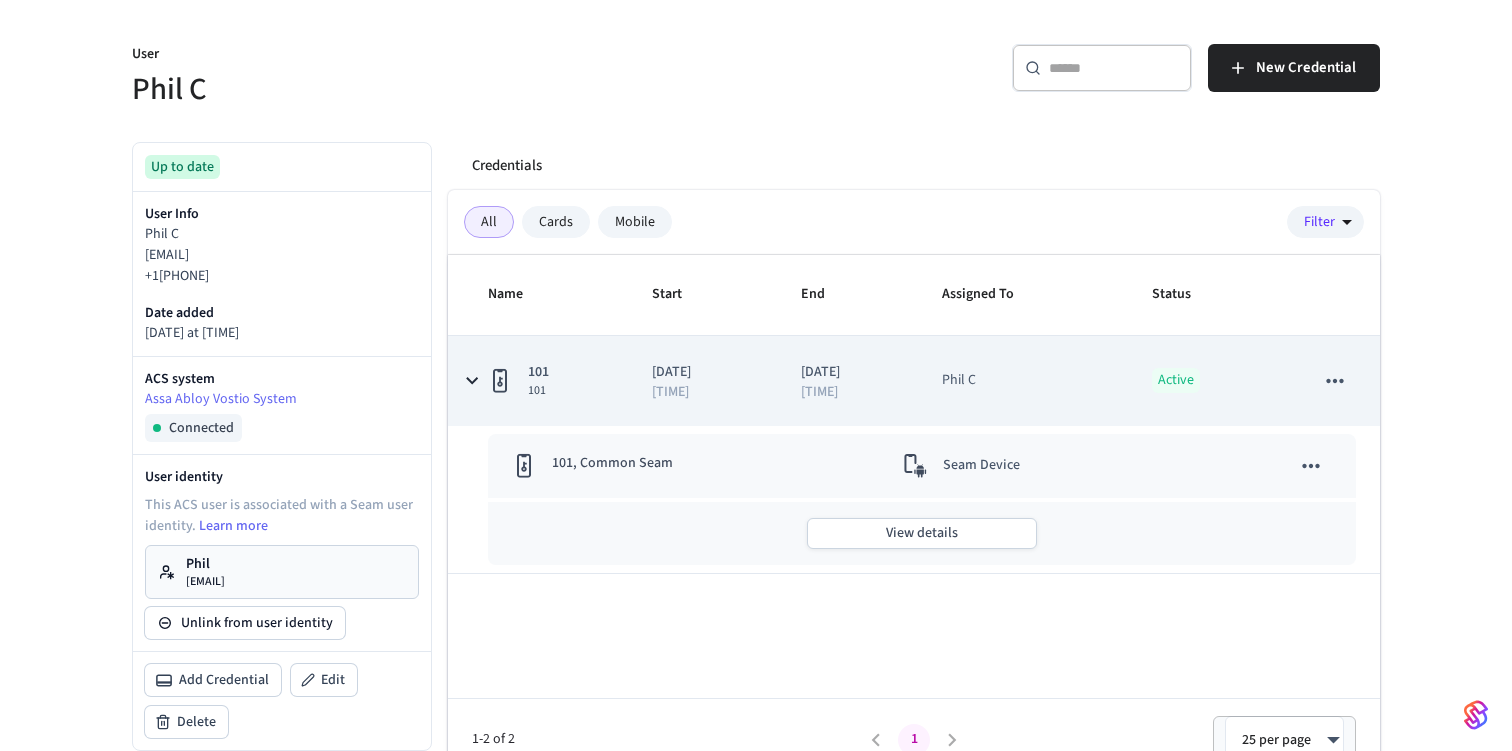 scroll, scrollTop: 174, scrollLeft: 0, axis: vertical 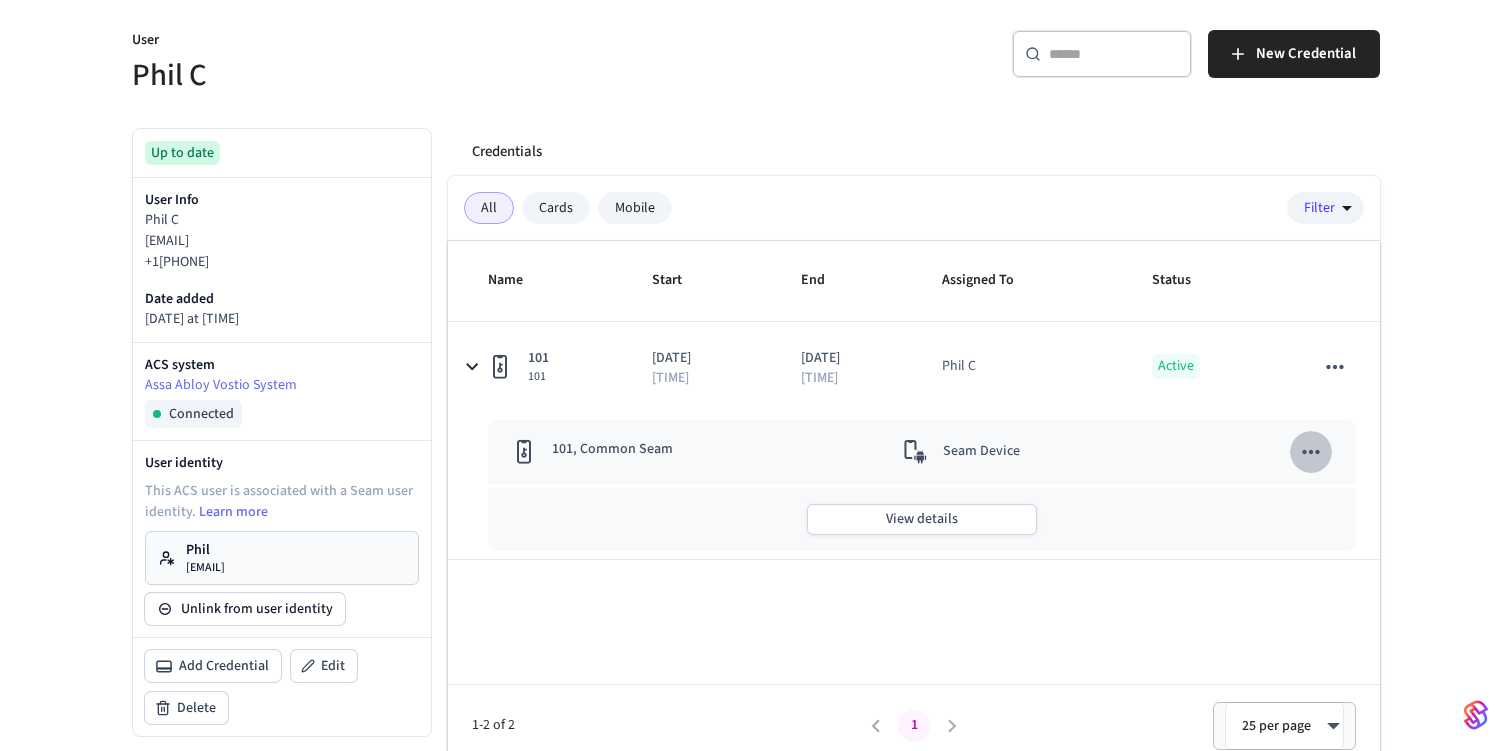 click 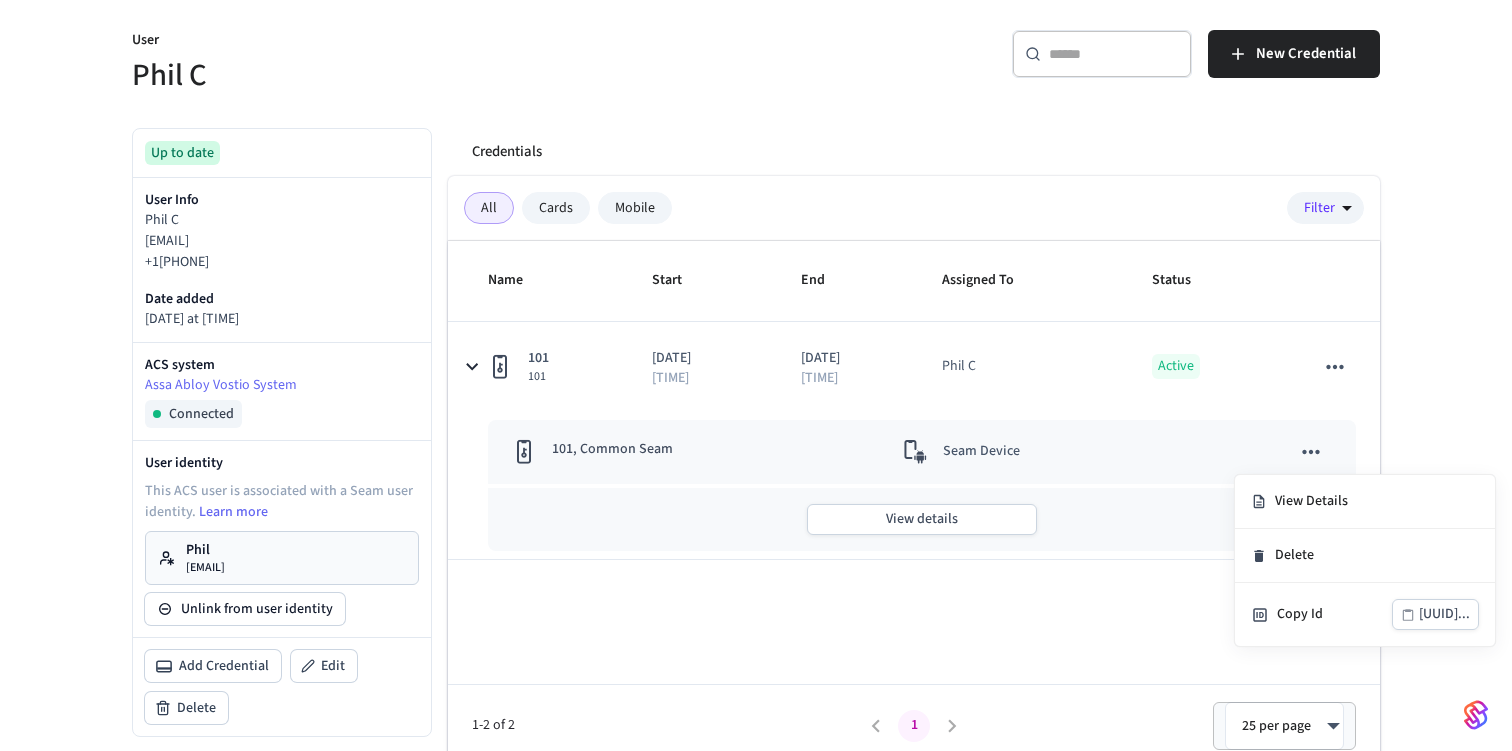 click at bounding box center (756, 375) 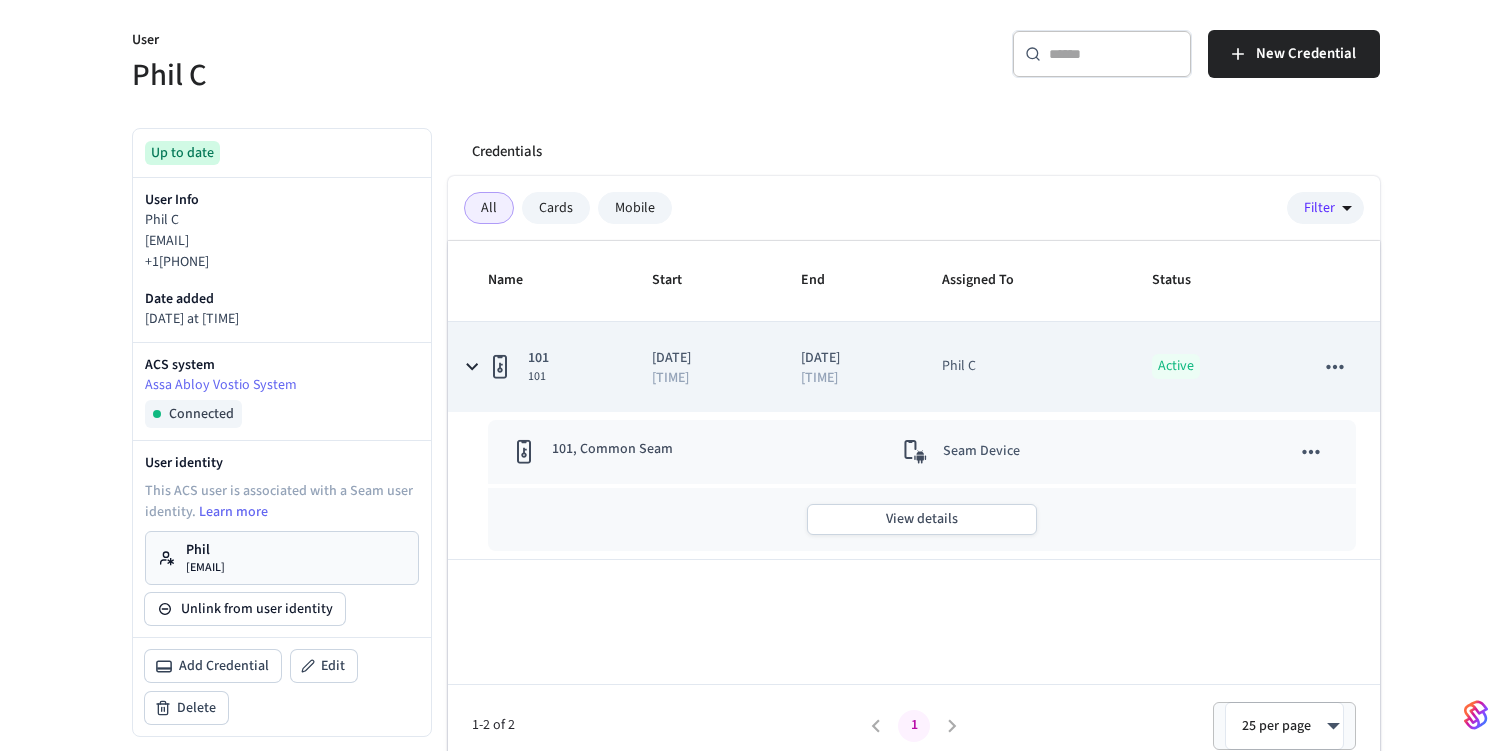 click on "Active" at bounding box center (1209, 366) 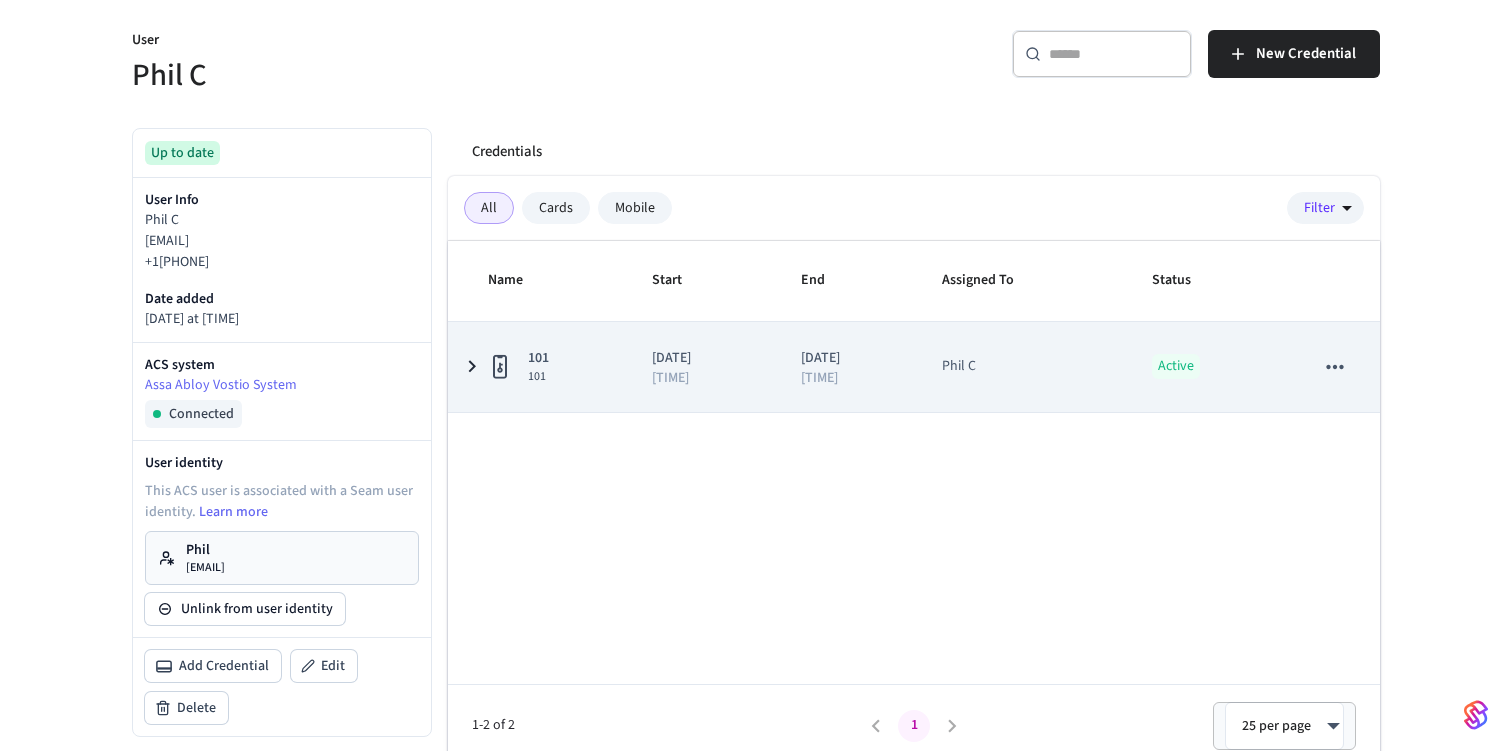 click on "Active" at bounding box center (1209, 366) 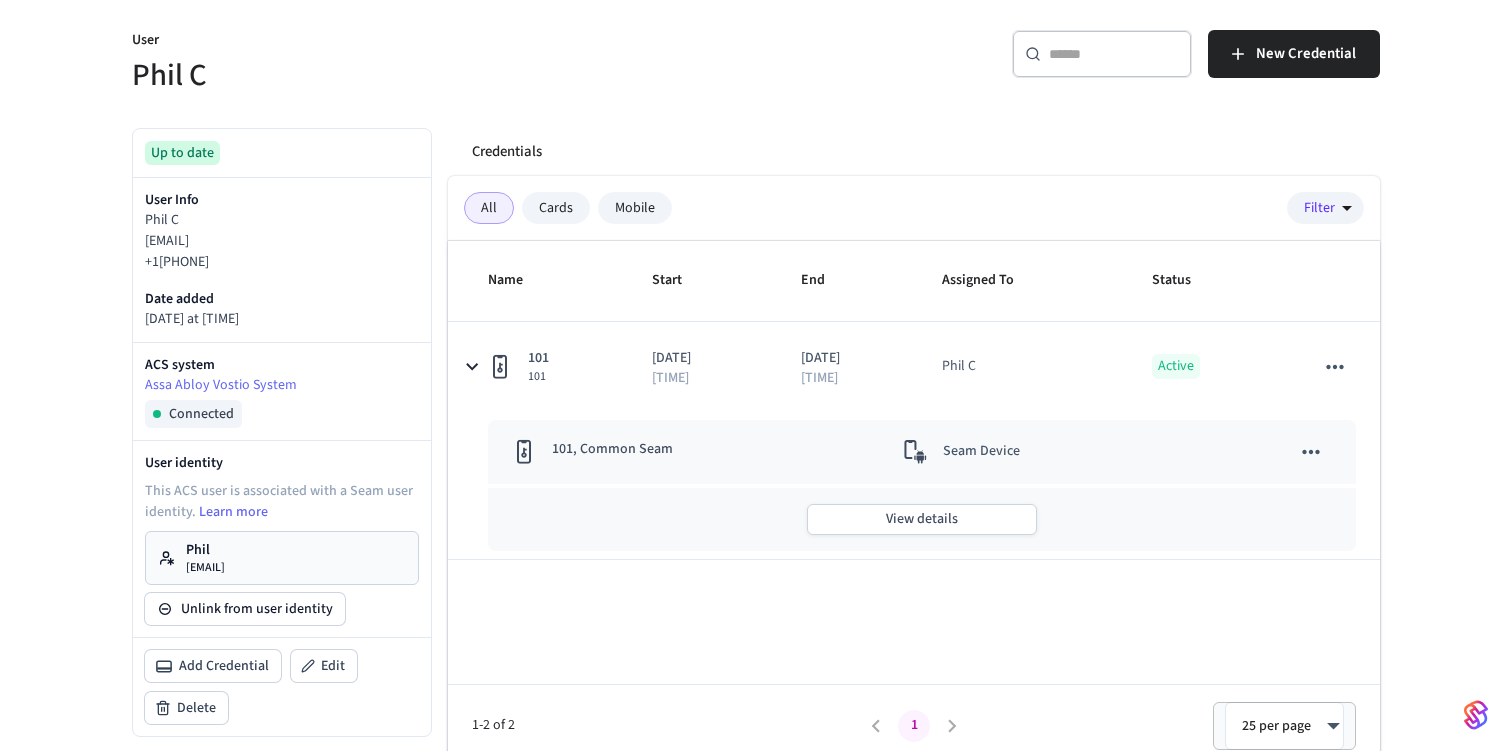 click on "Seam Device" at bounding box center [981, 452] 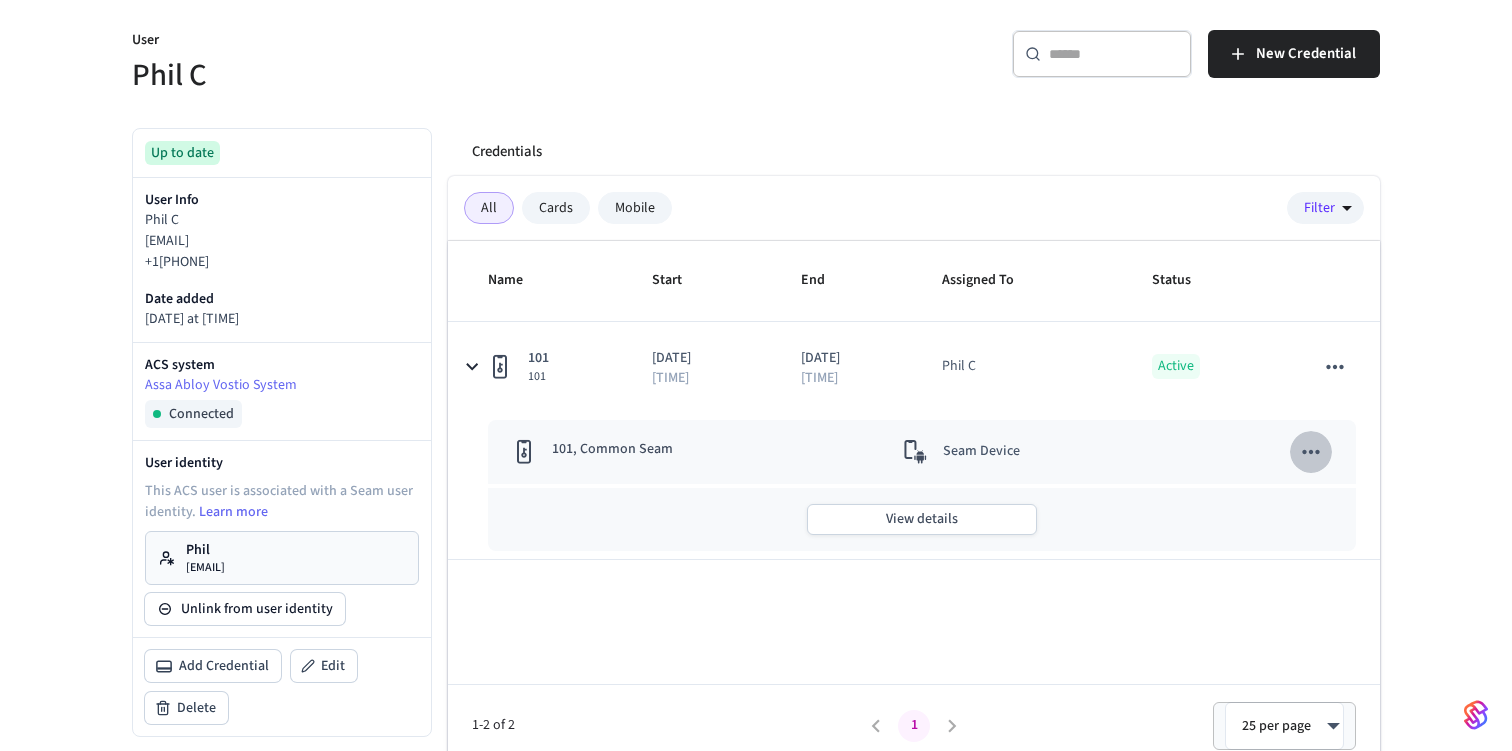click at bounding box center [1311, 452] 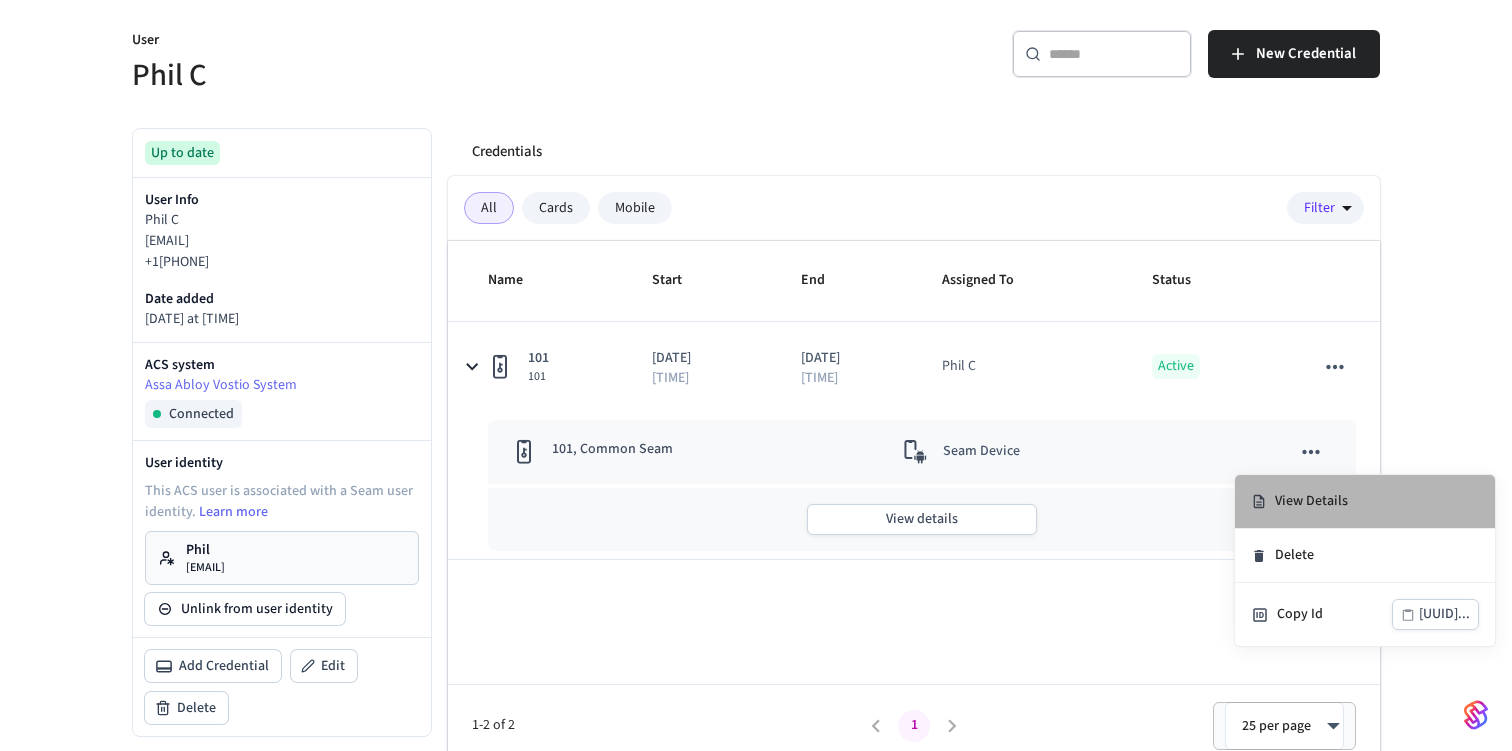 click on "View Details" at bounding box center [1365, 502] 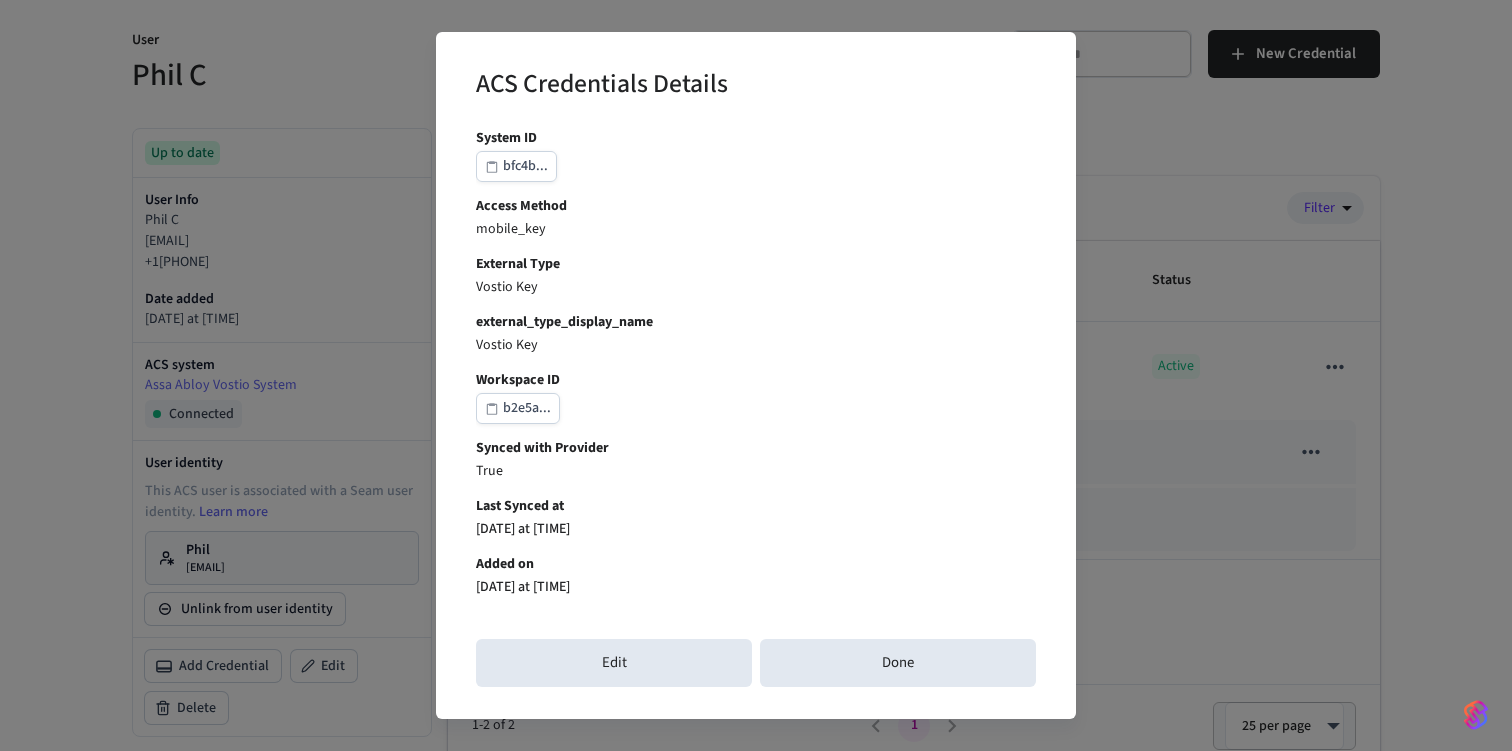 scroll, scrollTop: 0, scrollLeft: 0, axis: both 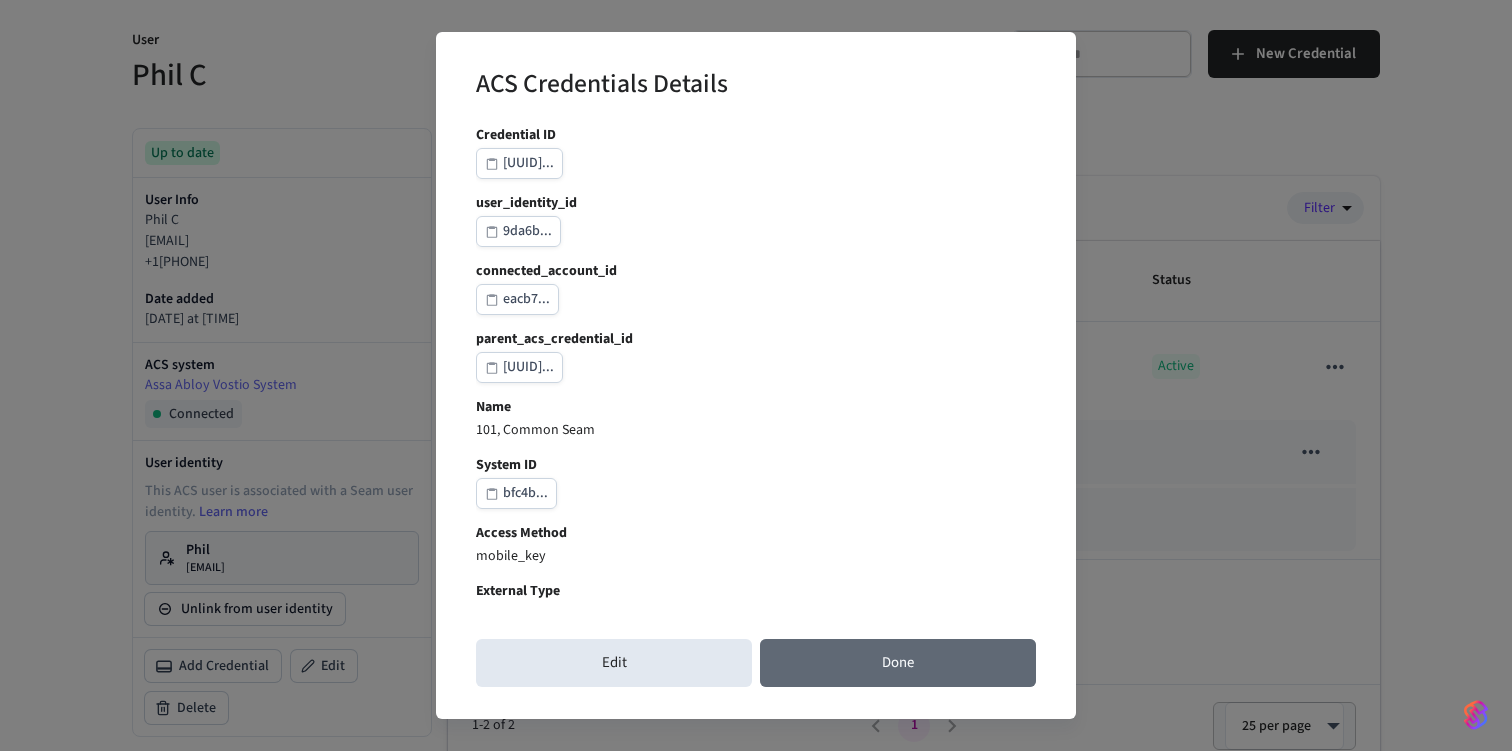 click on "Done" at bounding box center (898, 663) 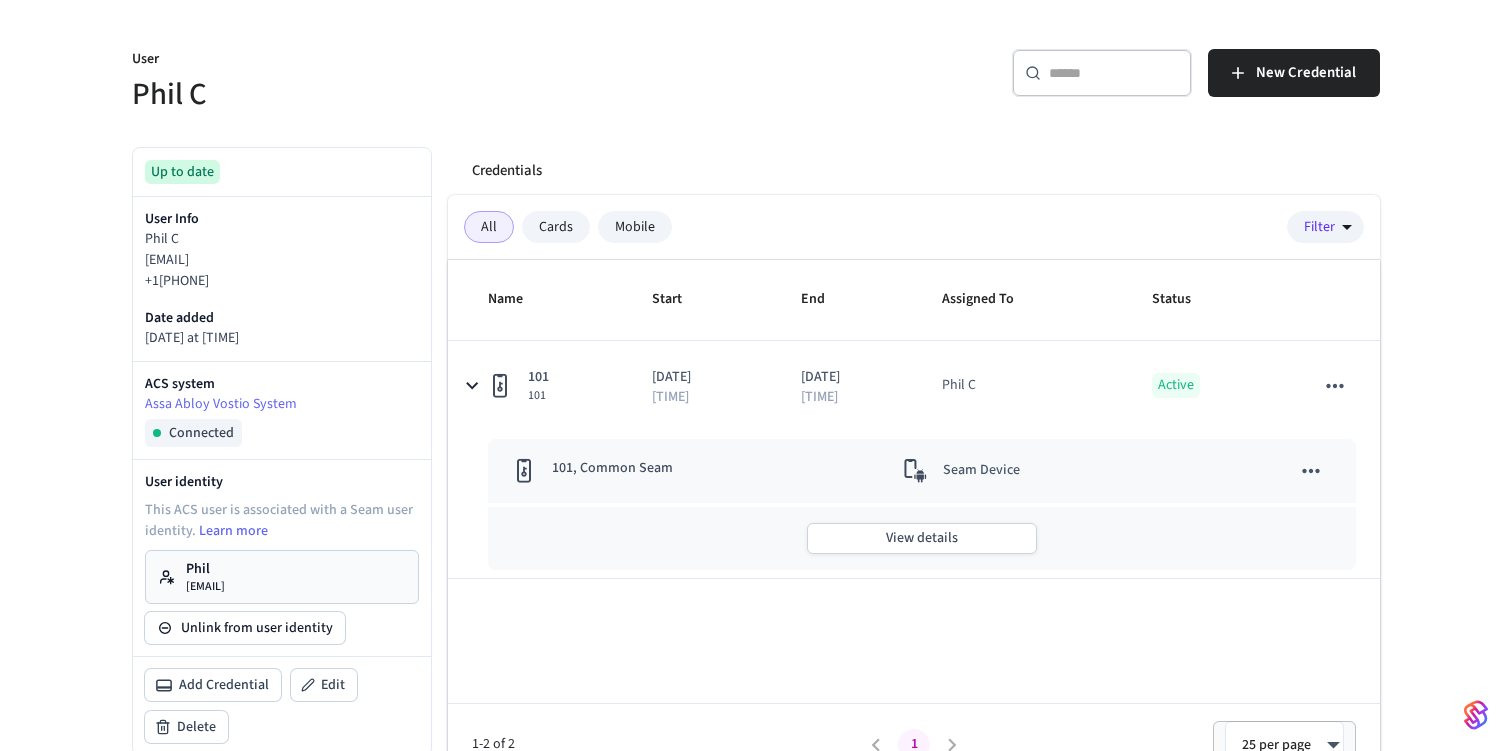 scroll, scrollTop: 154, scrollLeft: 0, axis: vertical 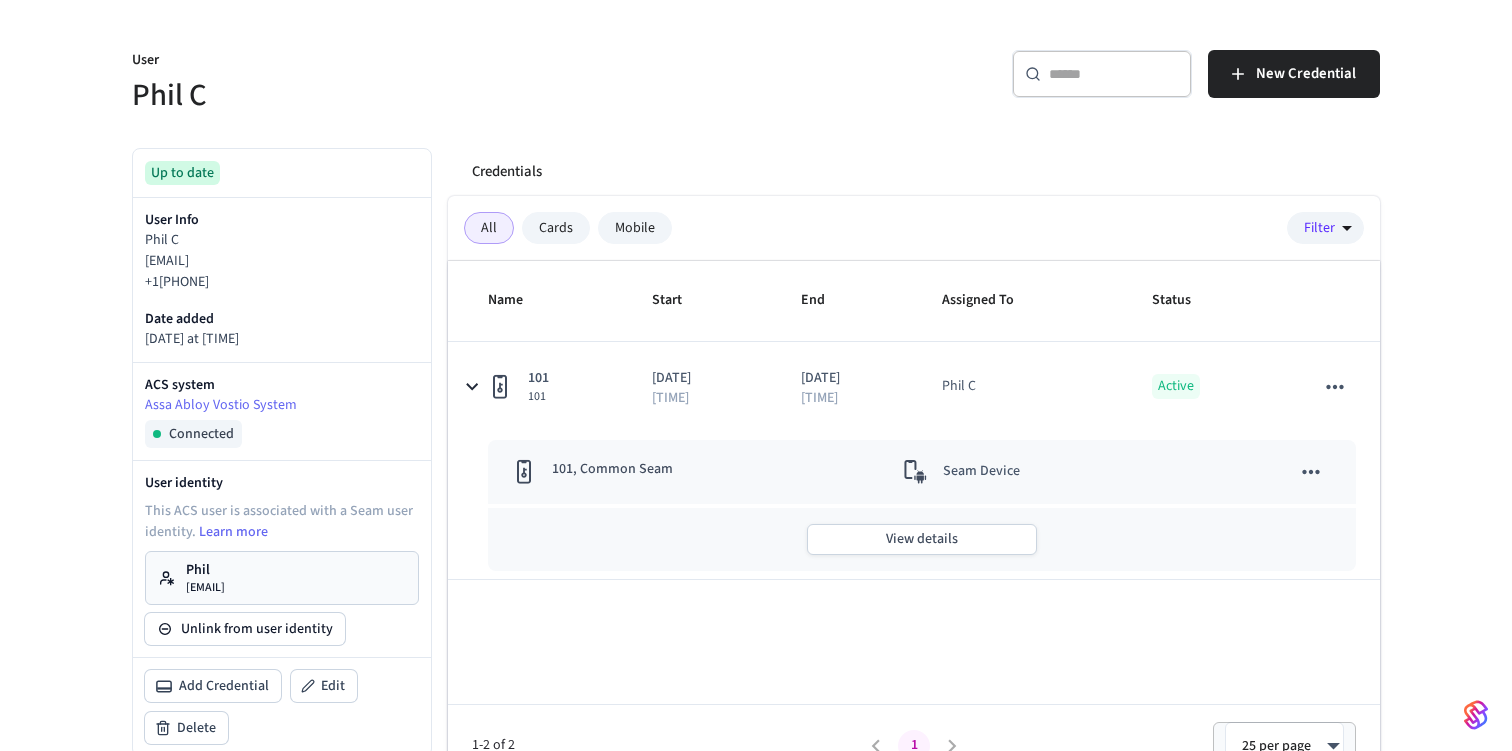 click on "Mobile" at bounding box center (635, 228) 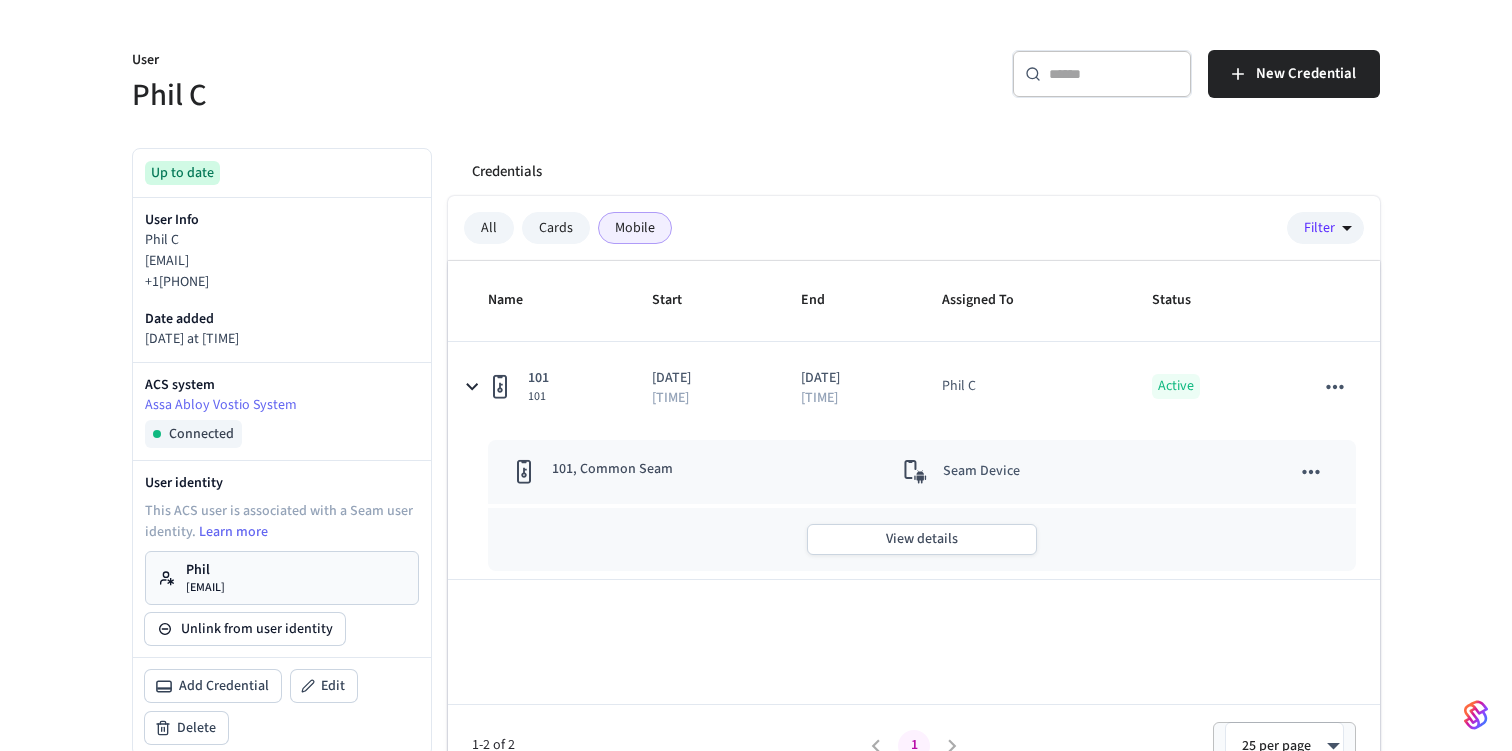 click on "Cards" at bounding box center (556, 228) 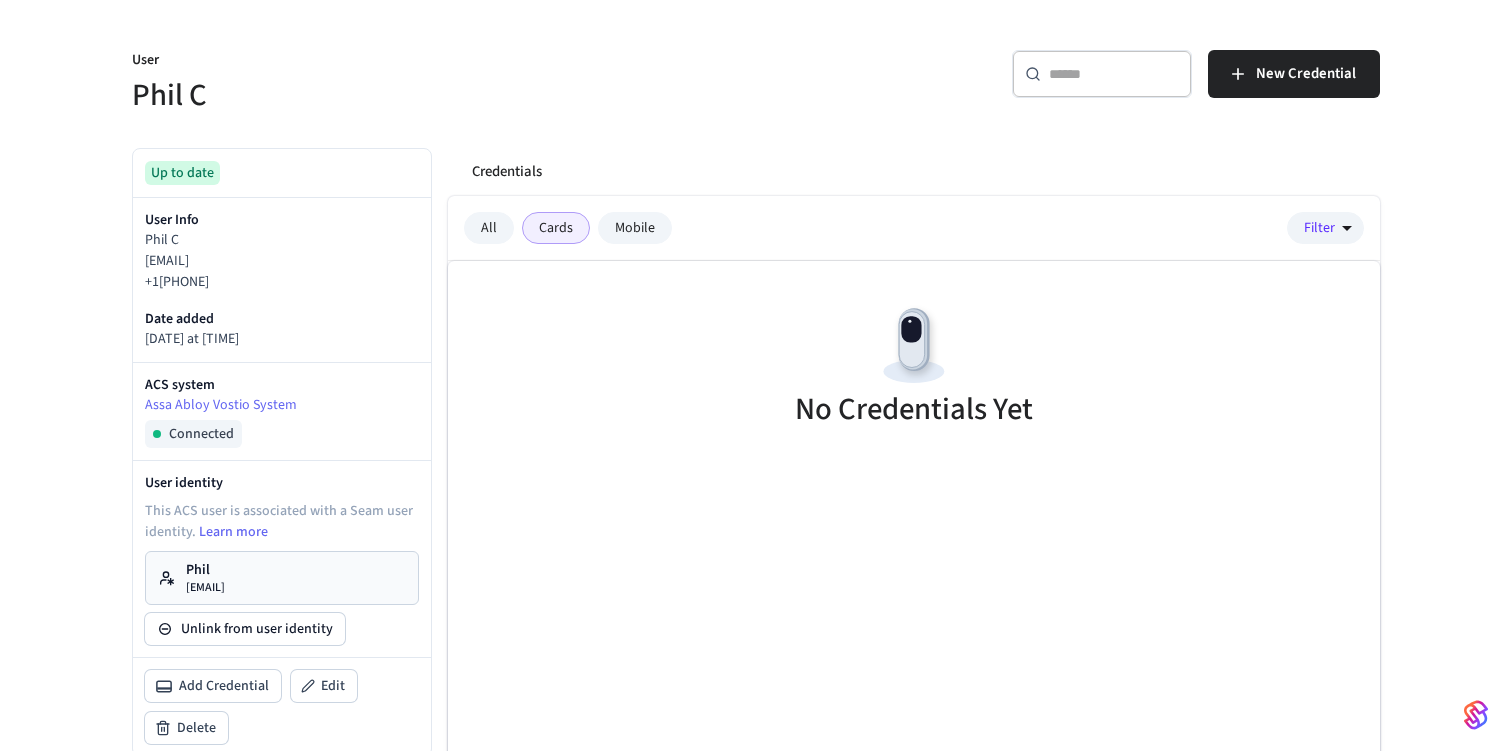 click on "All" at bounding box center (489, 228) 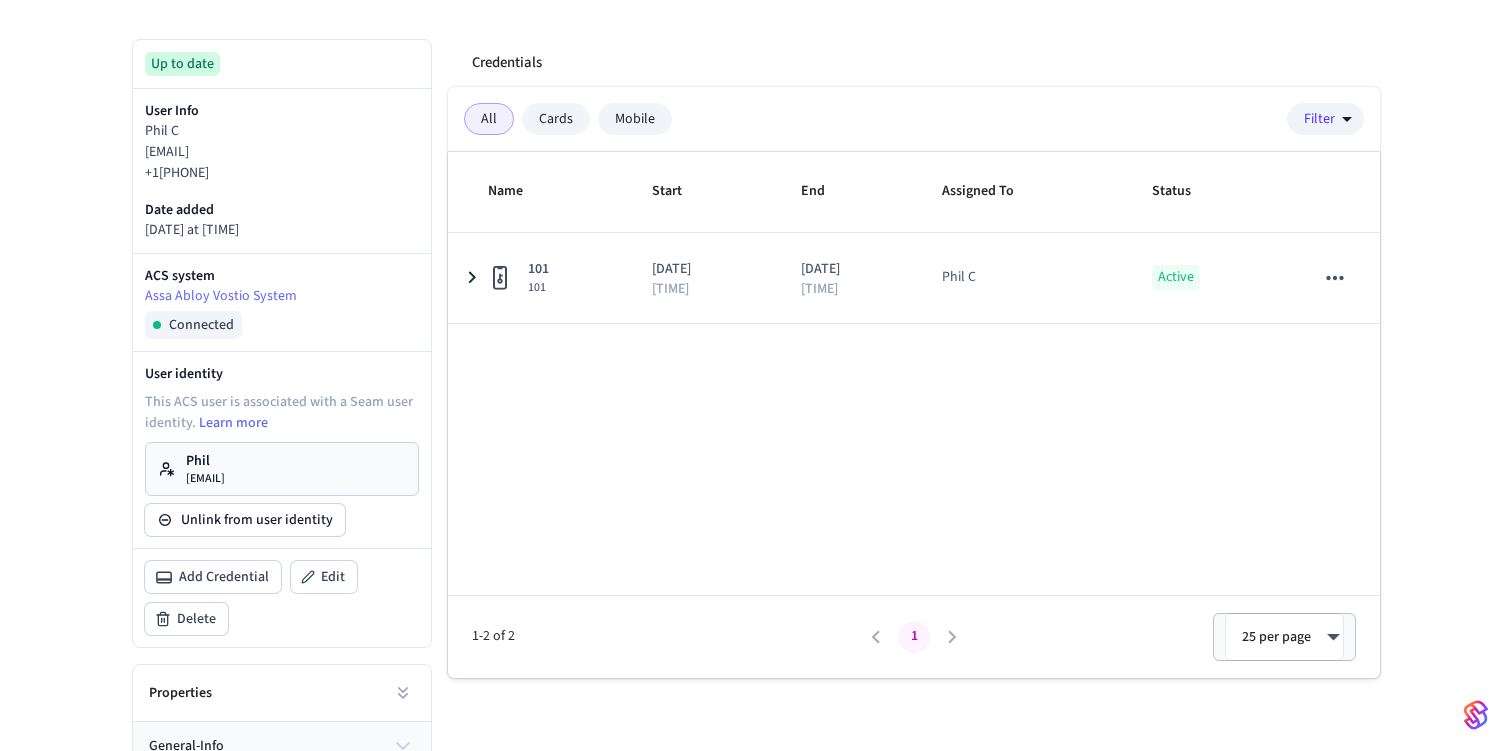 scroll, scrollTop: 268, scrollLeft: 0, axis: vertical 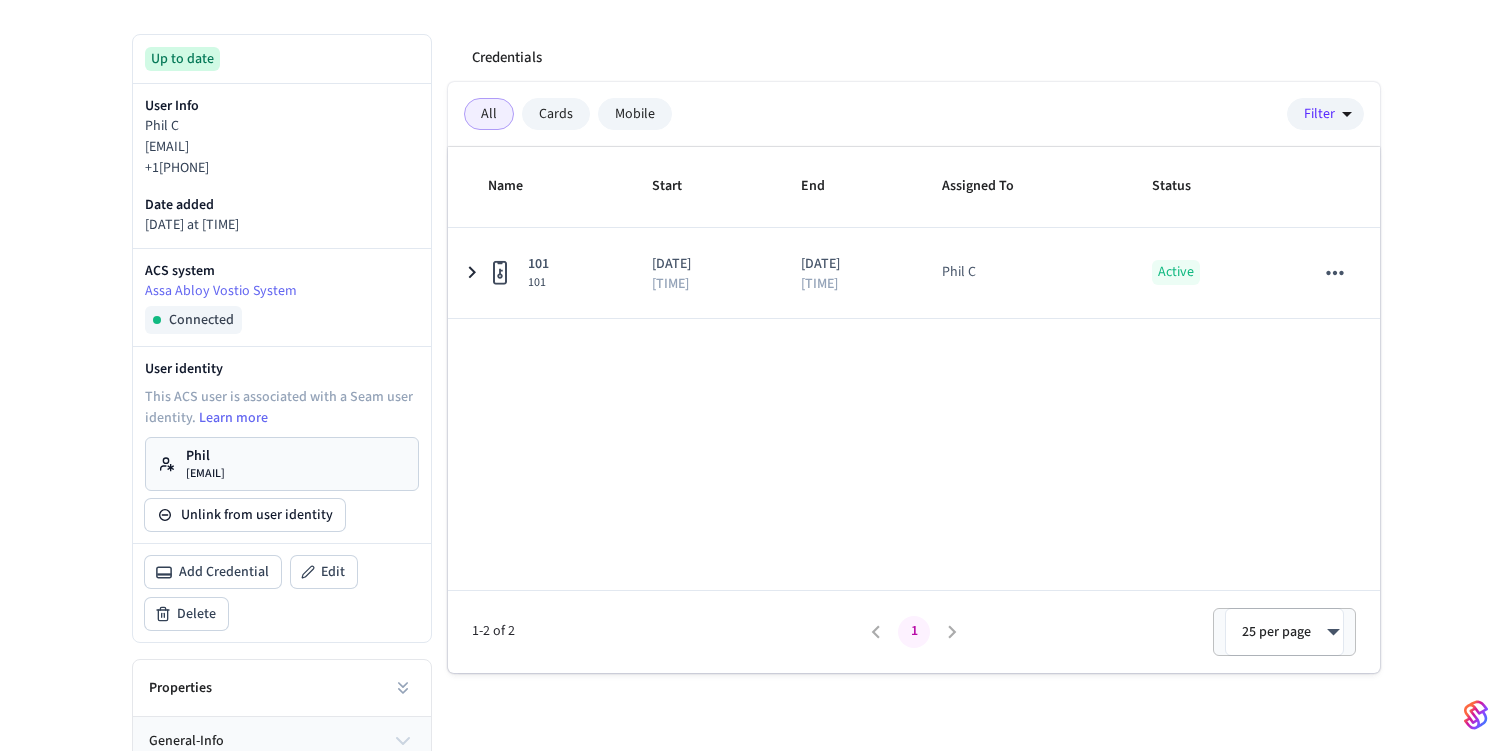 click on "Phil phil@getseam.com" at bounding box center (282, 464) 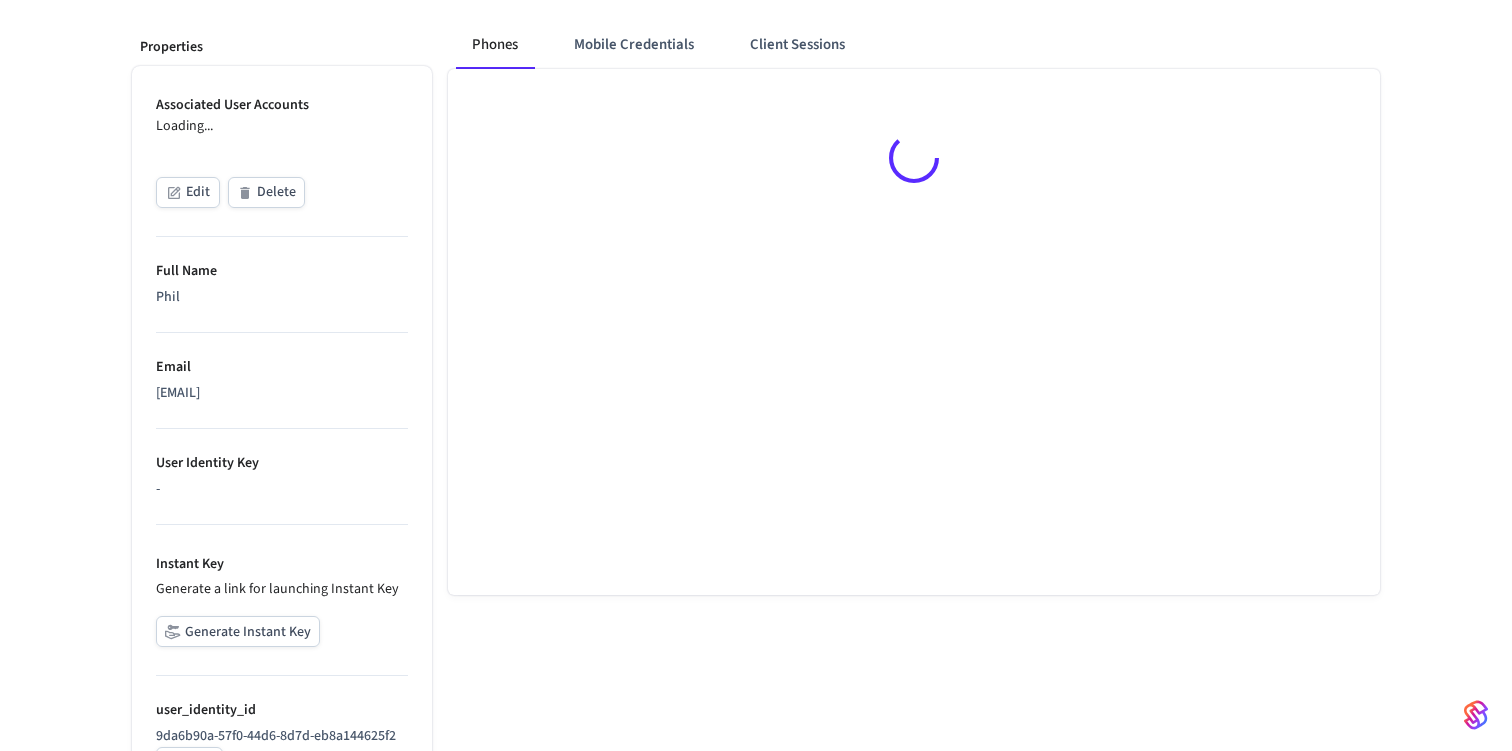 scroll, scrollTop: 0, scrollLeft: 0, axis: both 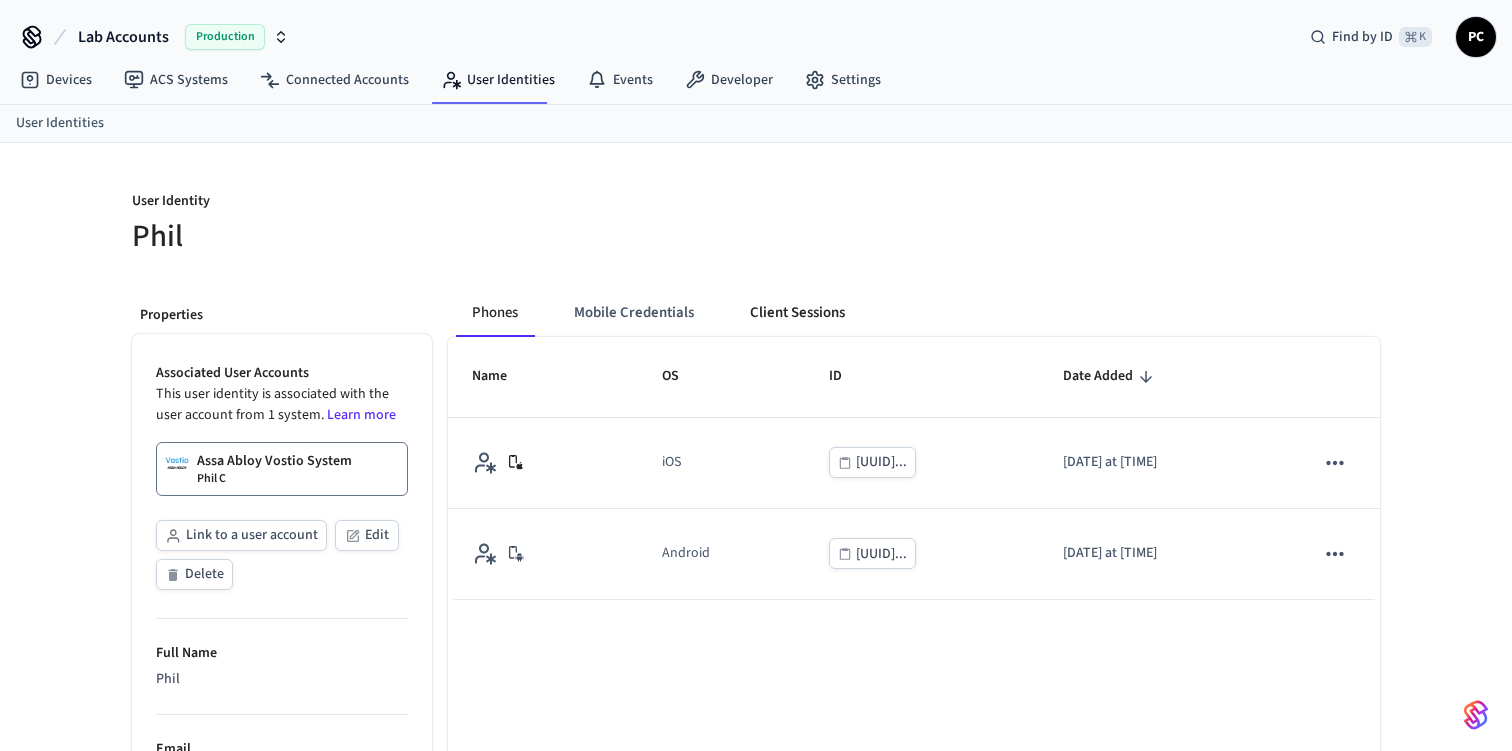 click on "Client Sessions" at bounding box center [797, 313] 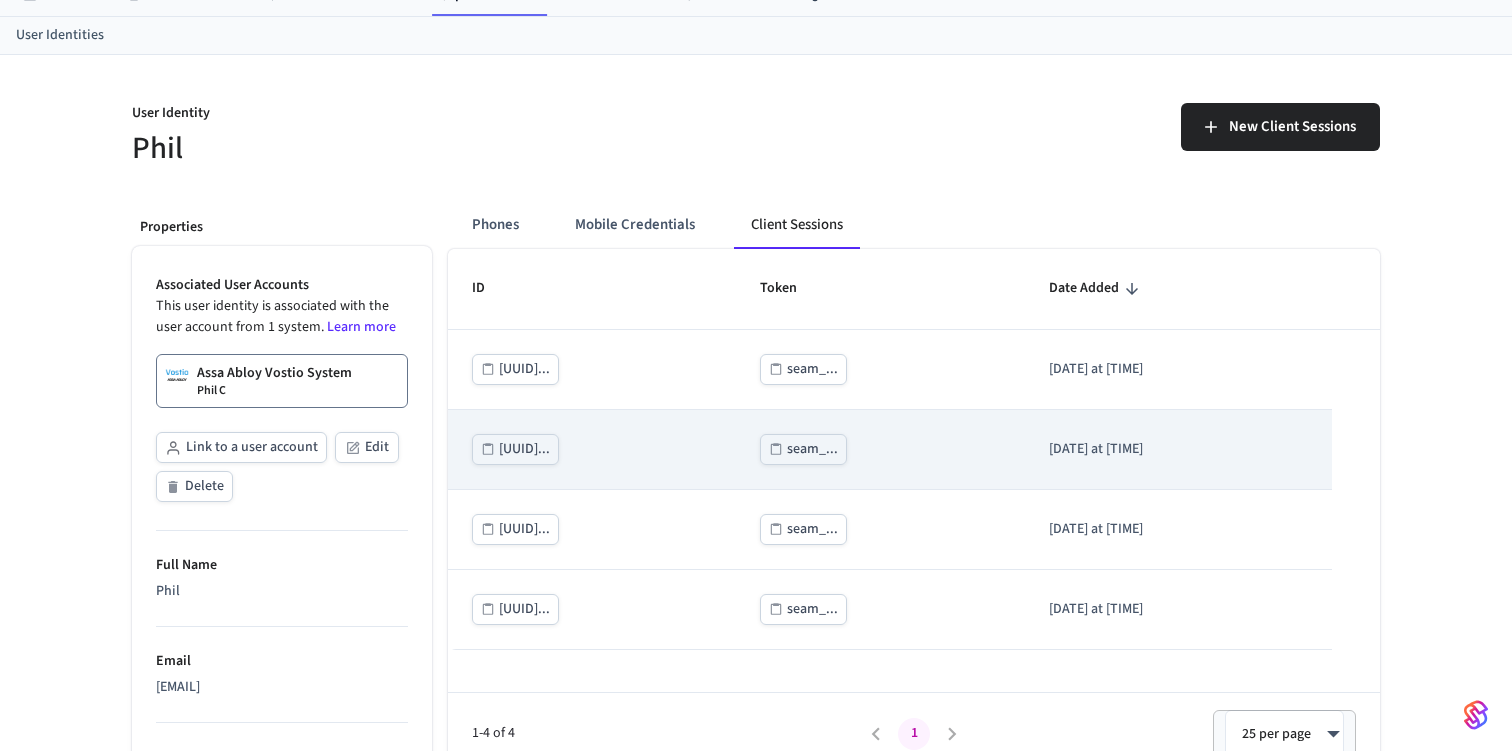 scroll, scrollTop: 78, scrollLeft: 0, axis: vertical 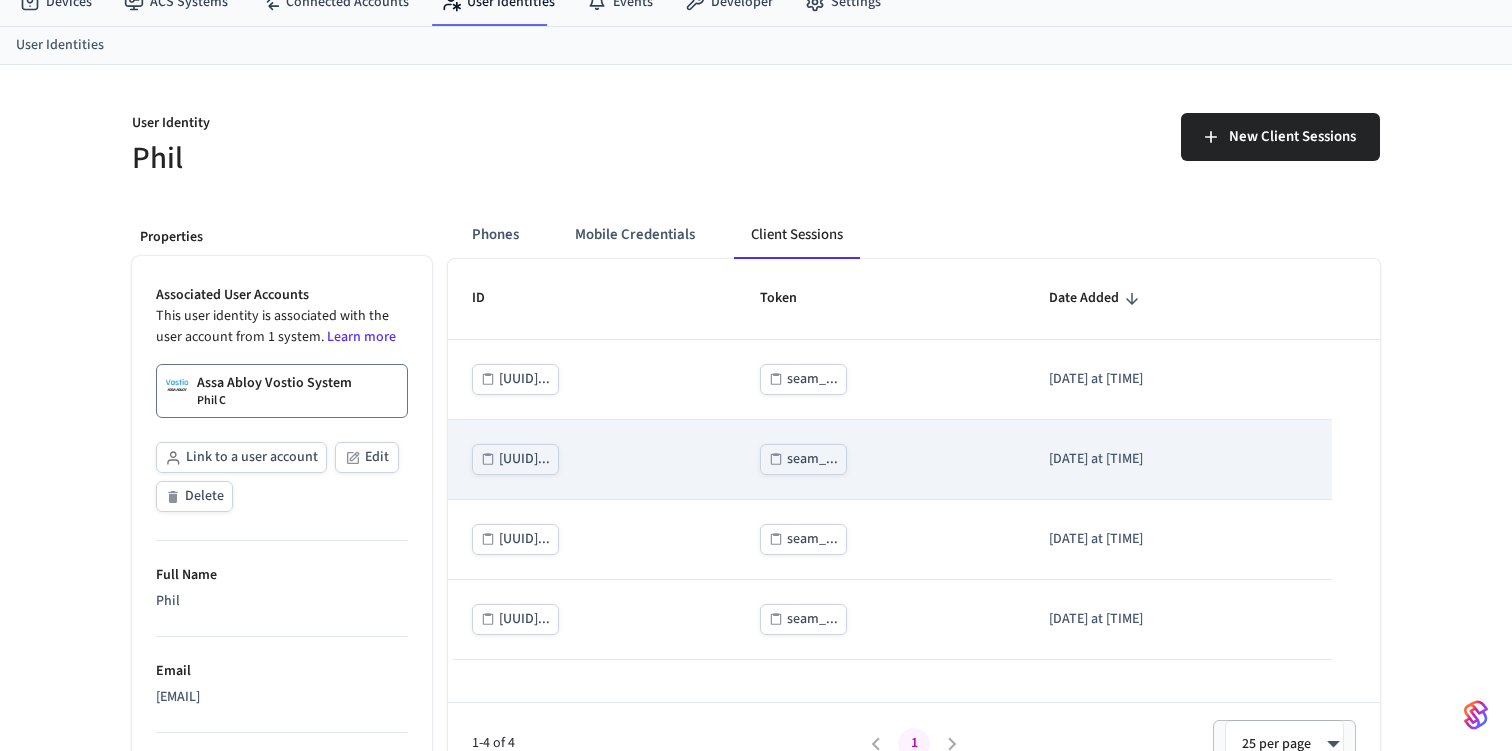 click on "4c3d3..." at bounding box center (524, 459) 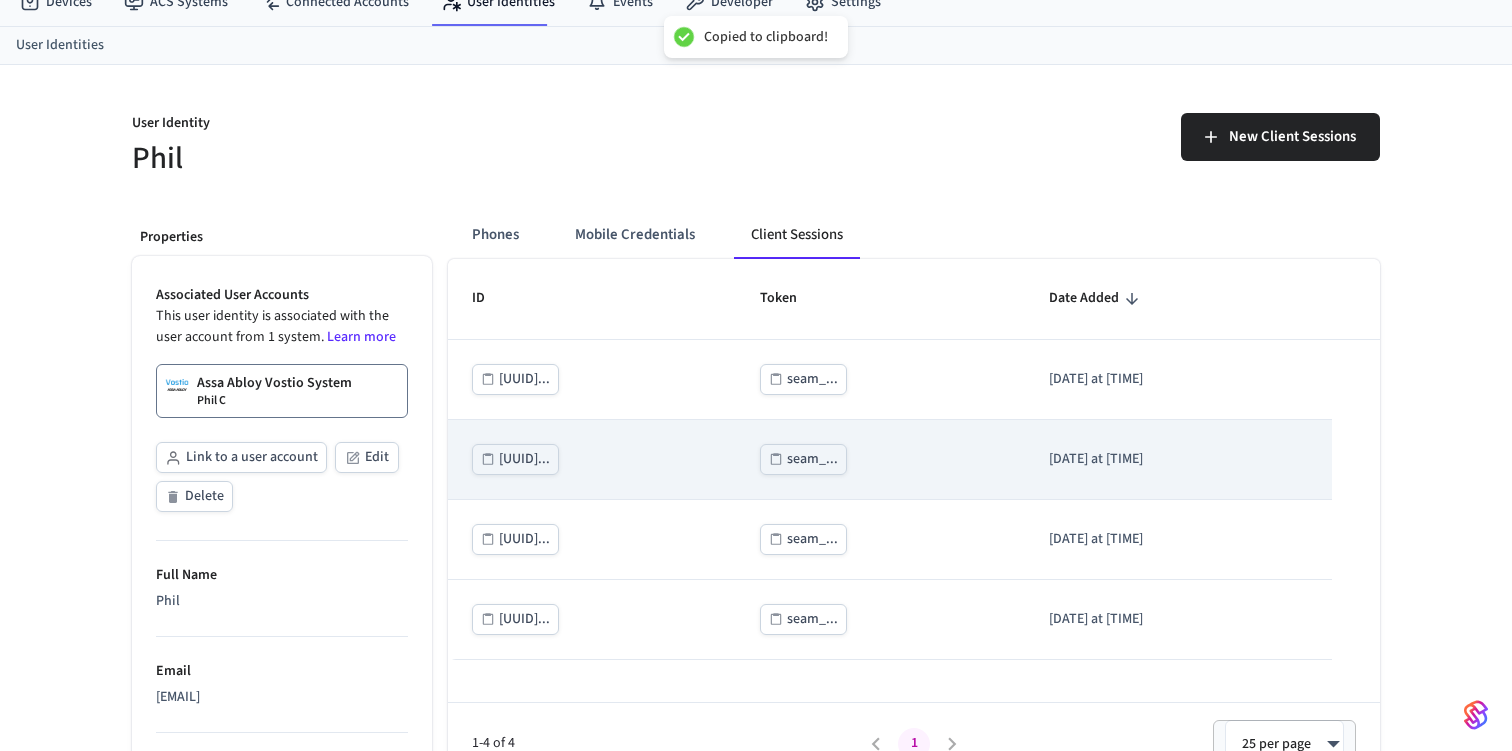 click on "[DATE] at [TIME]" at bounding box center (1179, 460) 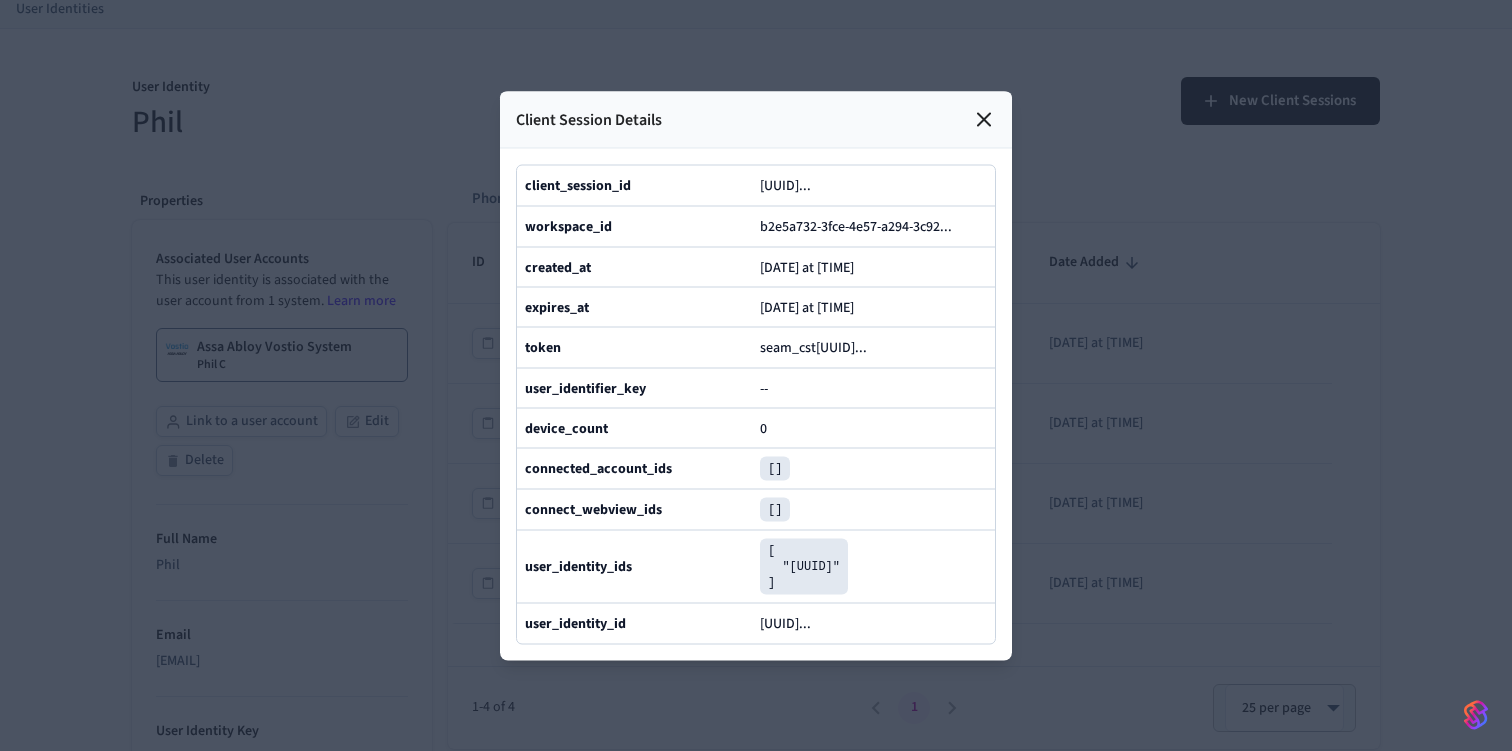 scroll, scrollTop: 95, scrollLeft: 0, axis: vertical 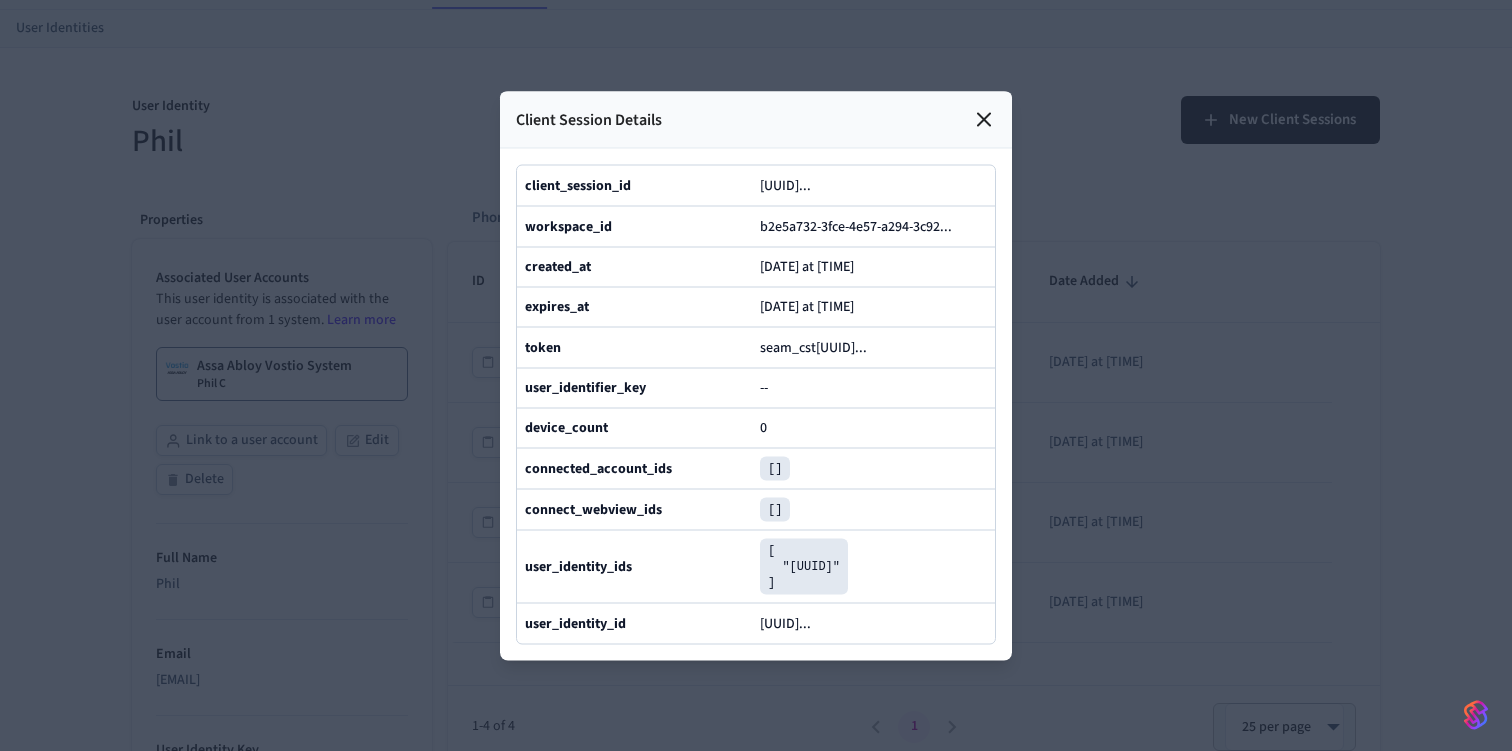 click at bounding box center [756, 375] 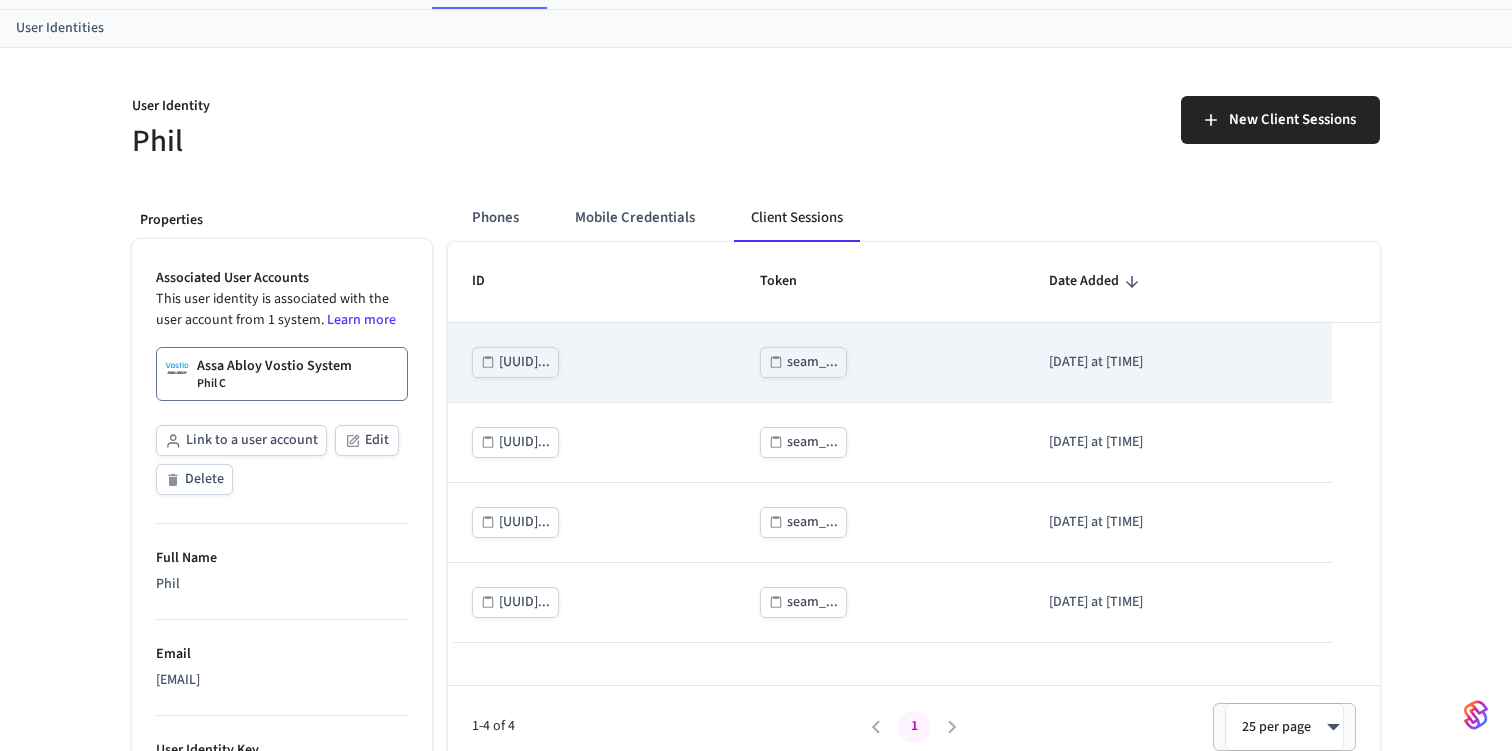 click on "[DATE] at [TIME]" at bounding box center [1179, 363] 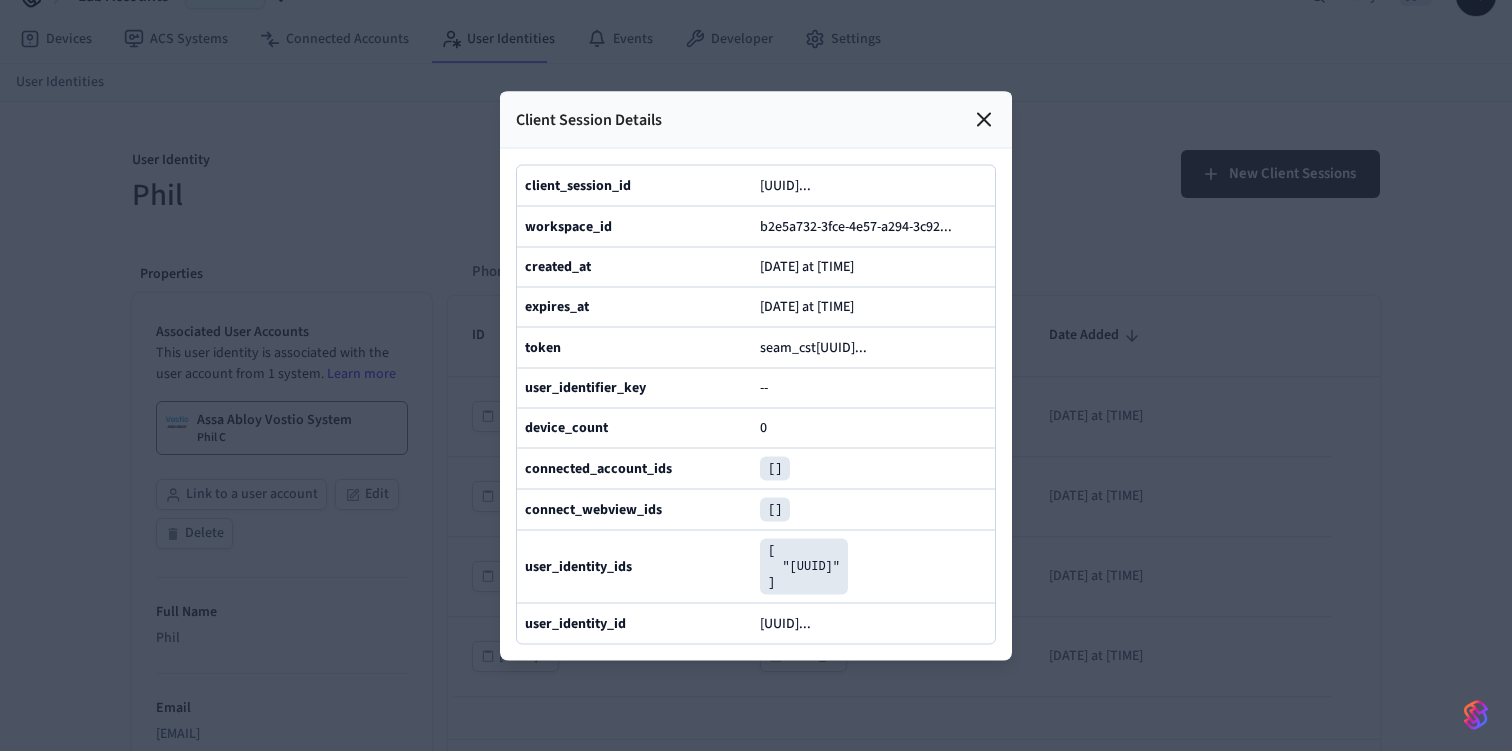 scroll, scrollTop: 37, scrollLeft: 0, axis: vertical 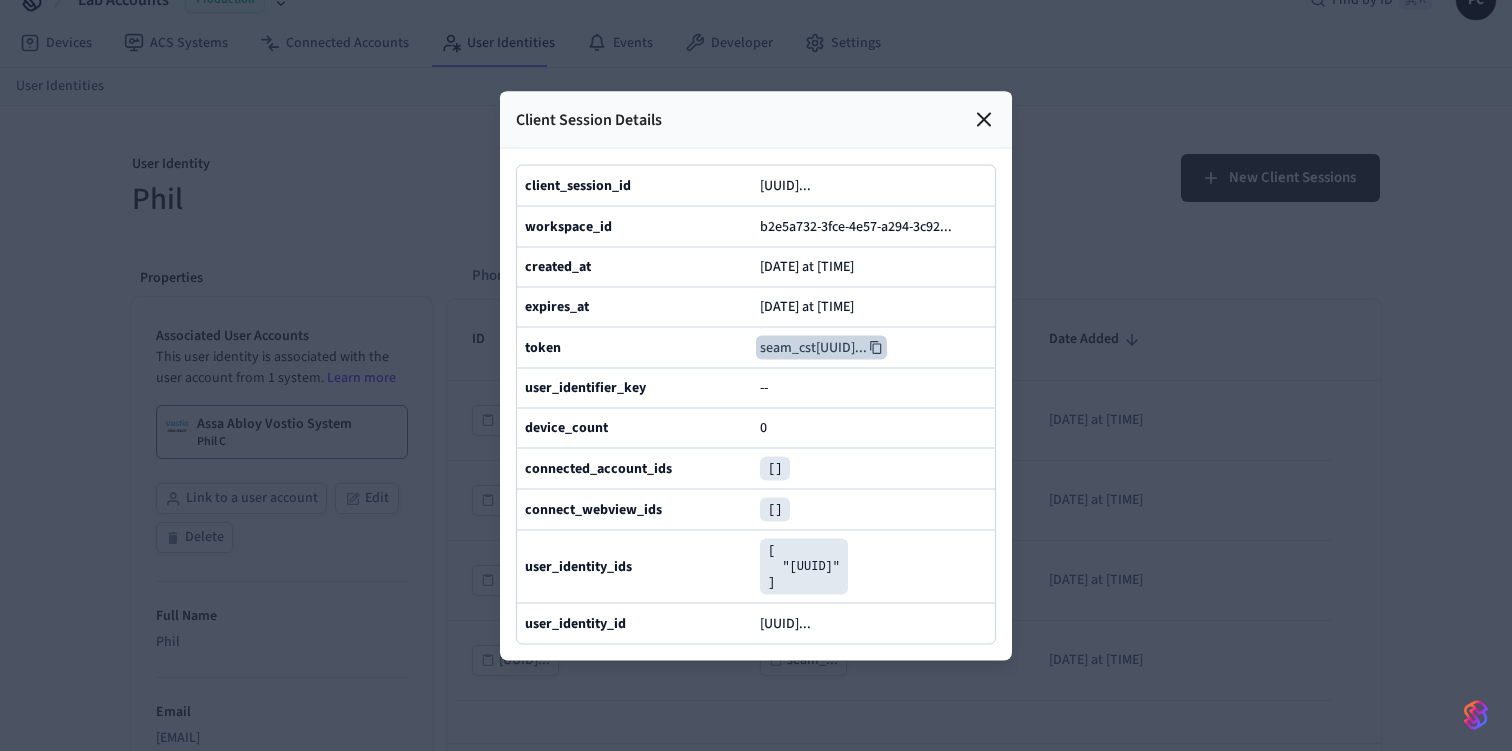 click on "seam_cst12mcG1xZ6_2x7QFqGVsZ ..." at bounding box center [821, 347] 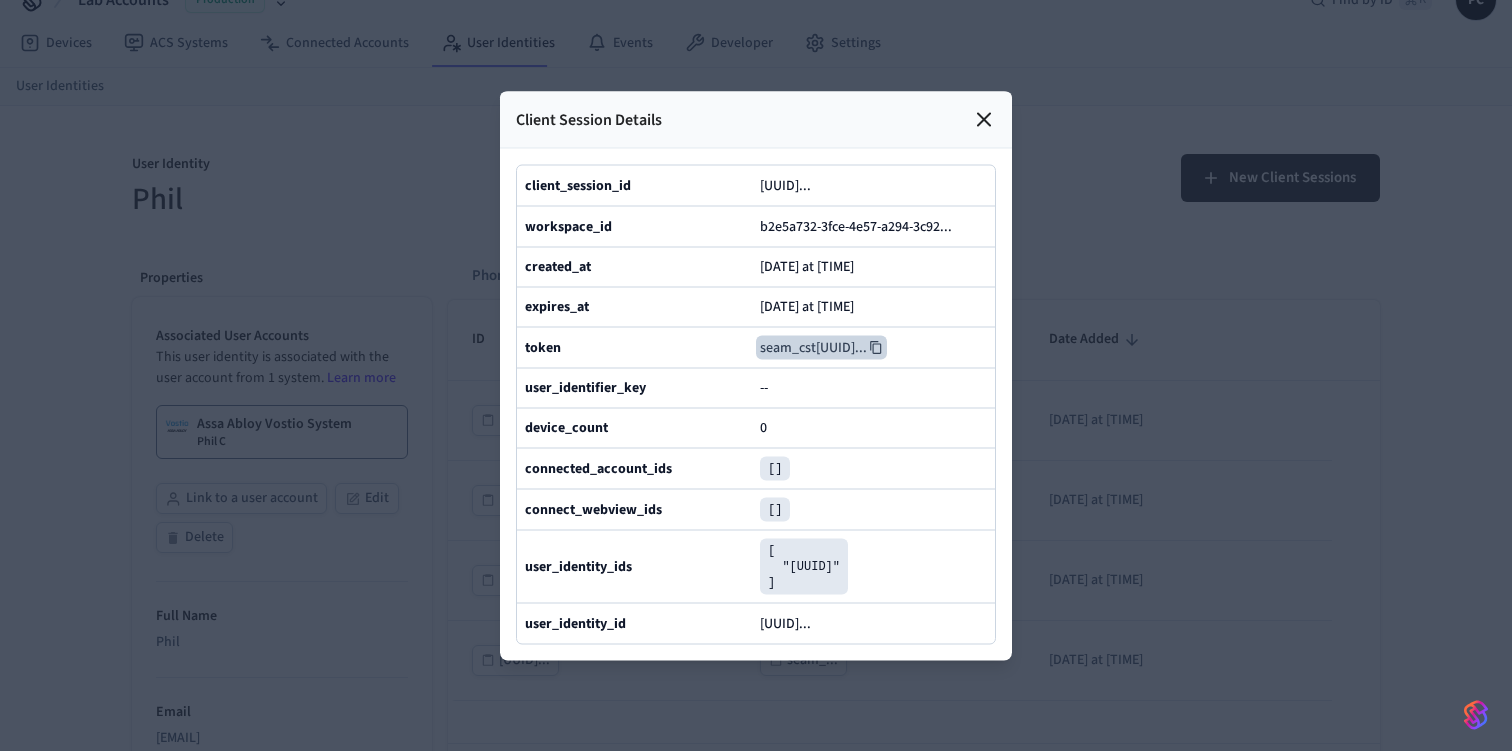 click on "seam_cst12mcG1xZ6_2x7QFqGVsZ ..." at bounding box center (821, 347) 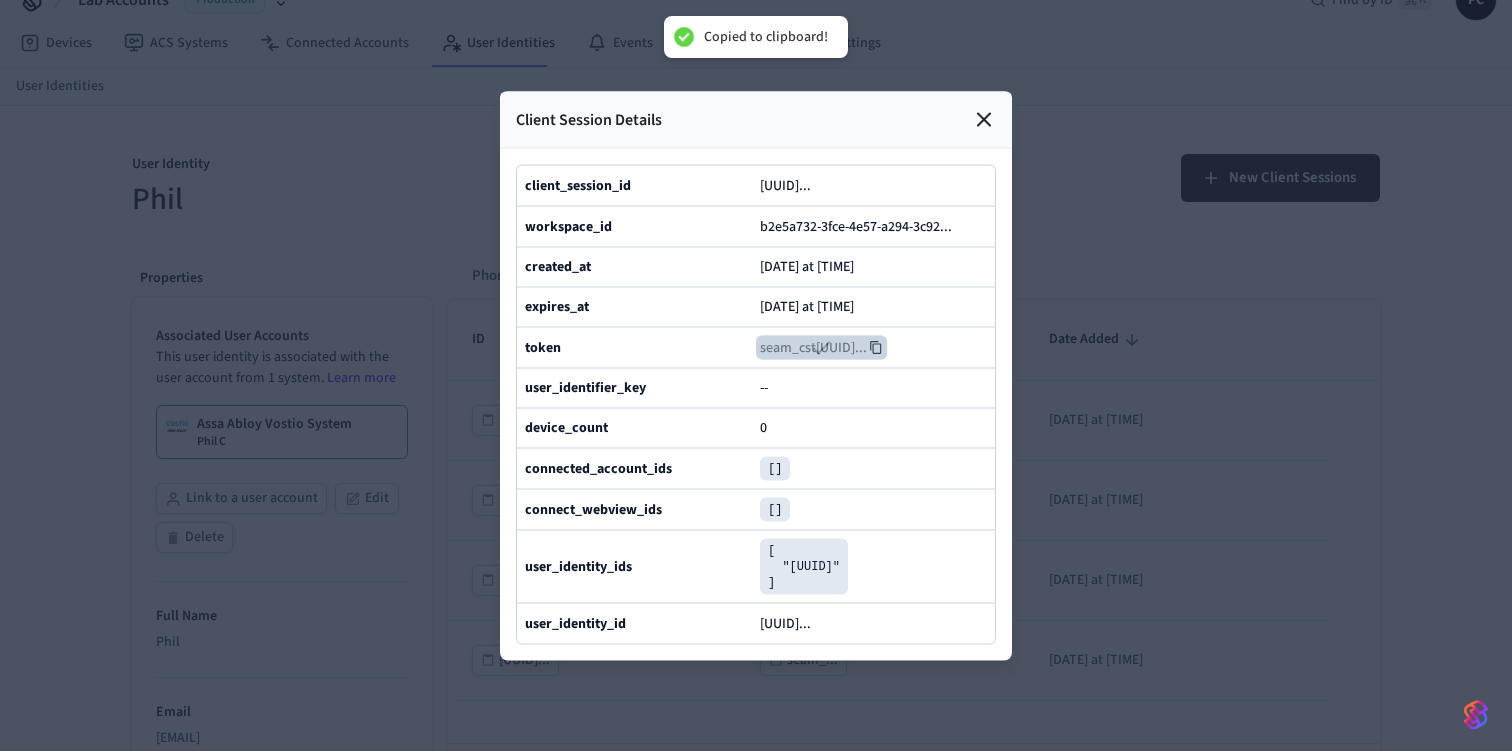 click at bounding box center (821, 347) 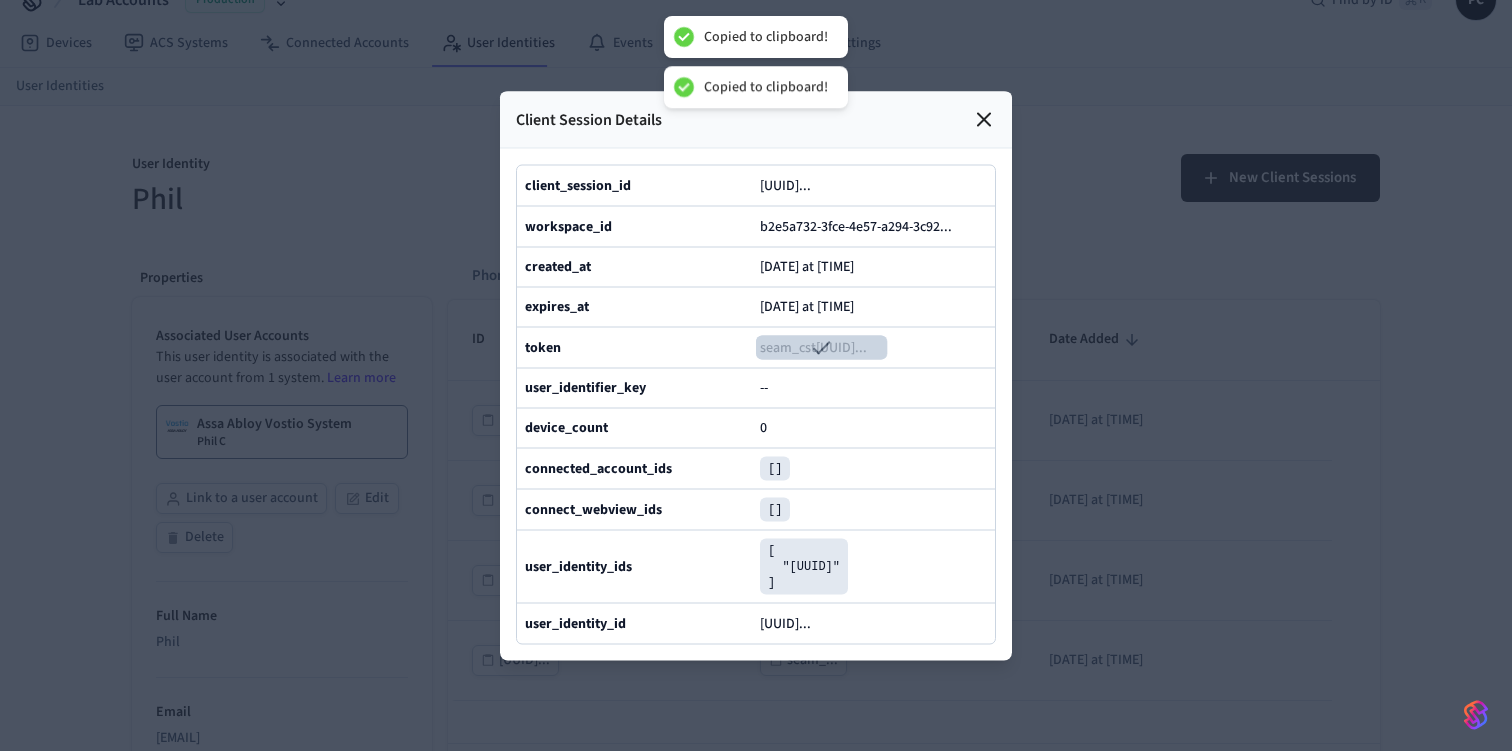 click at bounding box center [821, 347] 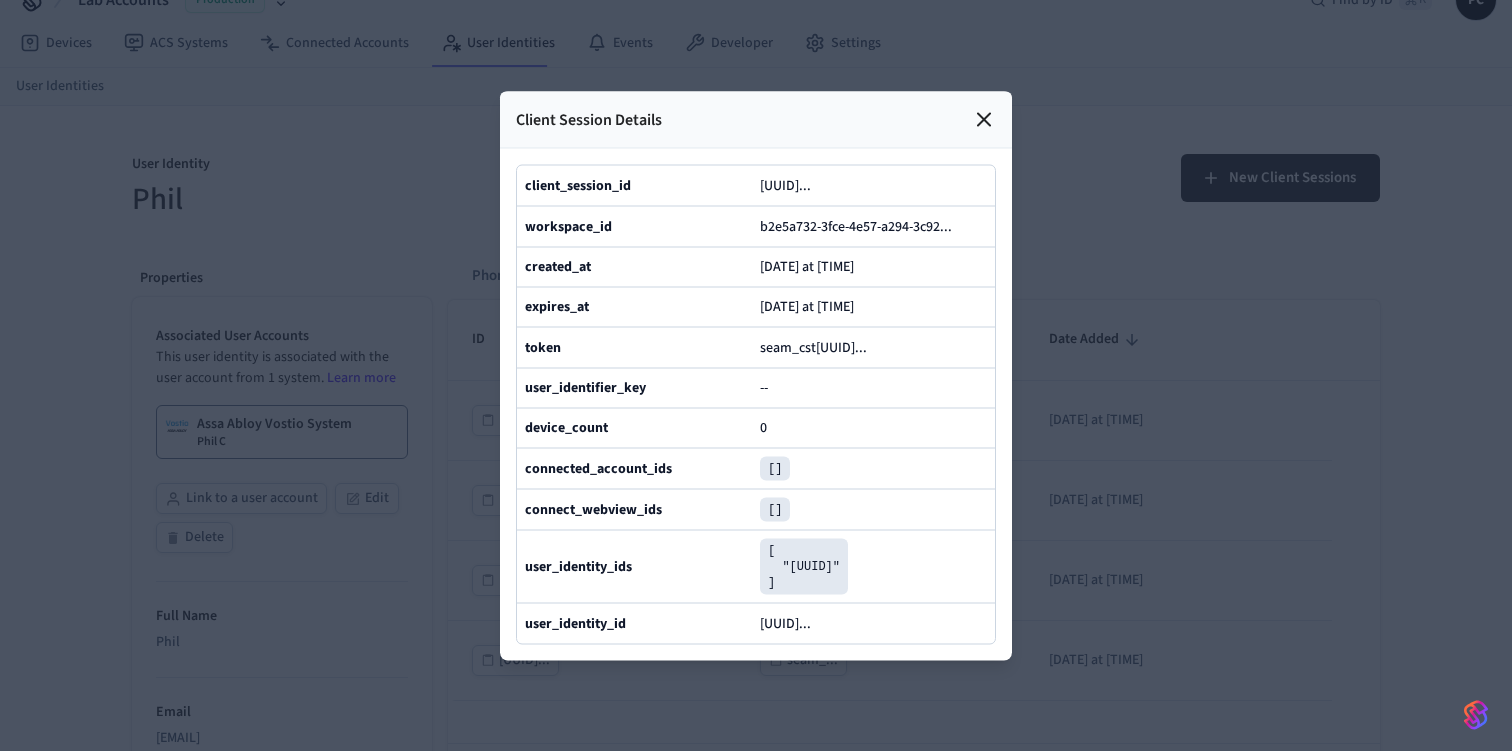 click at bounding box center [756, 375] 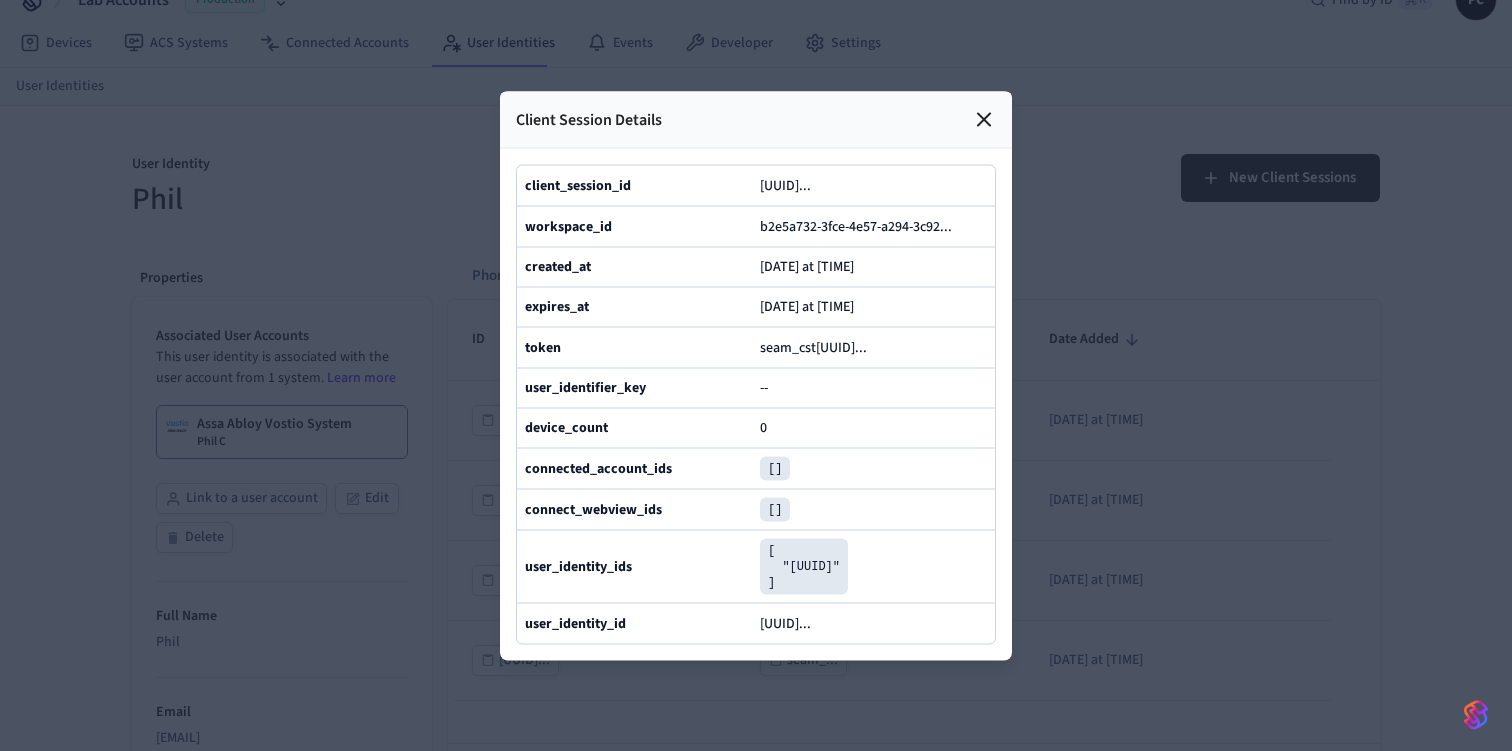 scroll, scrollTop: 0, scrollLeft: 0, axis: both 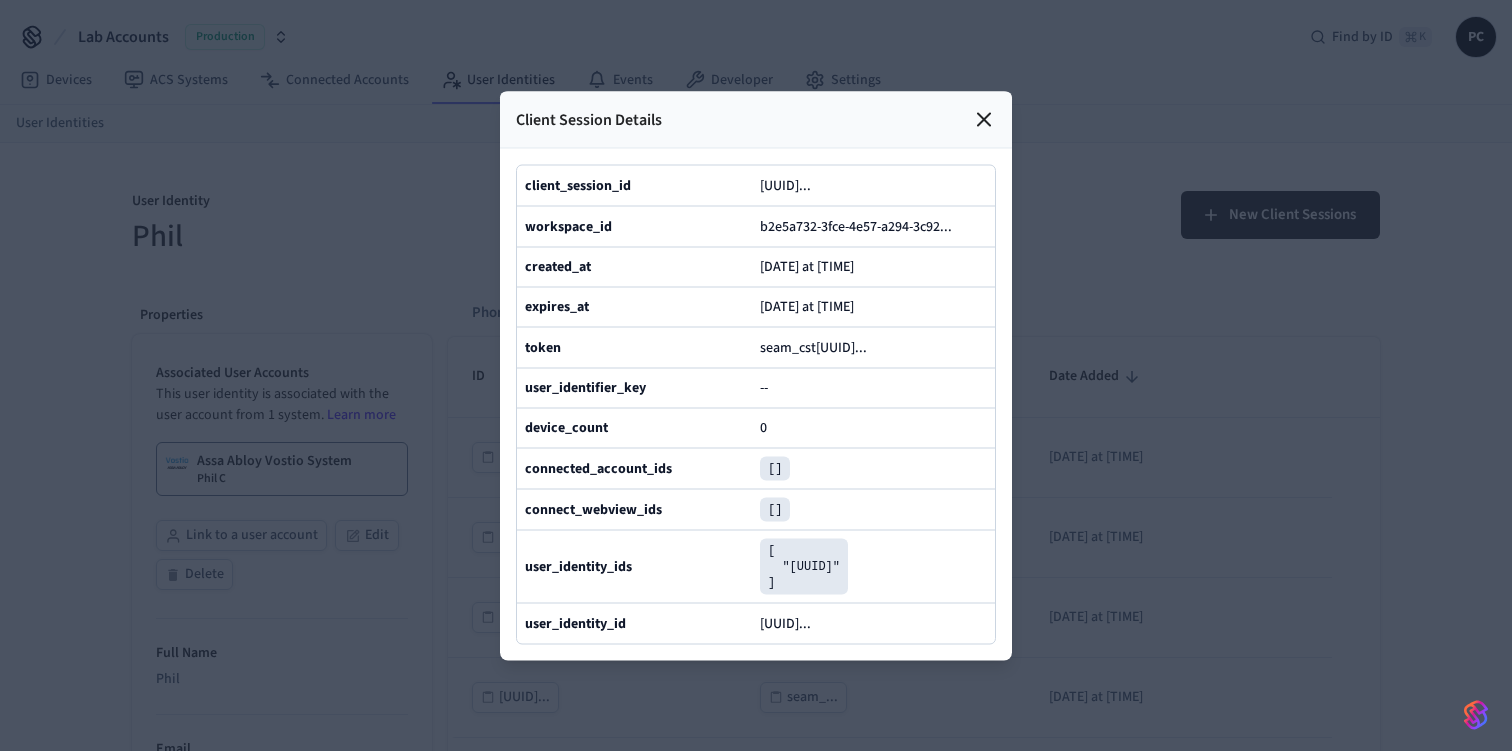 click 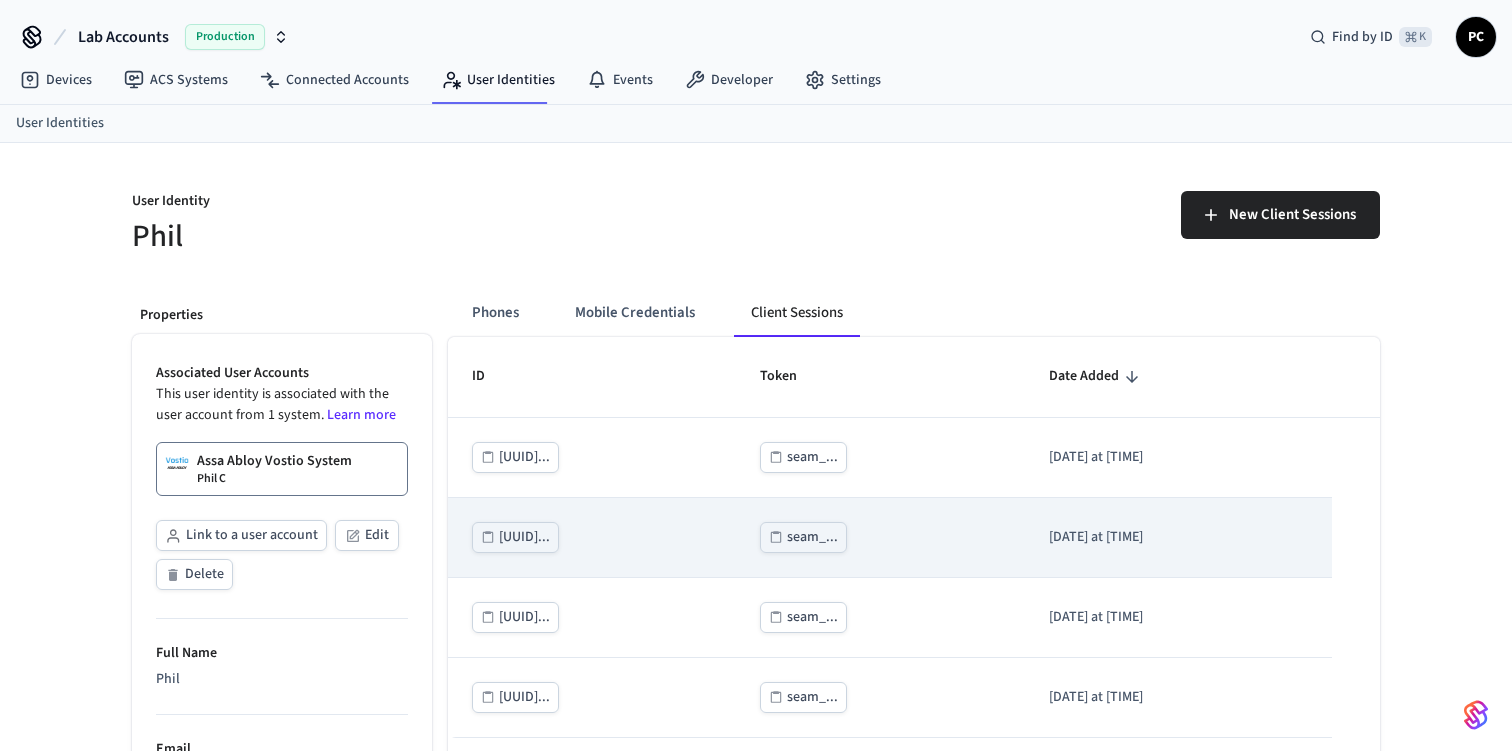 click on "seam_..." at bounding box center [880, 538] 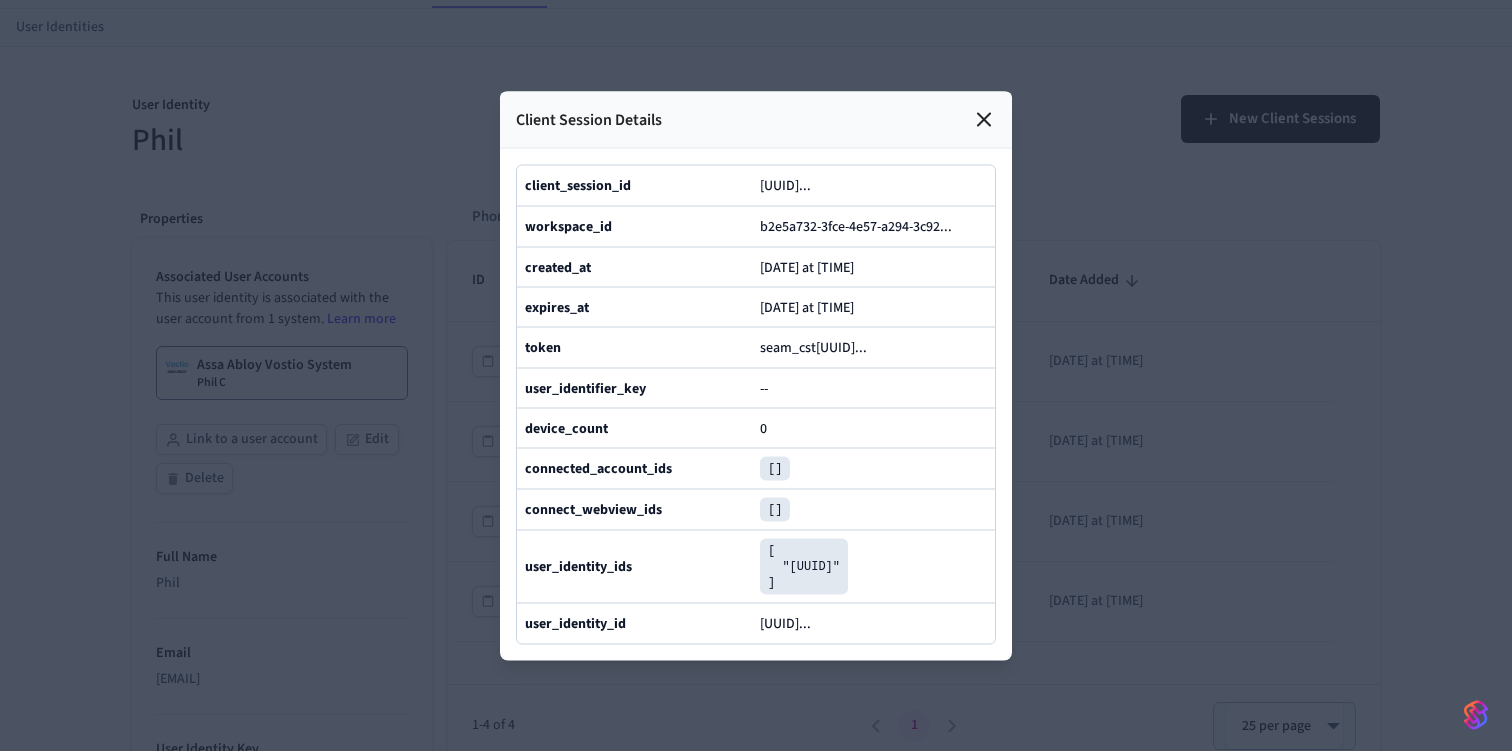 scroll, scrollTop: 0, scrollLeft: 0, axis: both 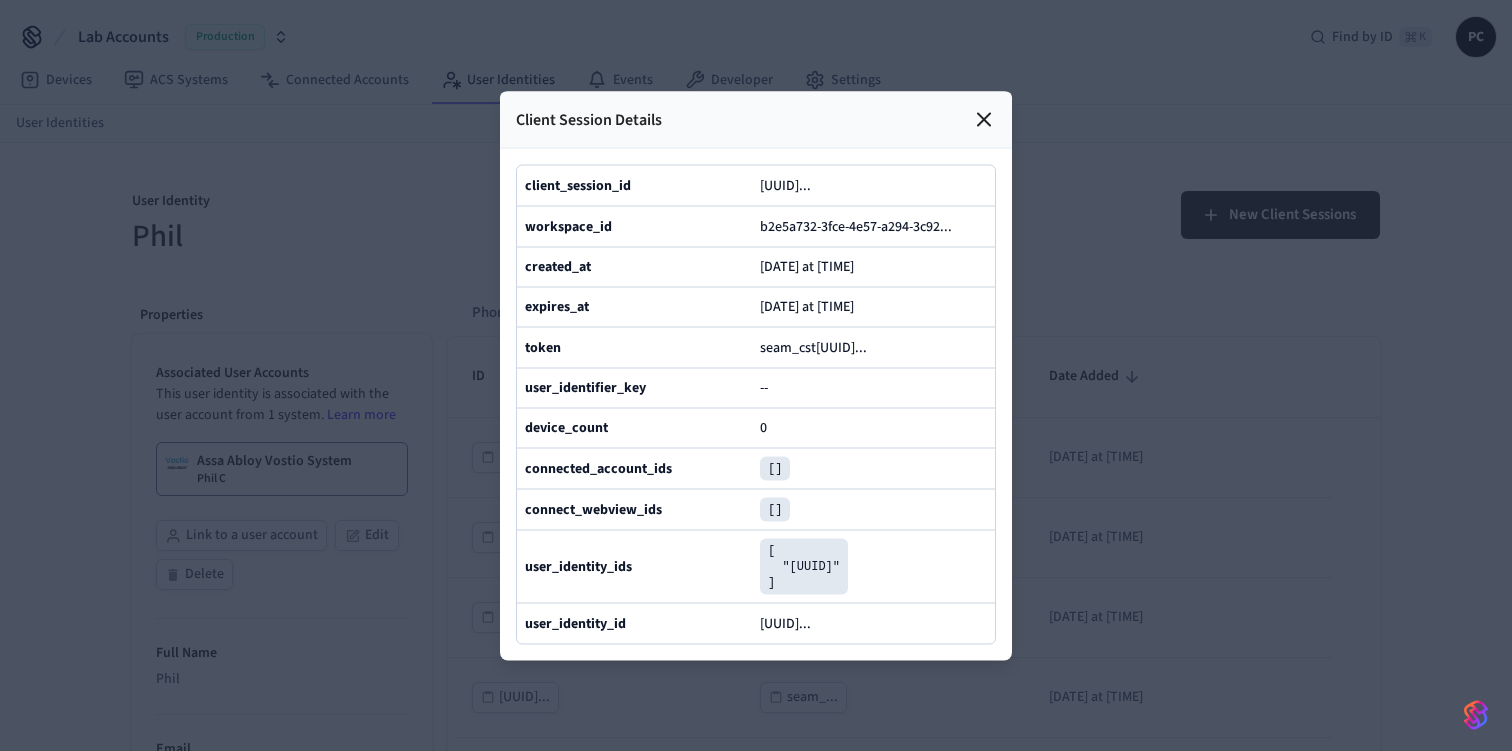click 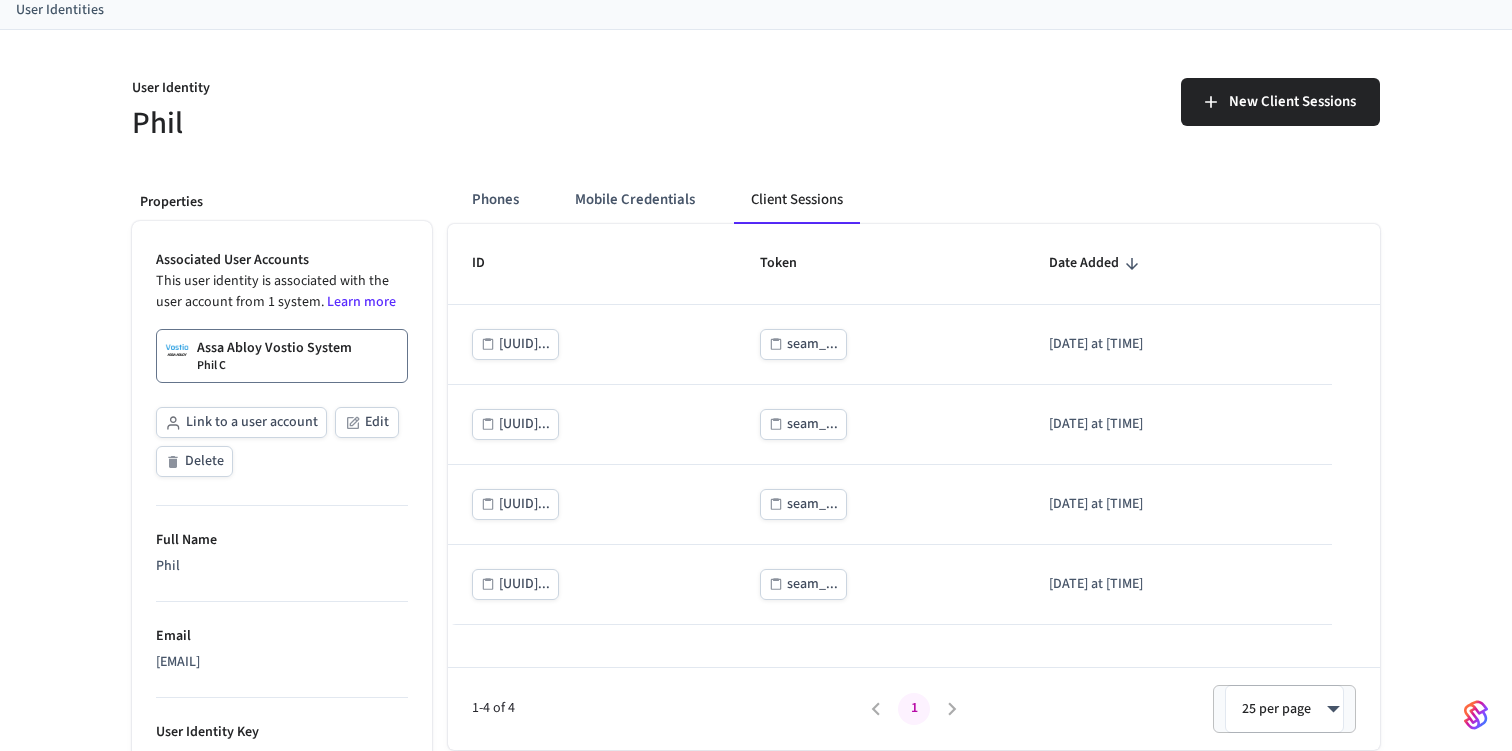 scroll, scrollTop: 129, scrollLeft: 0, axis: vertical 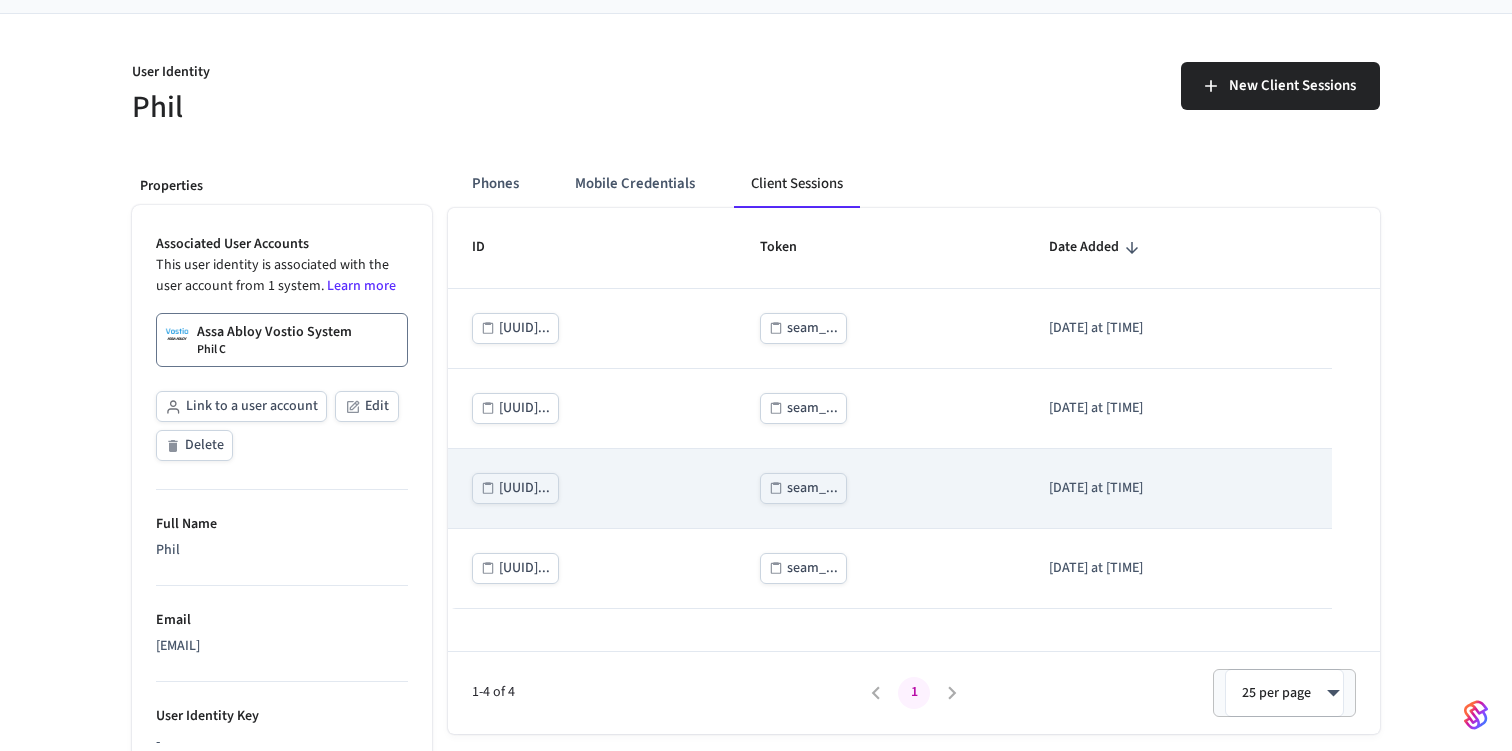 click on "seam_..." at bounding box center (880, 488) 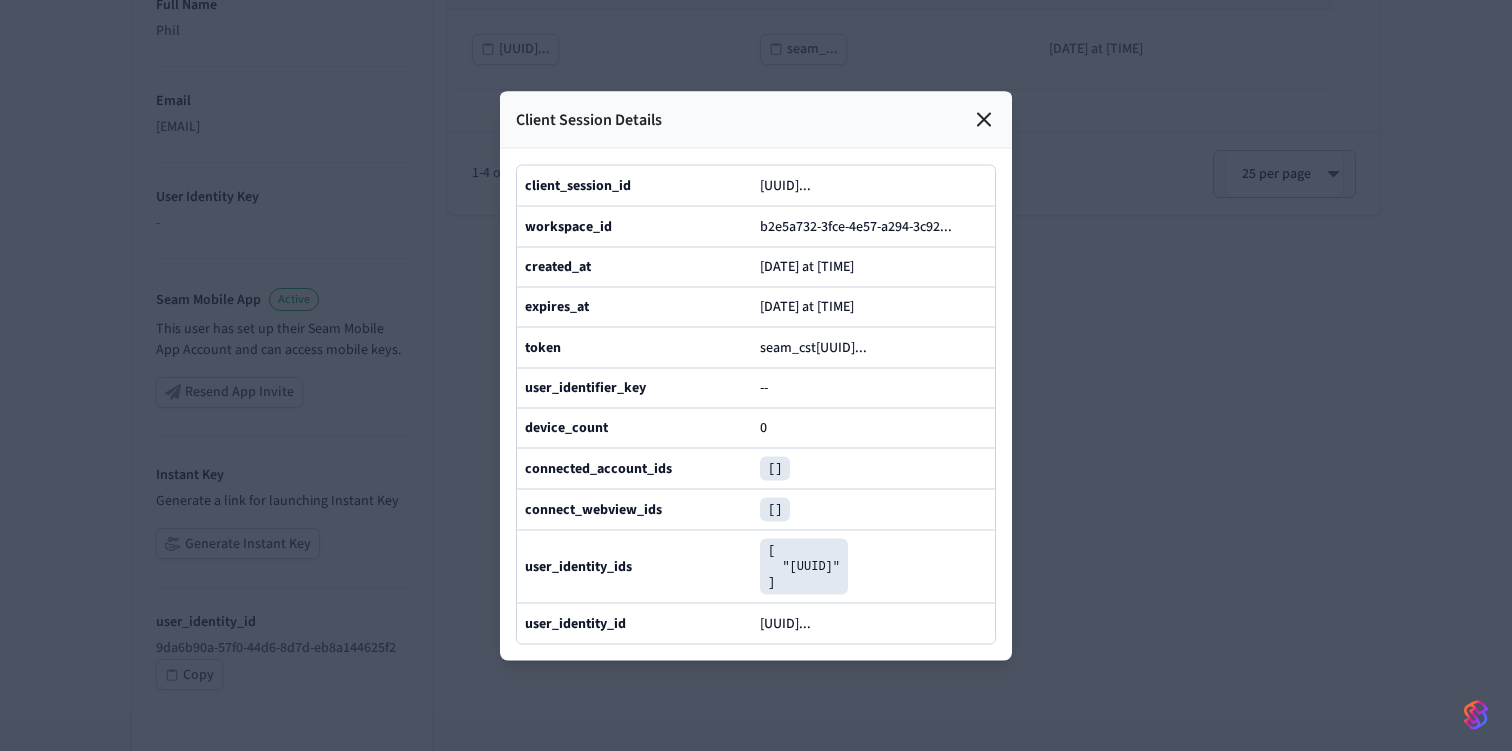 scroll, scrollTop: 656, scrollLeft: 0, axis: vertical 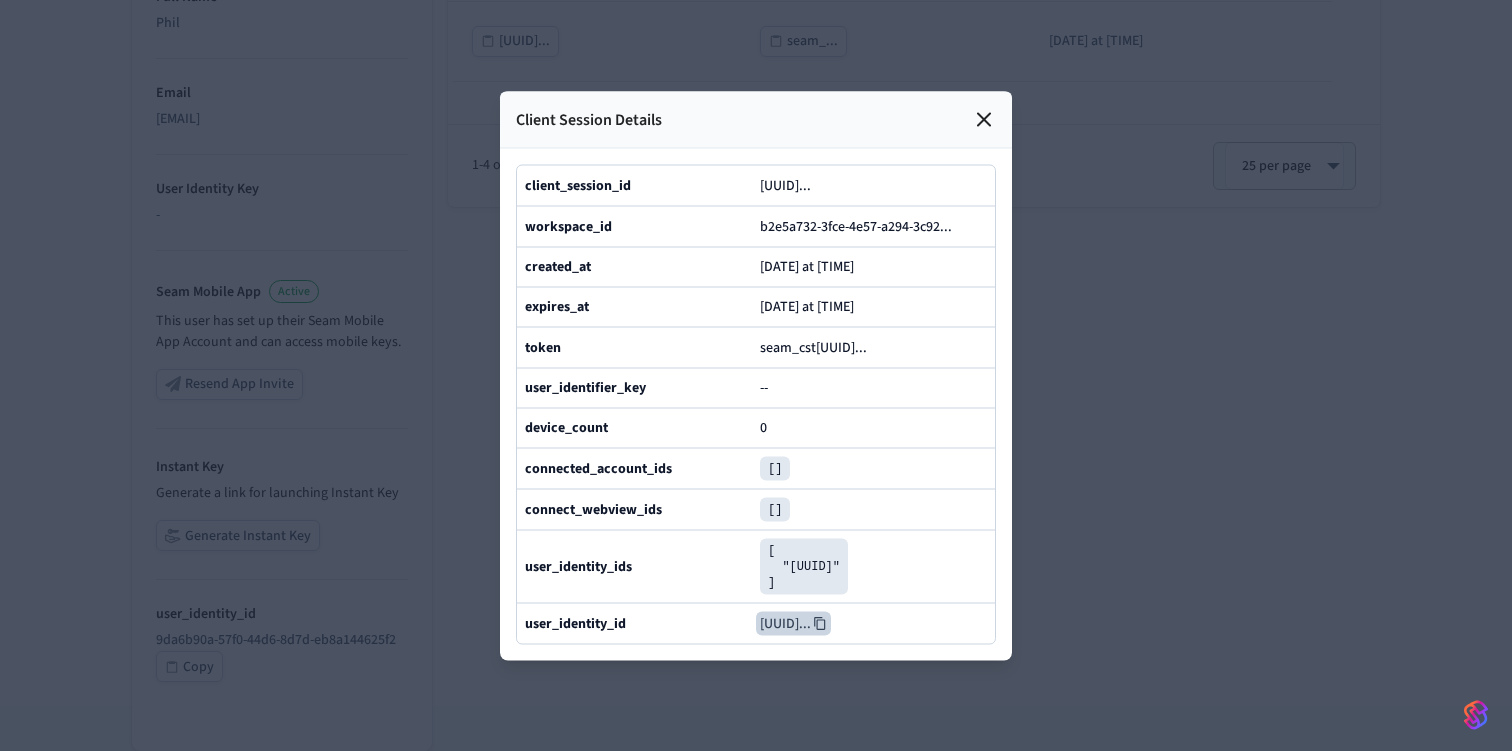 click on "9da6b90a-57f0-44d6-8d7d-eb8a ..." at bounding box center (793, 623) 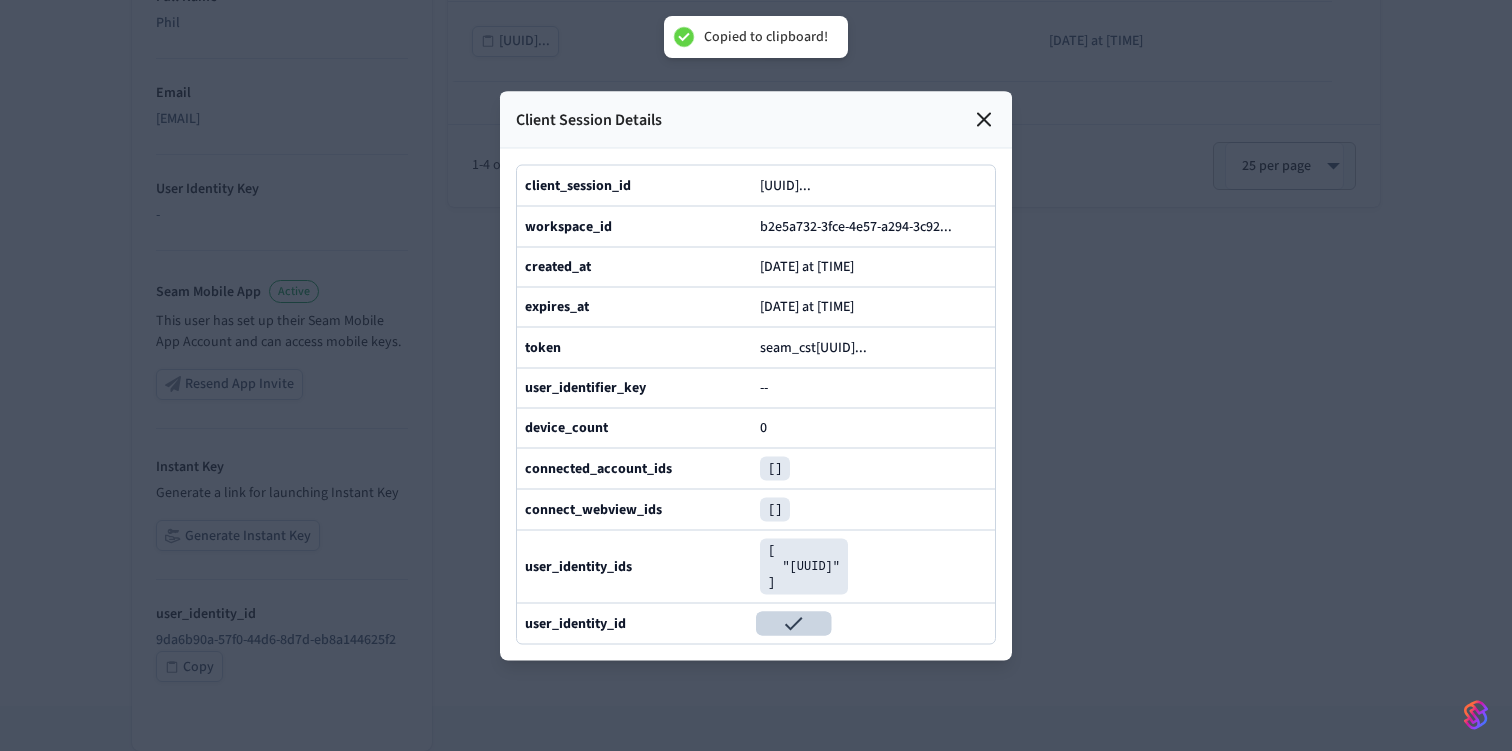 click at bounding box center (793, 623) 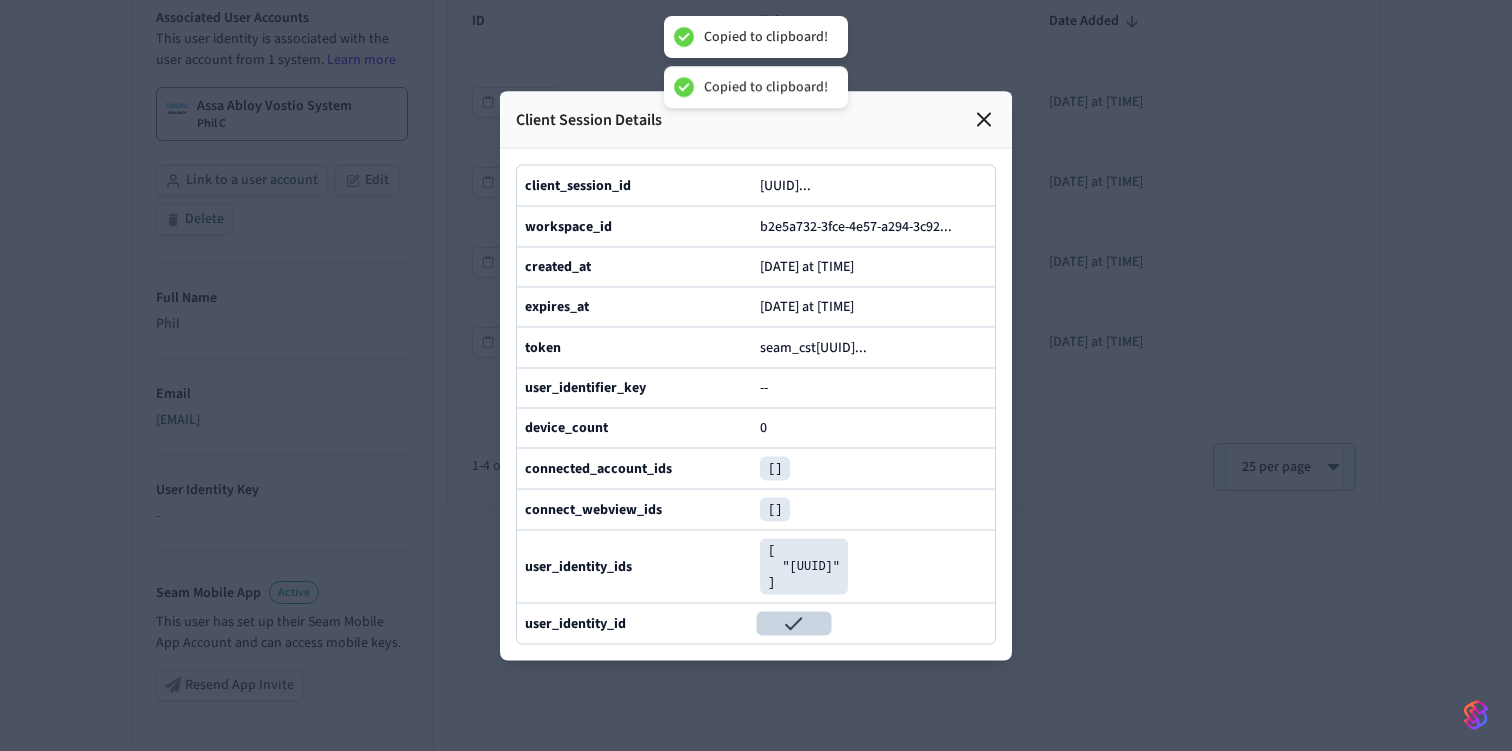 scroll, scrollTop: 203, scrollLeft: 0, axis: vertical 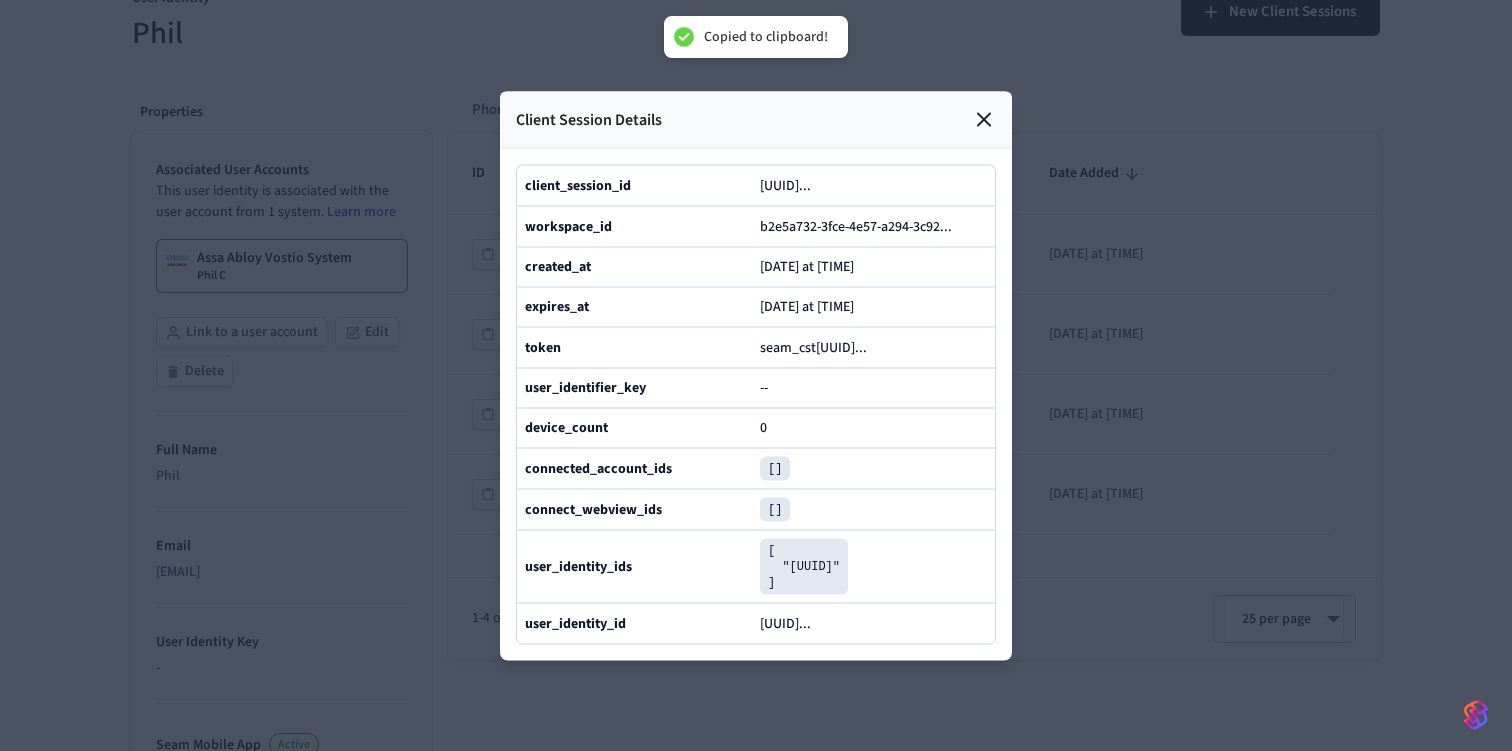 click 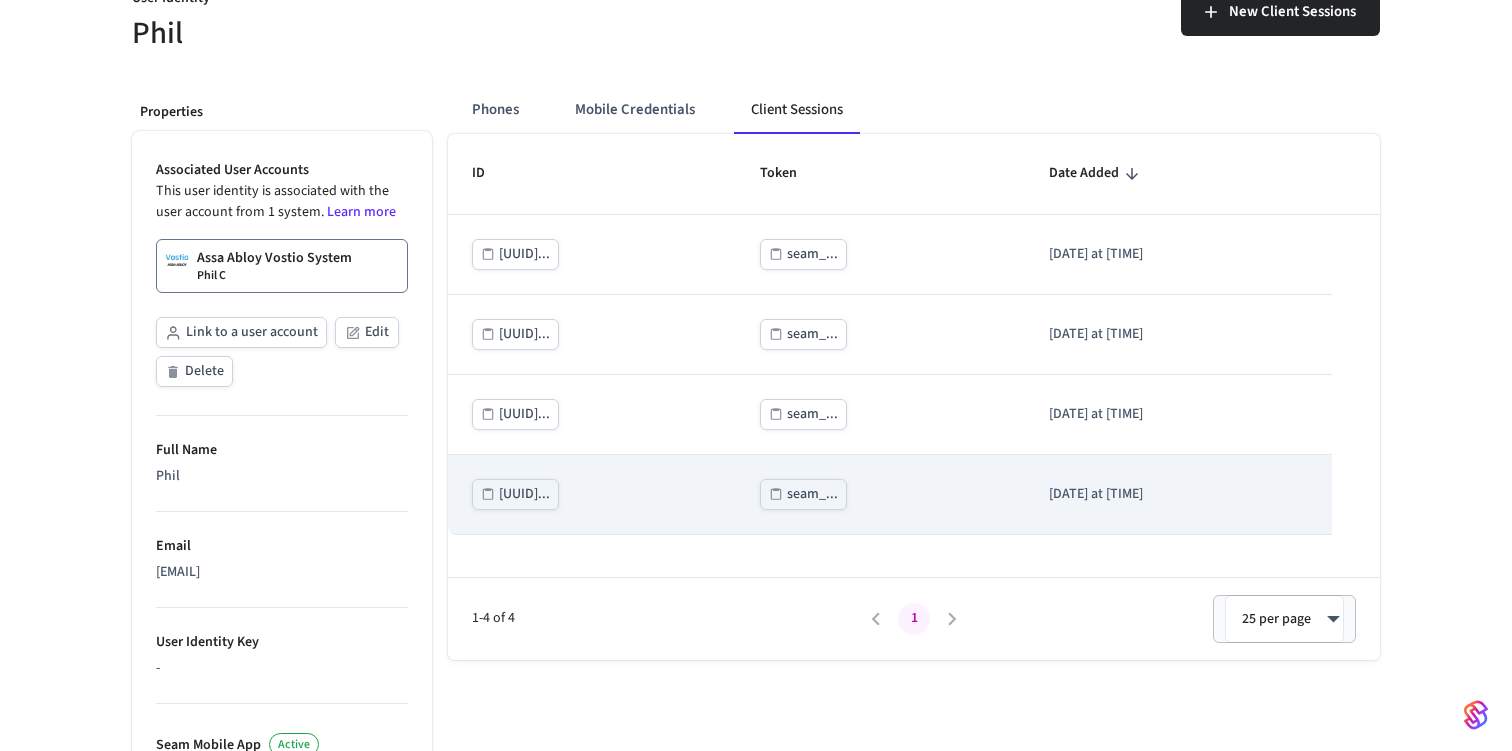 click on "seam_..." at bounding box center [880, 494] 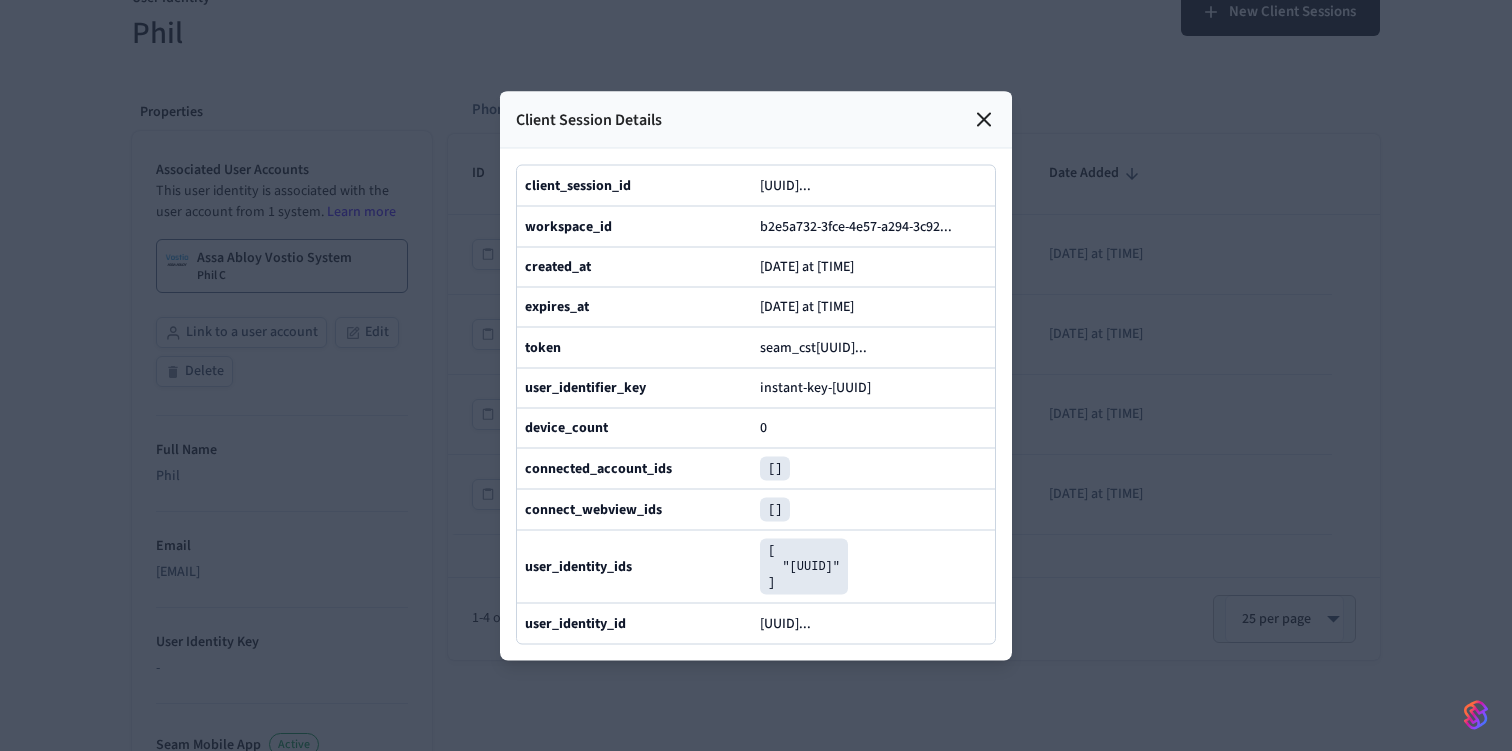 click on "instant-key-9da6b90a-57f0-44d6-8d7d-eb8a144625f2" at bounding box center (815, 388) 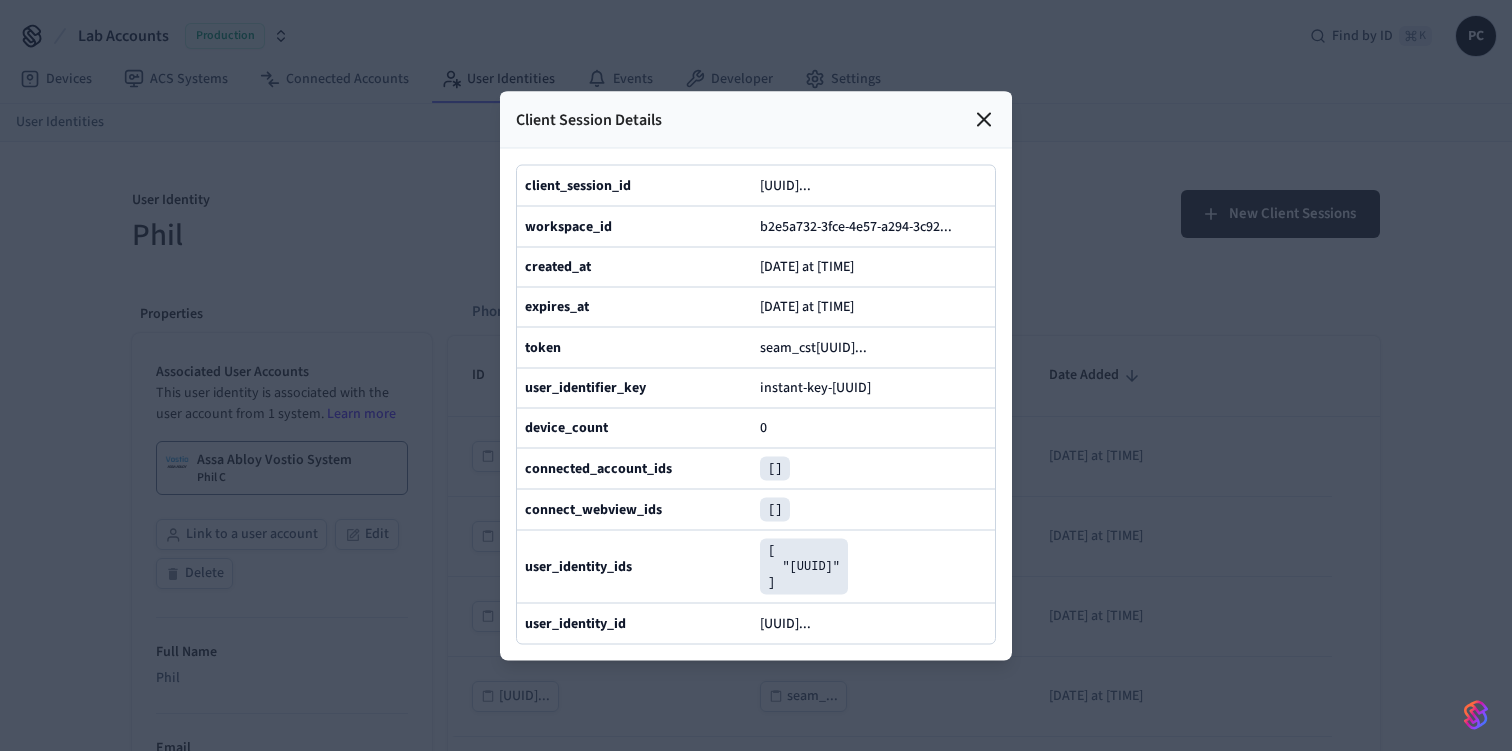 scroll, scrollTop: 0, scrollLeft: 0, axis: both 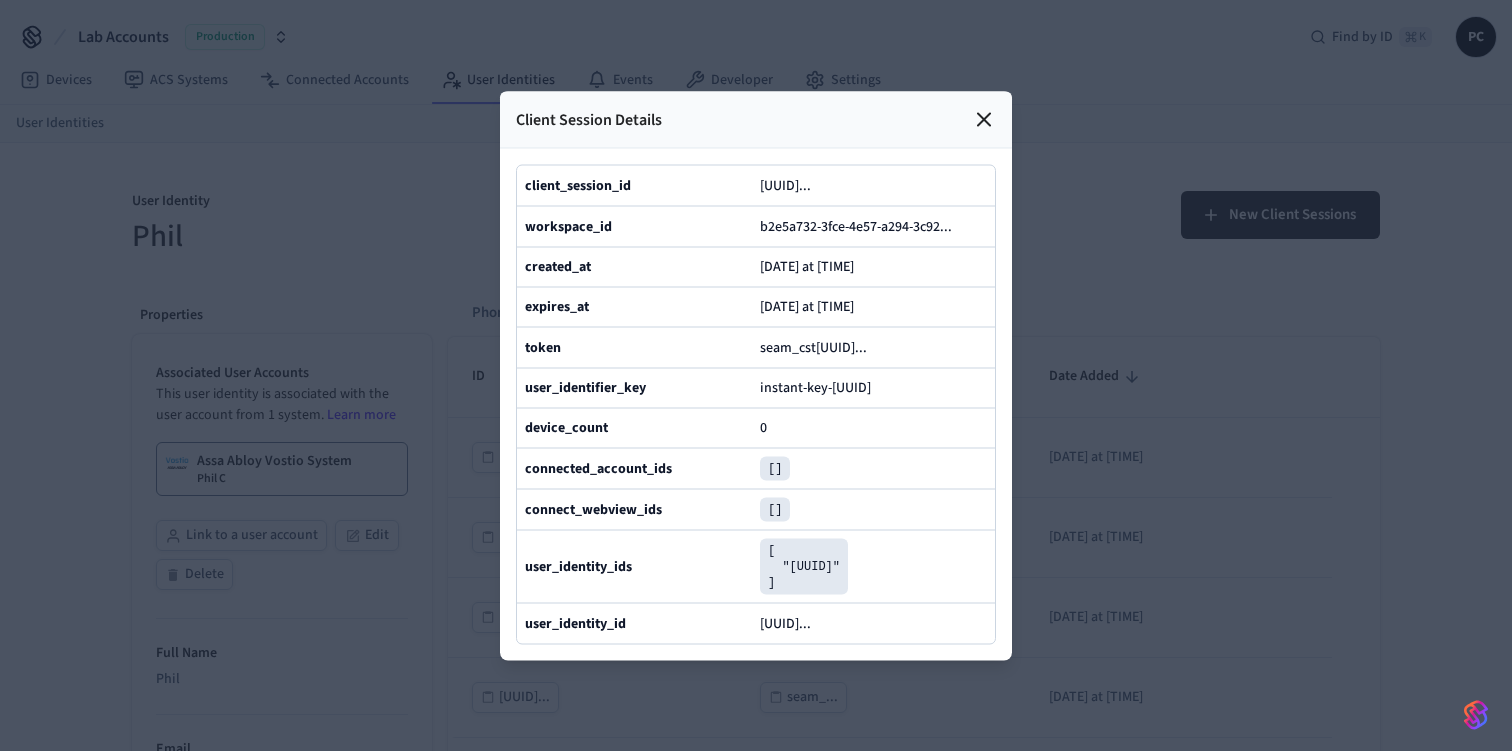 drag, startPoint x: 980, startPoint y: 98, endPoint x: 860, endPoint y: 381, distance: 307.39062 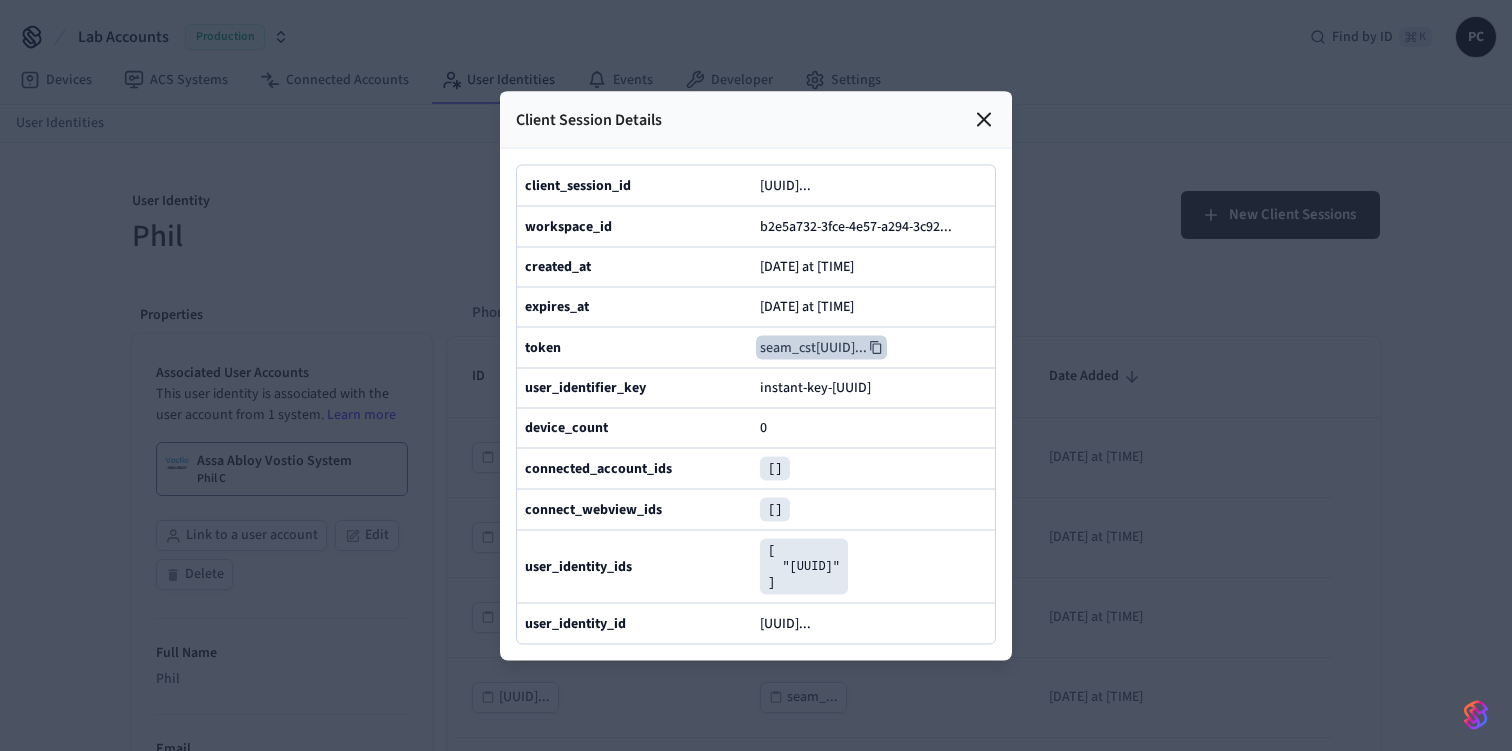 click on "seam_cst12tLarWqJ_51jFJgbBkQ ..." at bounding box center [821, 347] 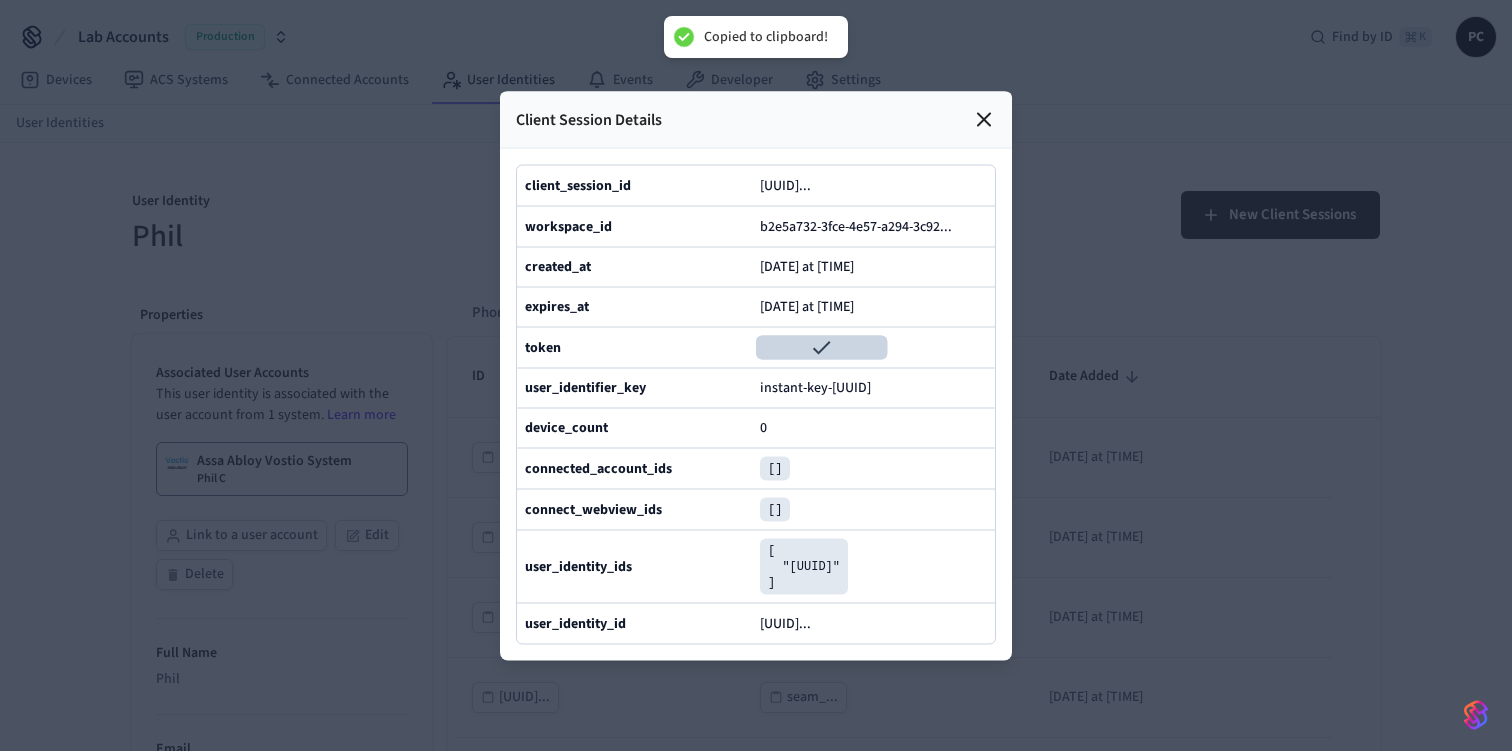 click 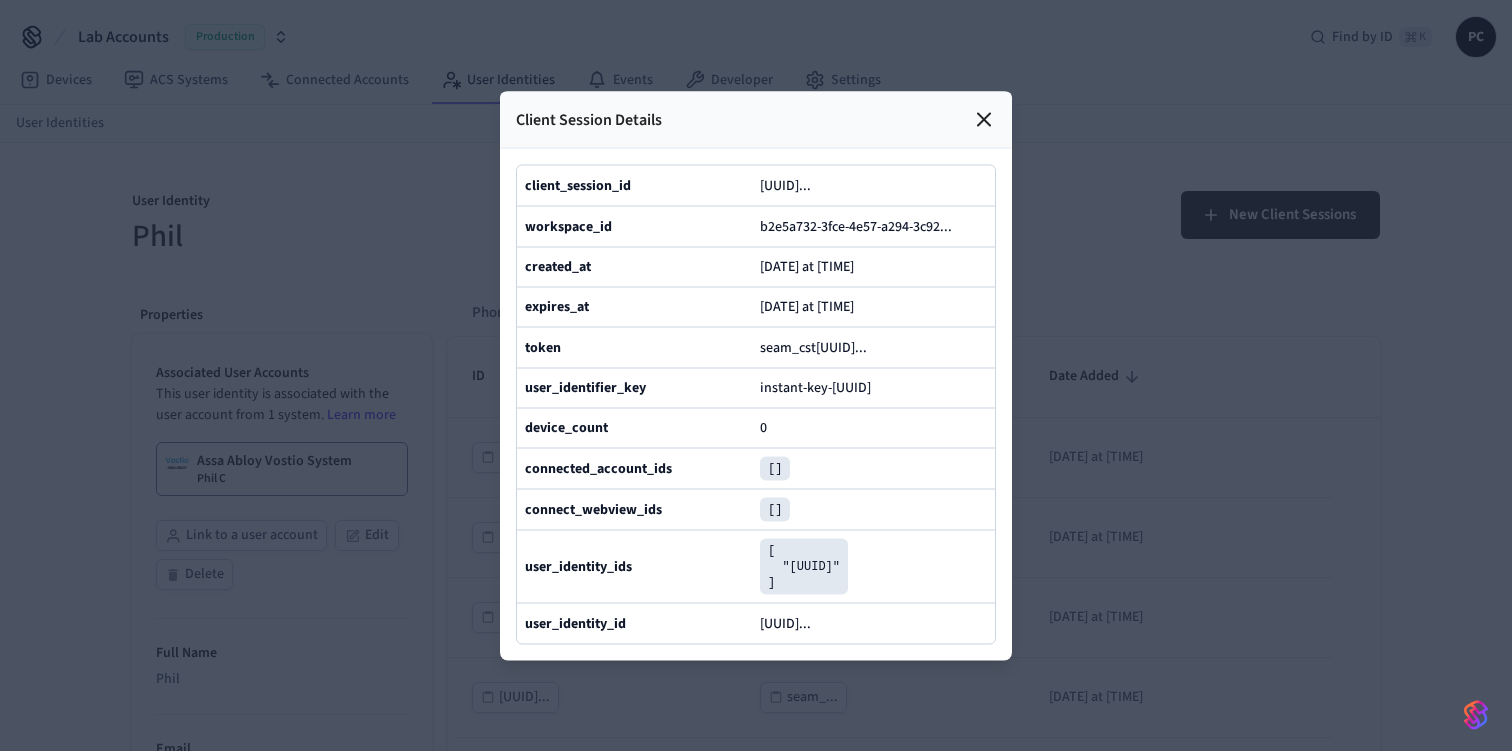 click on "instant-key-9da6b90a-57f0-44d6-8d7d-eb8a144625f2" at bounding box center (815, 388) 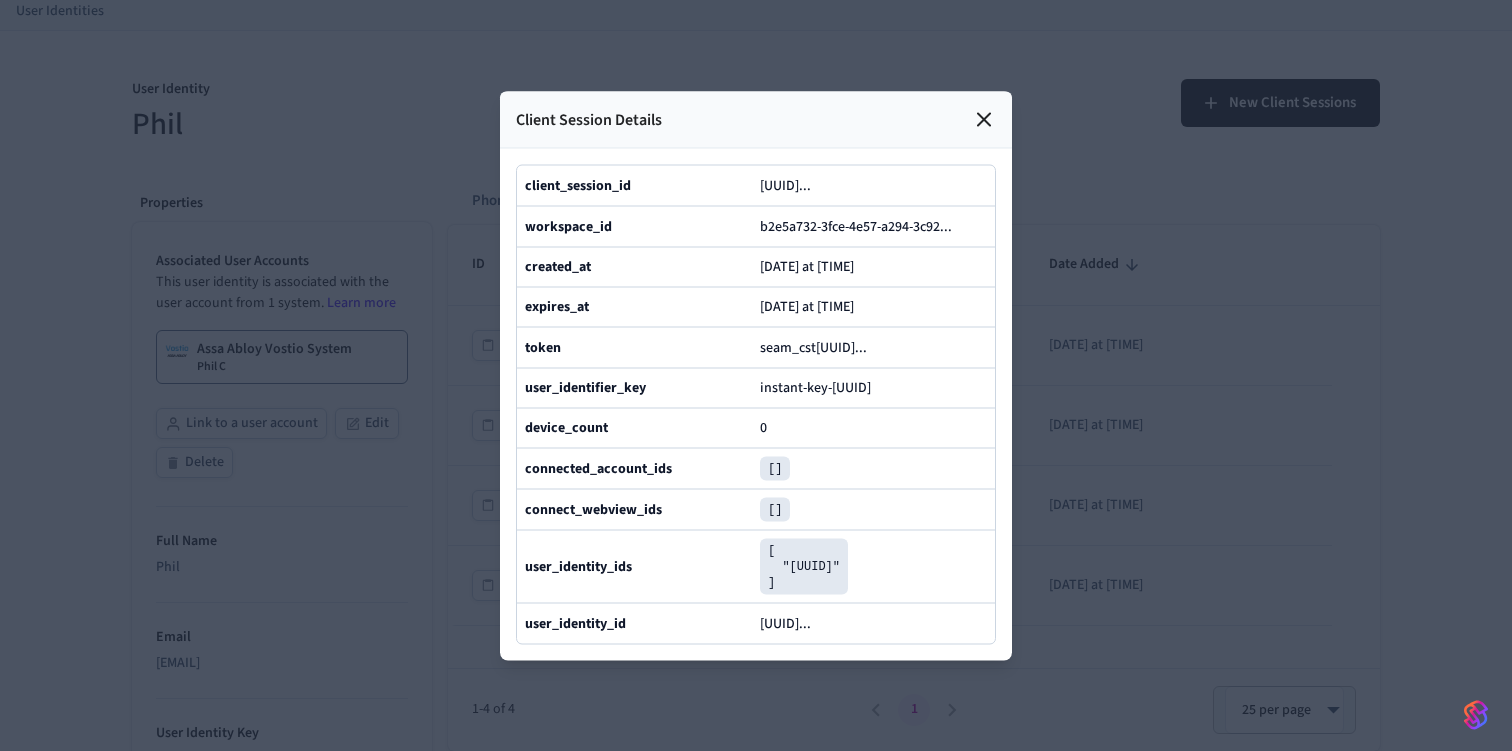 scroll, scrollTop: 129, scrollLeft: 0, axis: vertical 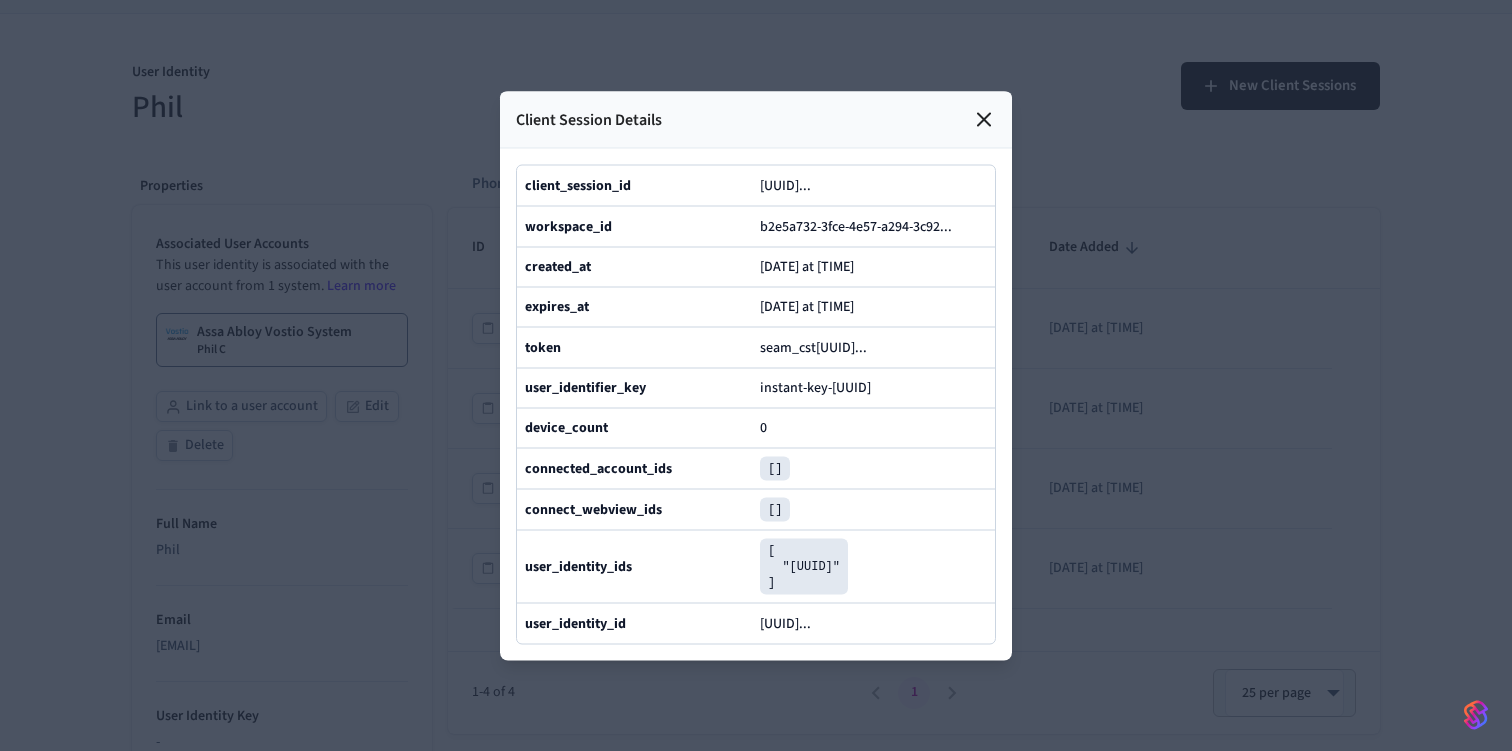 click 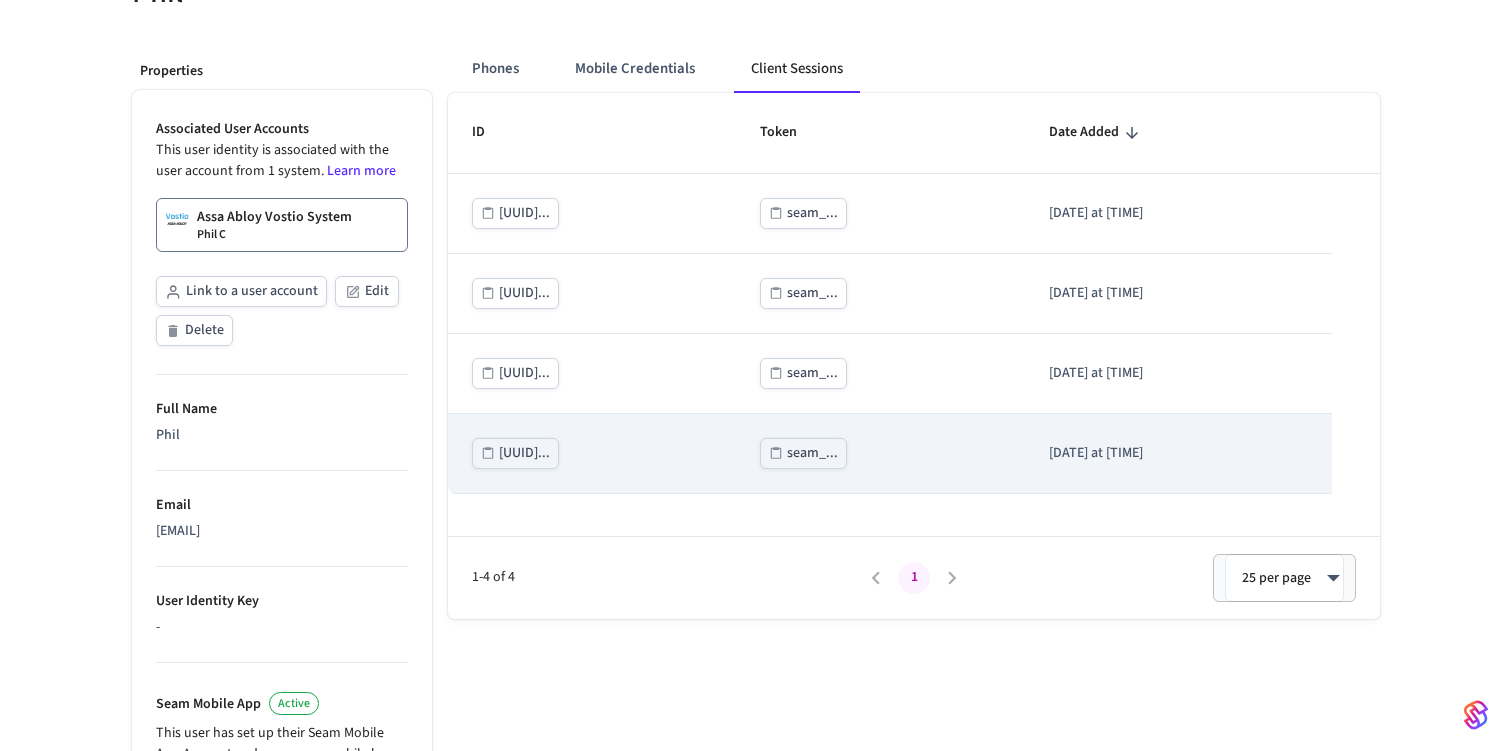 scroll, scrollTop: 138, scrollLeft: 0, axis: vertical 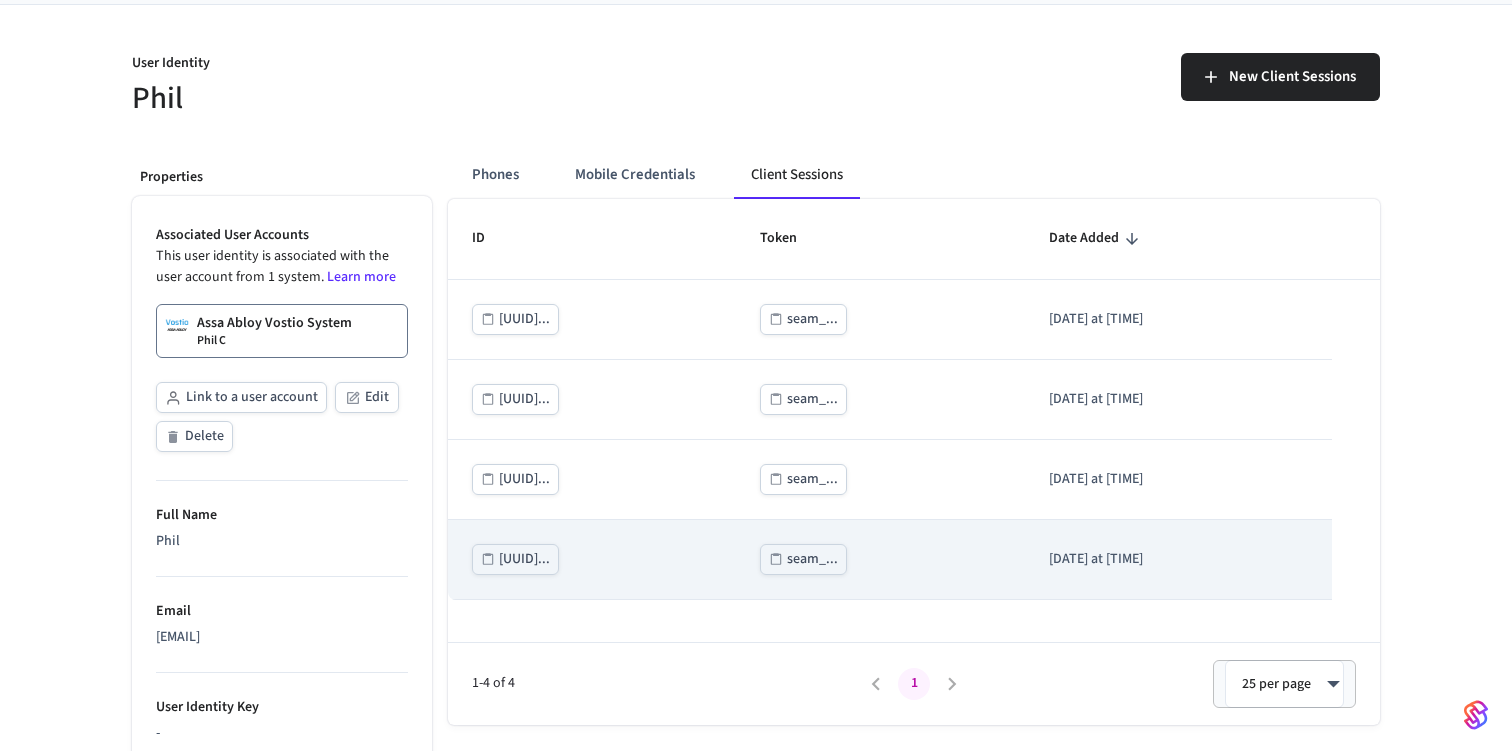 click on "eed25..." at bounding box center [524, 559] 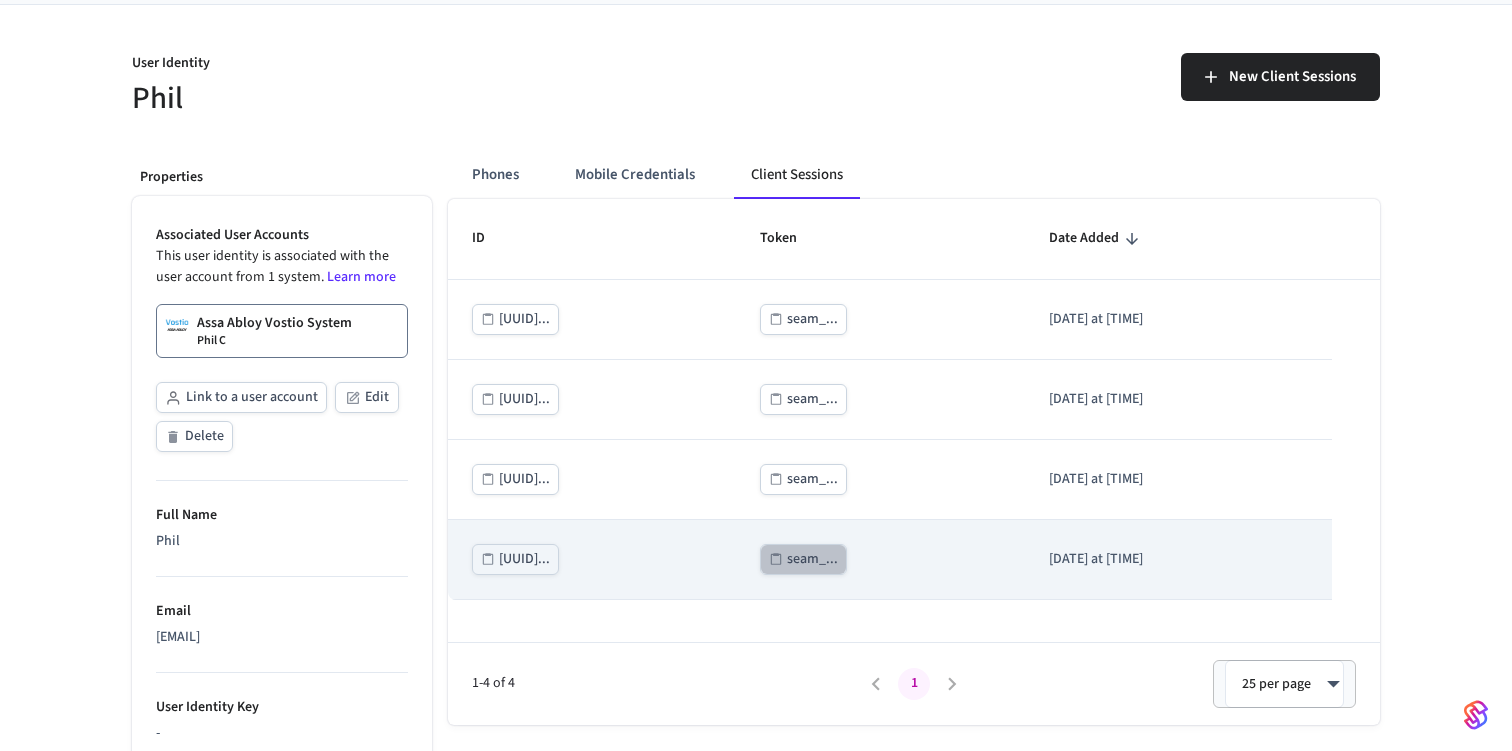 click on "seam_..." at bounding box center [803, 559] 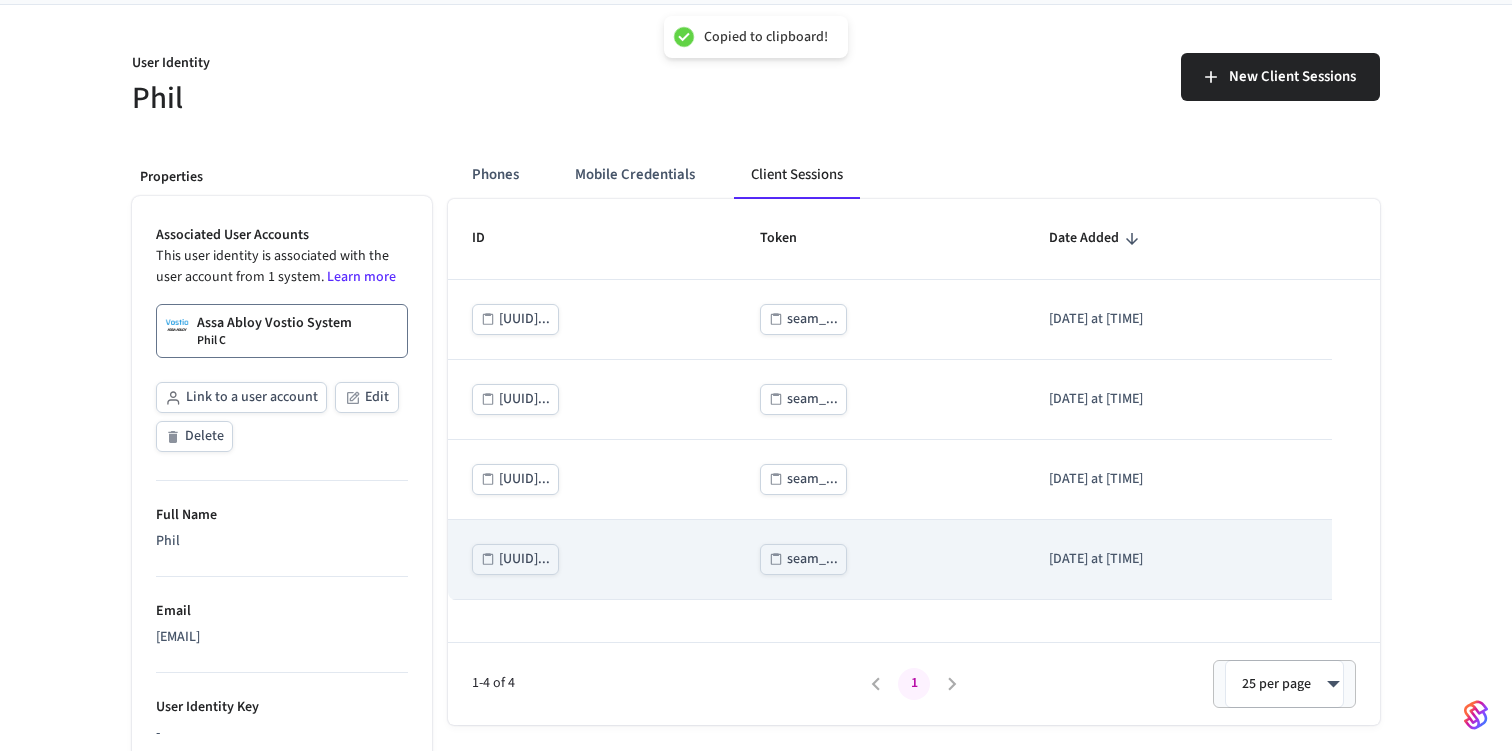 click on "2025/04/18 at 2:41 pm" at bounding box center (1179, 560) 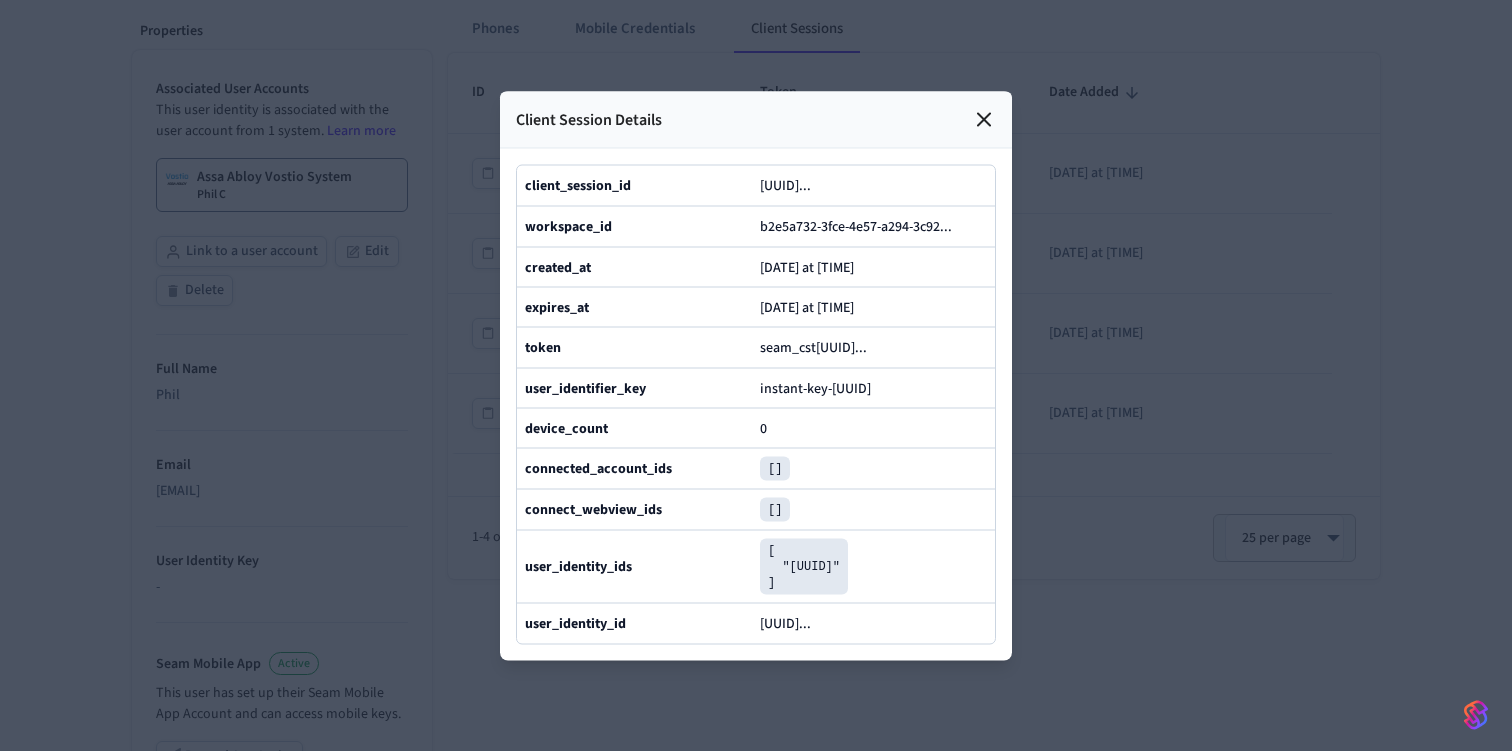 scroll, scrollTop: 0, scrollLeft: 0, axis: both 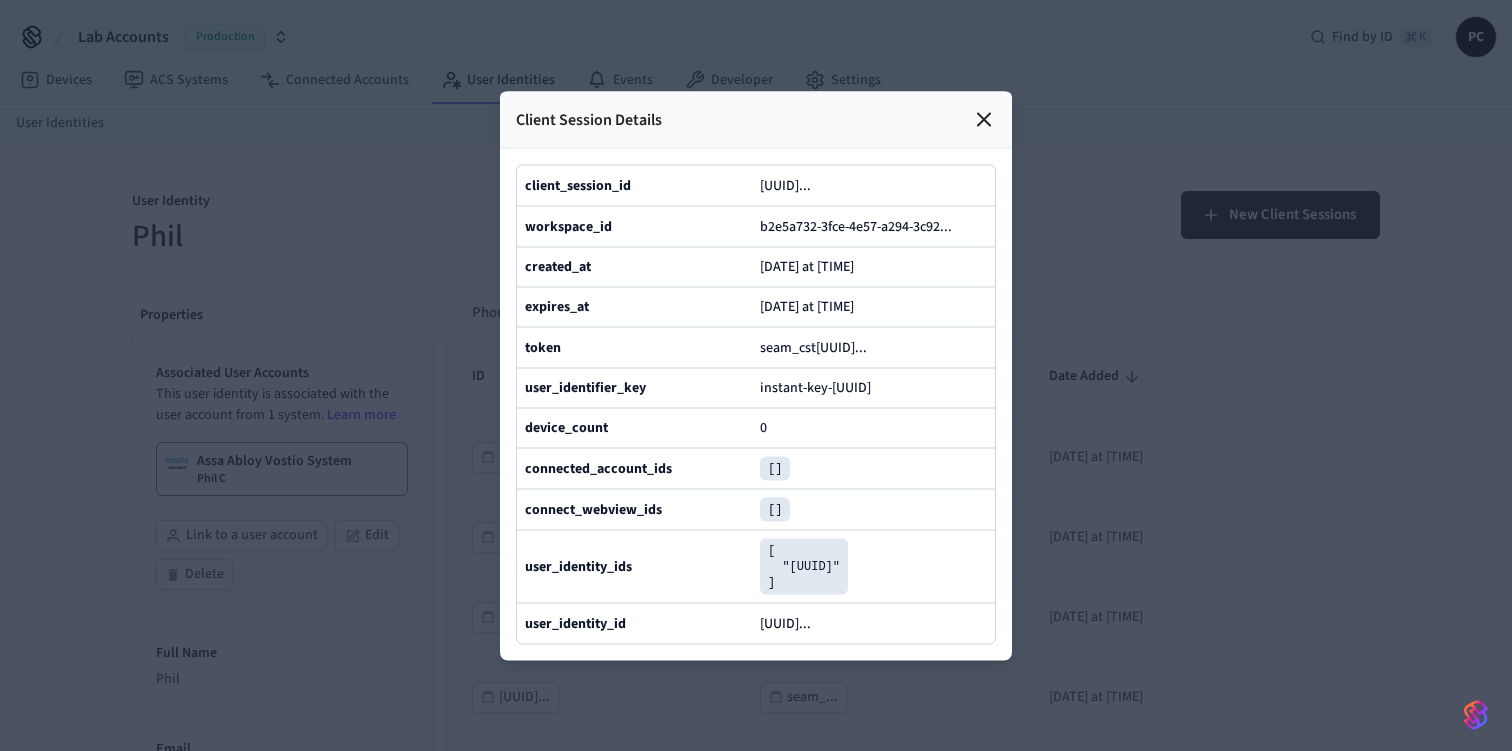 click 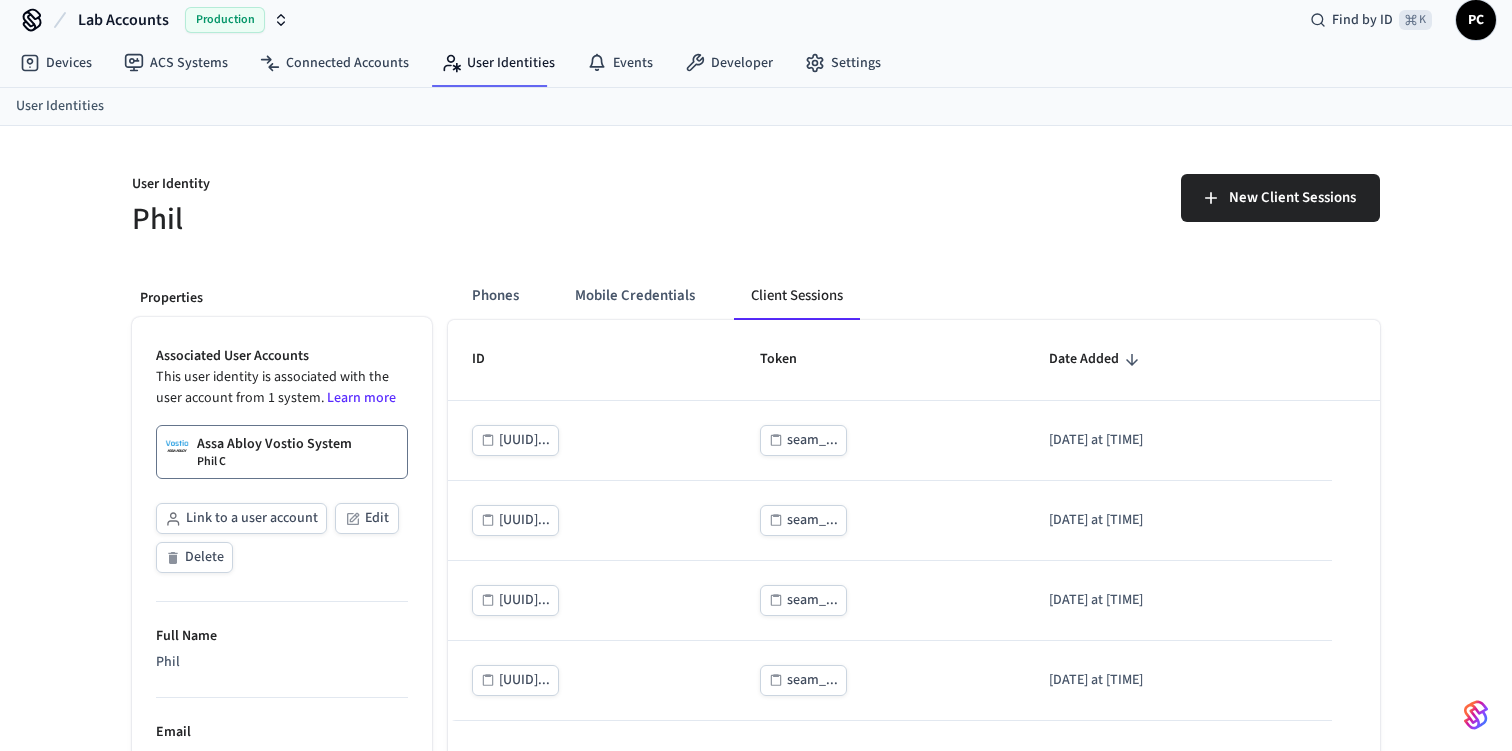 scroll, scrollTop: 0, scrollLeft: 0, axis: both 